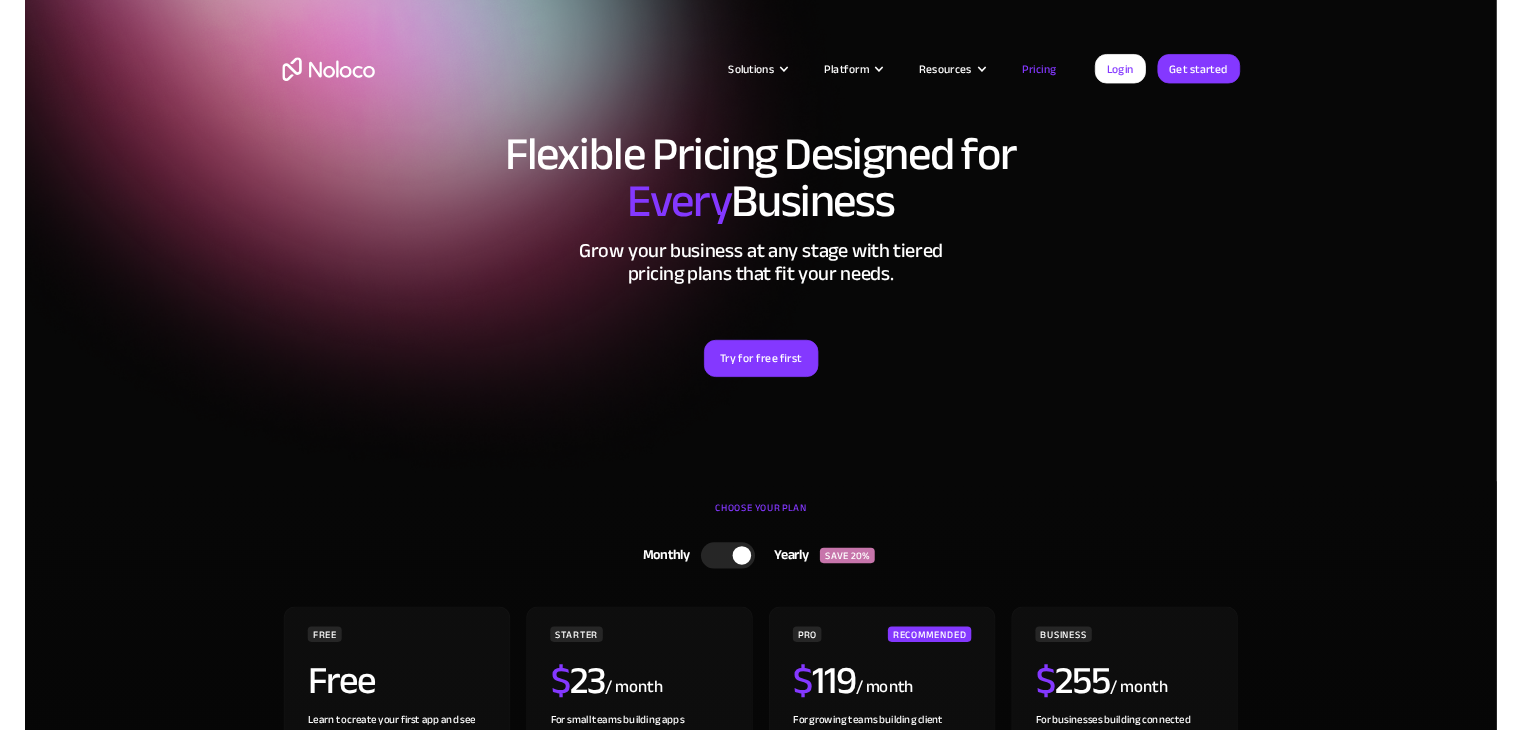 scroll, scrollTop: 0, scrollLeft: 0, axis: both 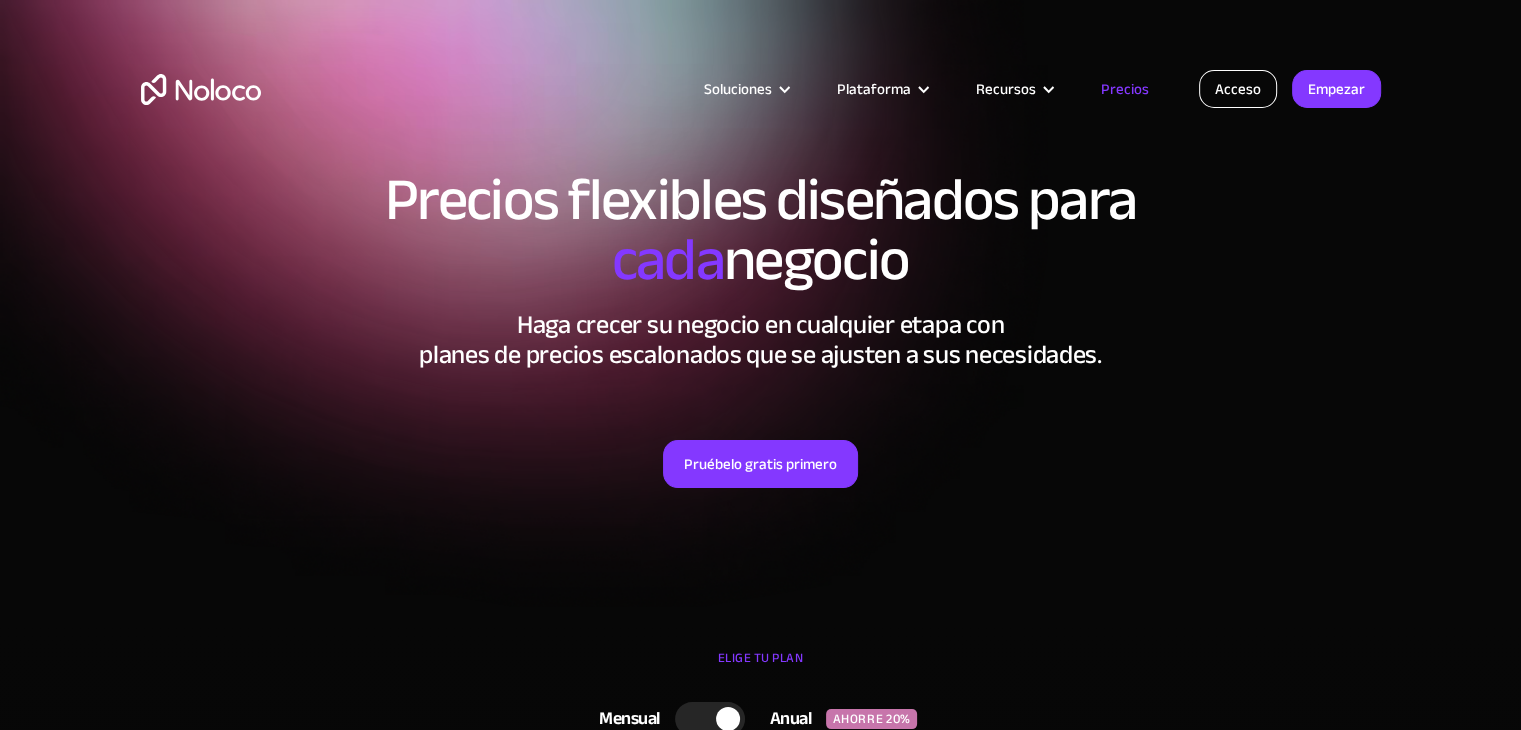 click on "Acceso" at bounding box center (1238, 89) 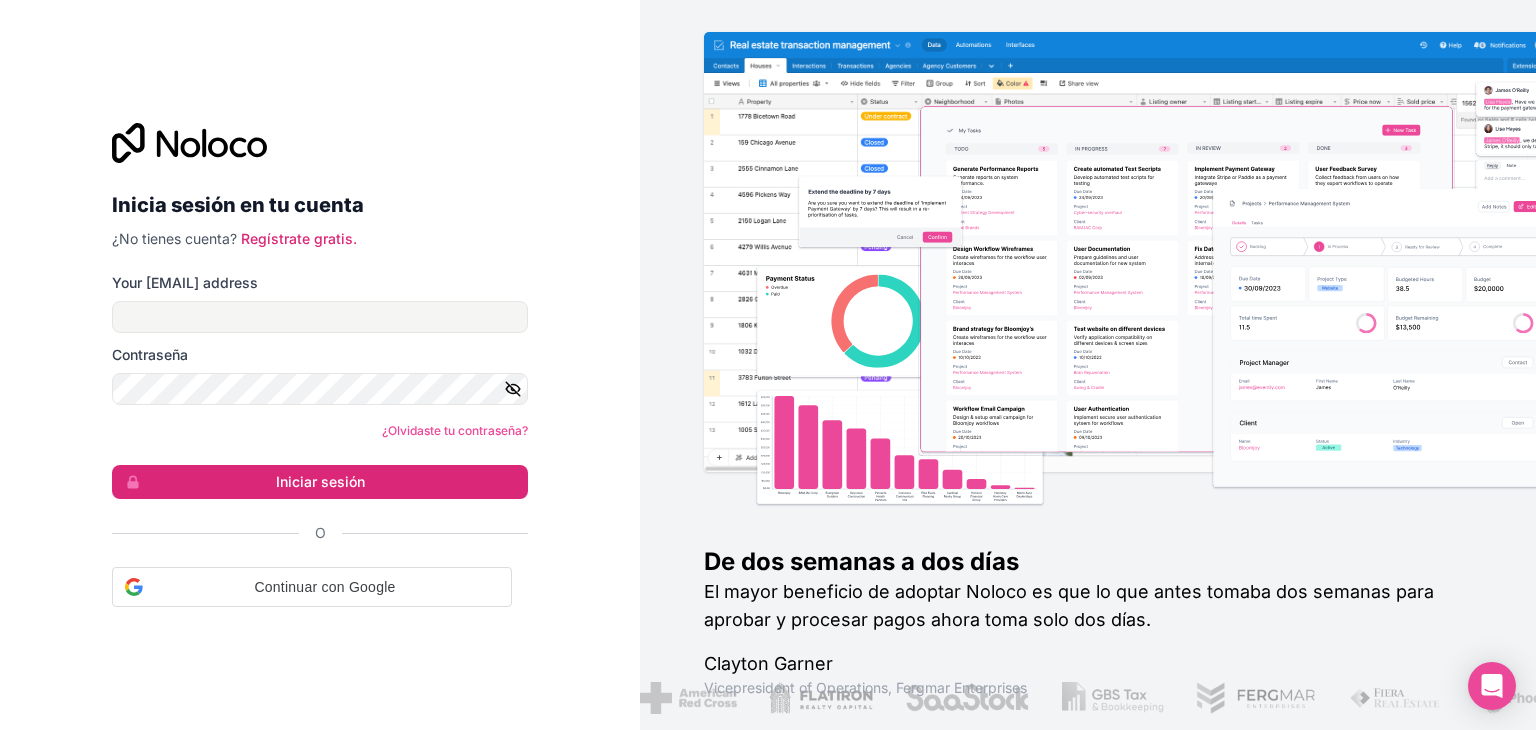 scroll, scrollTop: 0, scrollLeft: 0, axis: both 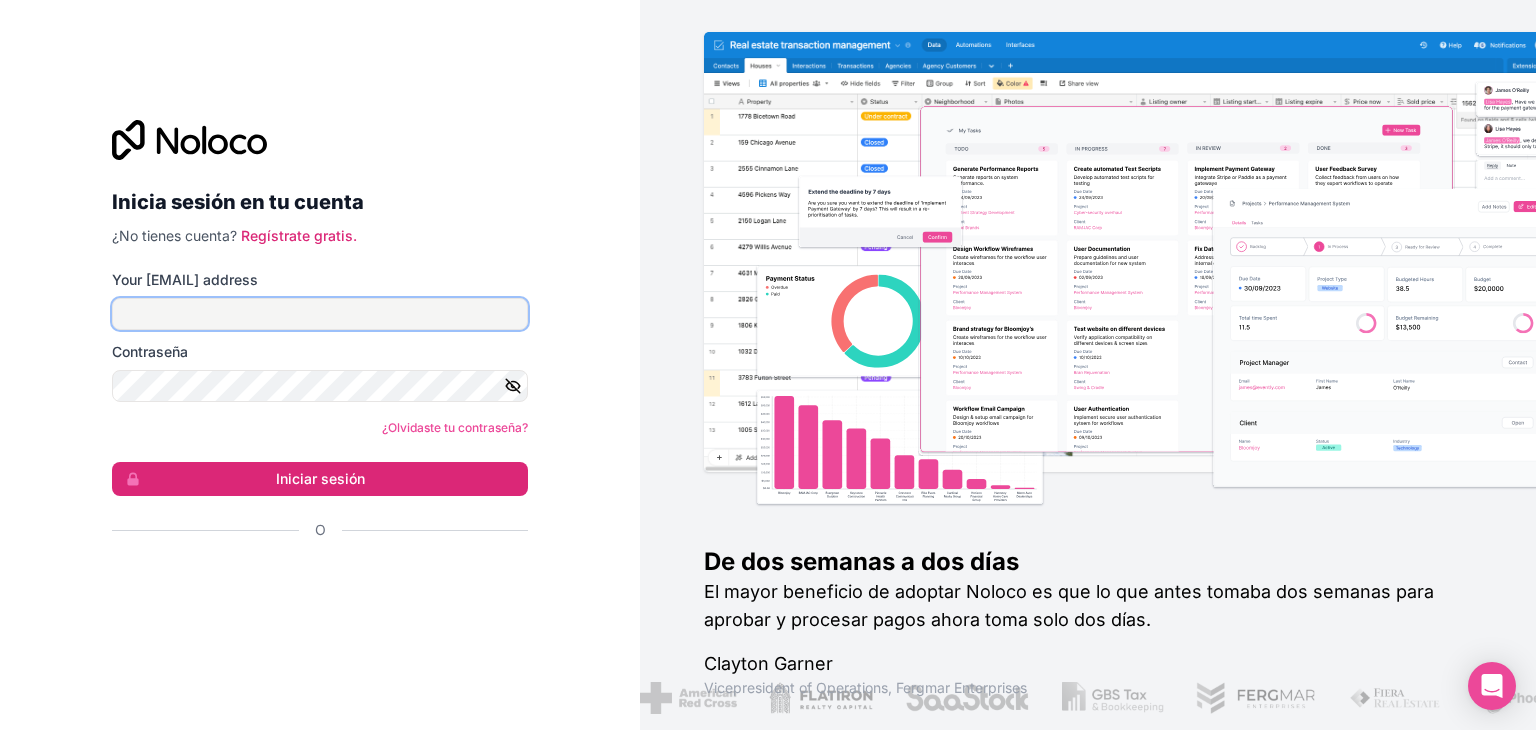 type on "juan@nautom.com" 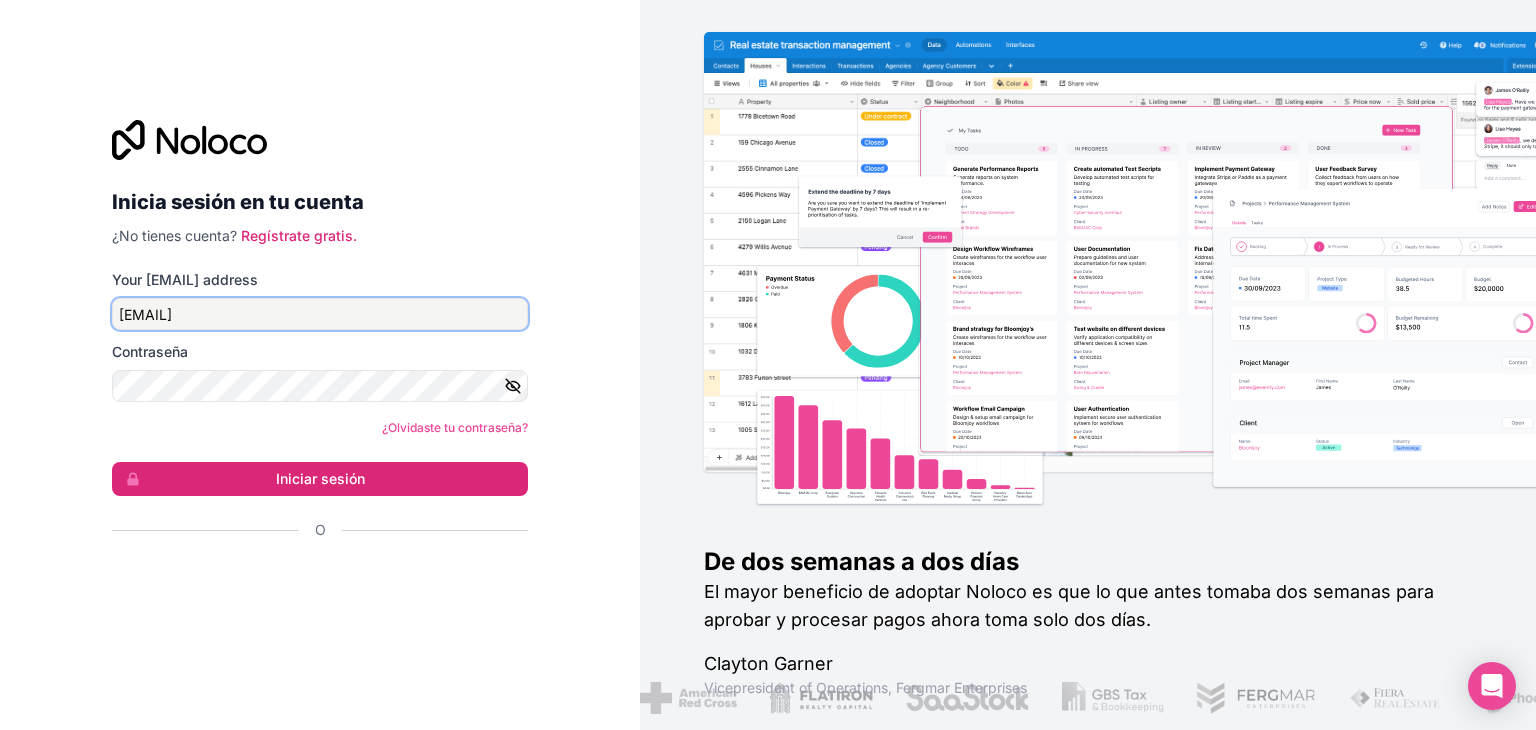 click on "juan@nautom.com" at bounding box center (320, 314) 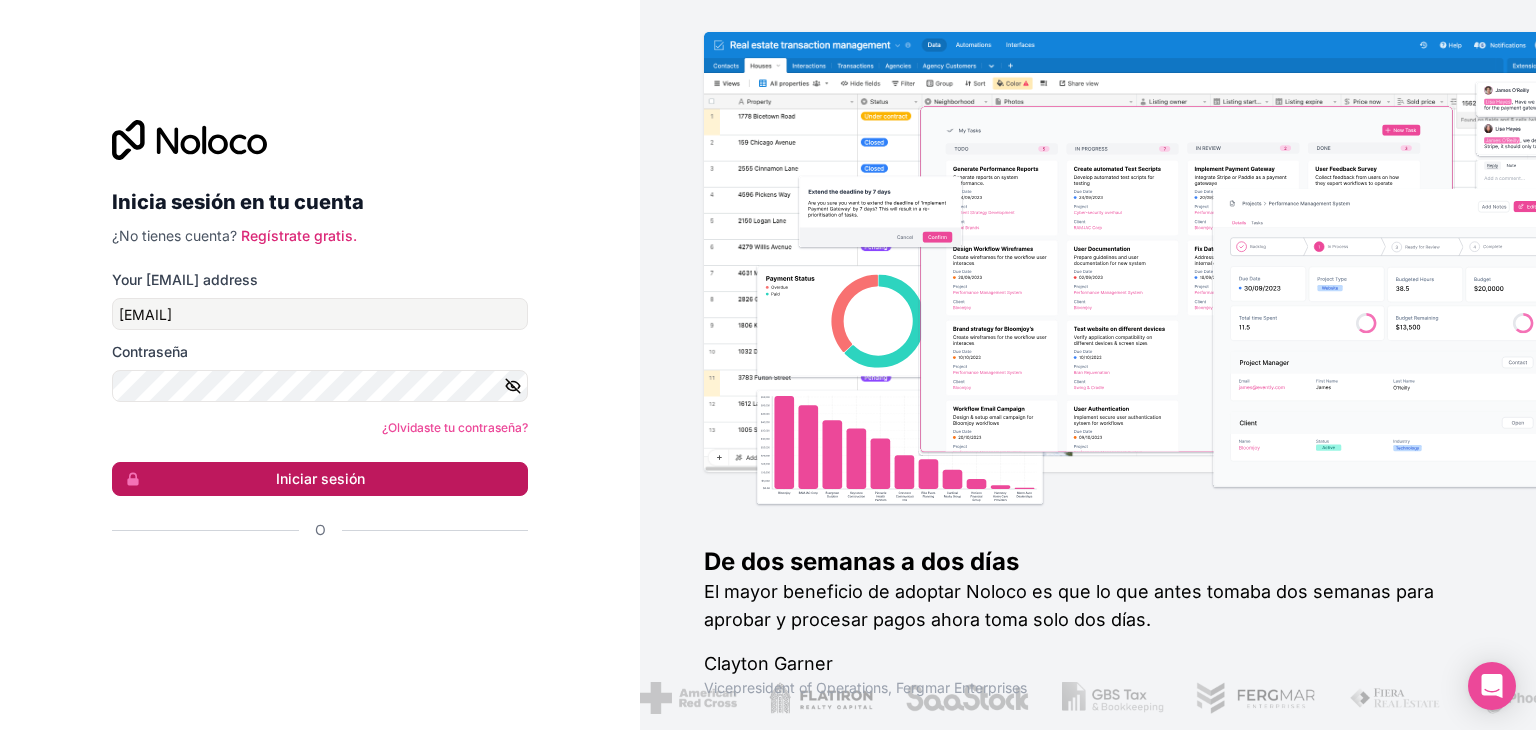 click on "Iniciar sesión" at bounding box center (320, 479) 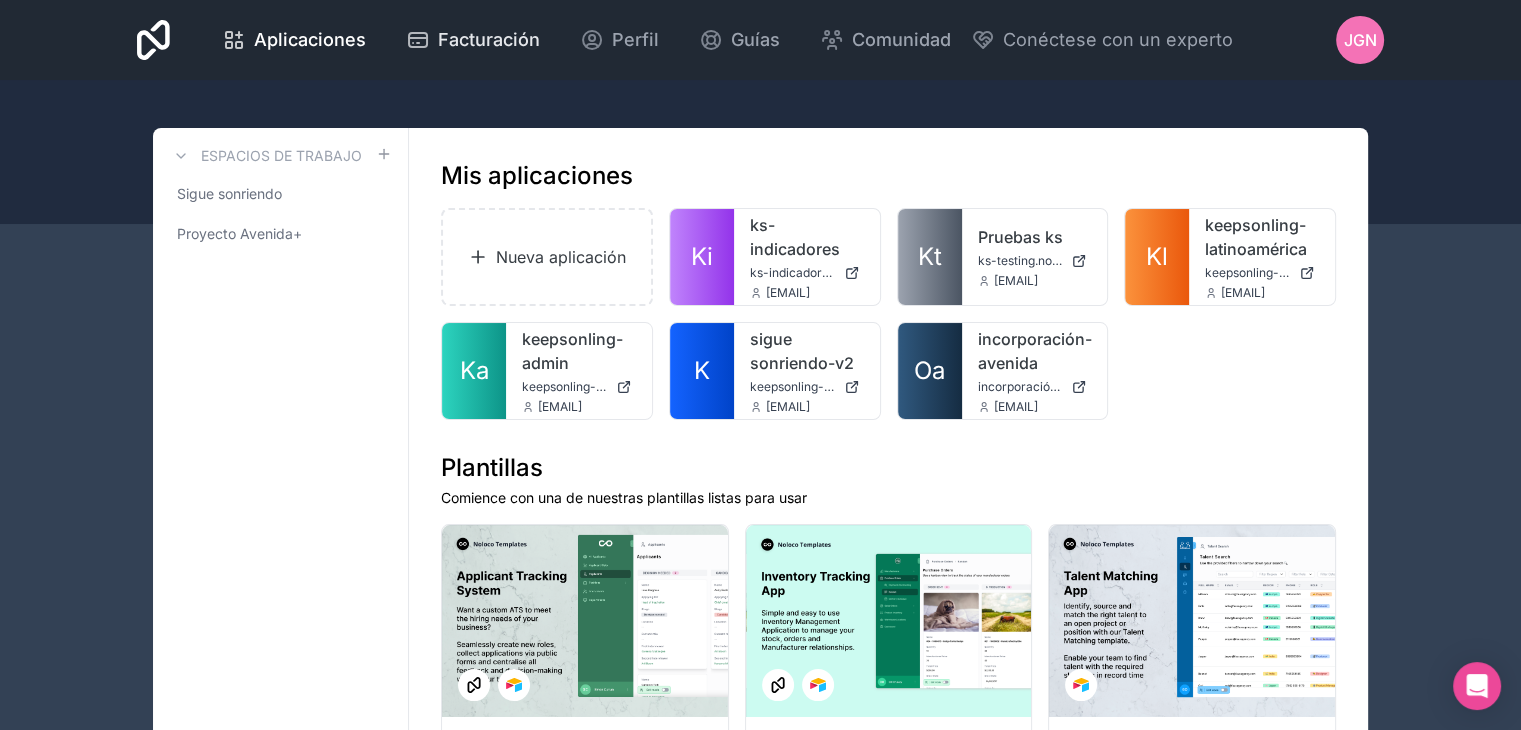 click on "Facturación" at bounding box center (489, 39) 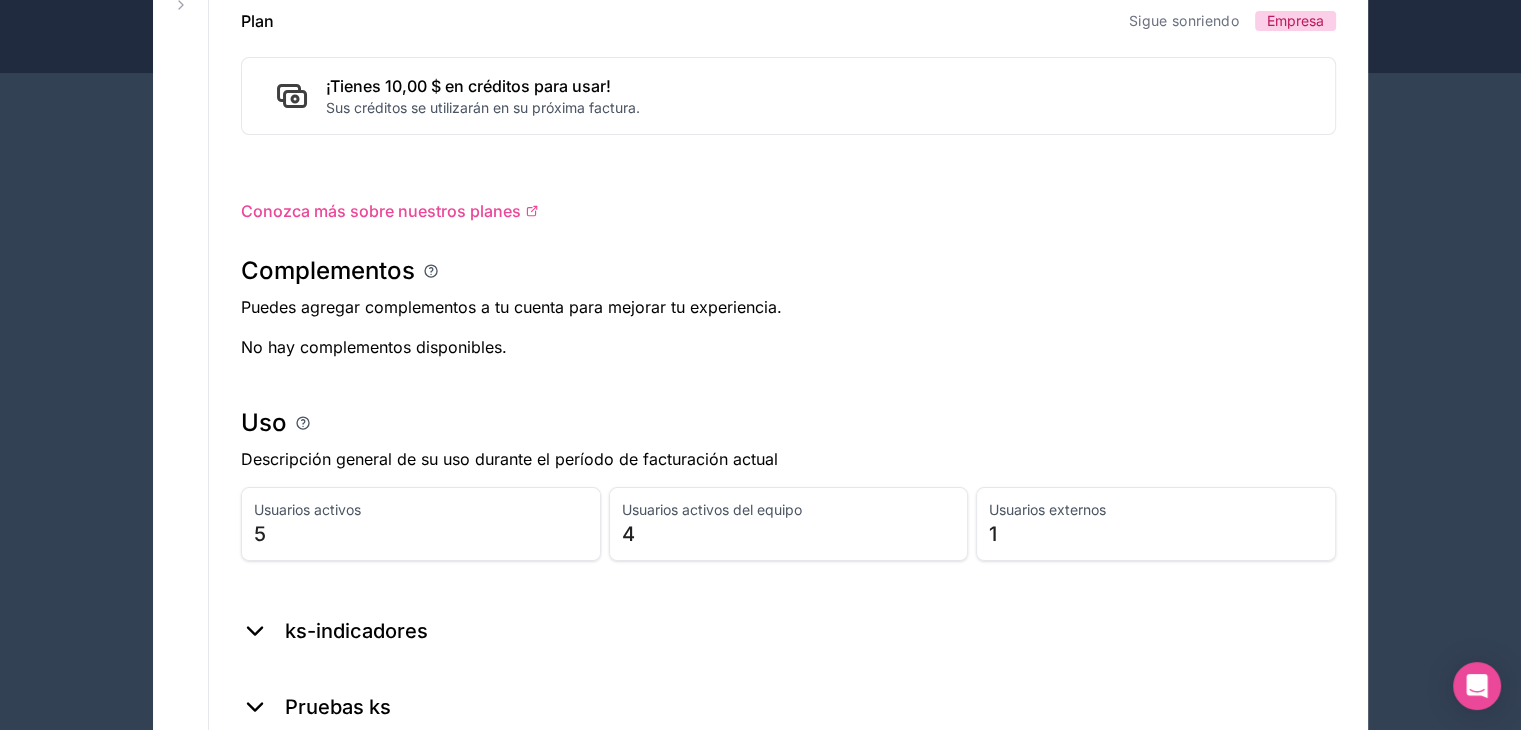 scroll, scrollTop: 0, scrollLeft: 0, axis: both 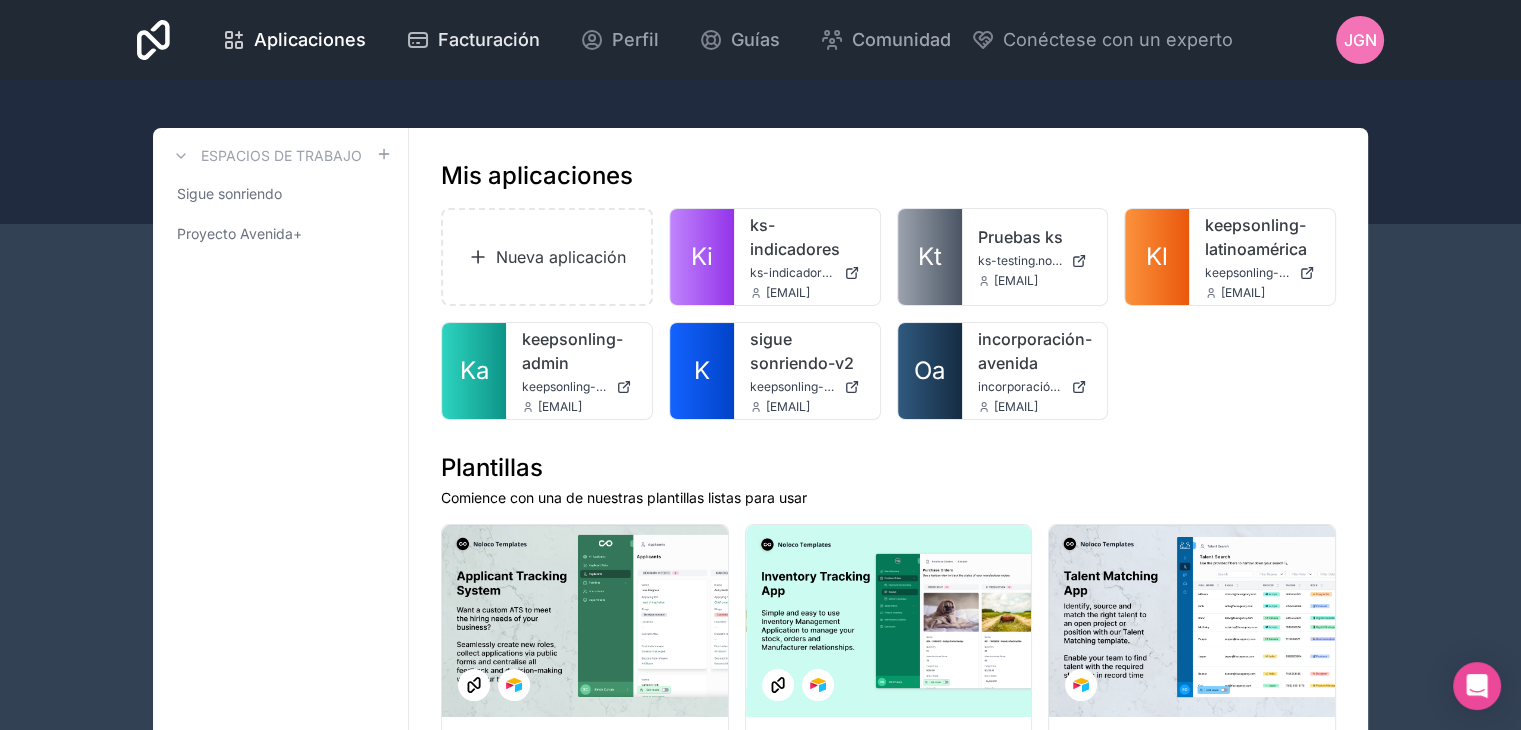 click on "Facturación" at bounding box center (489, 39) 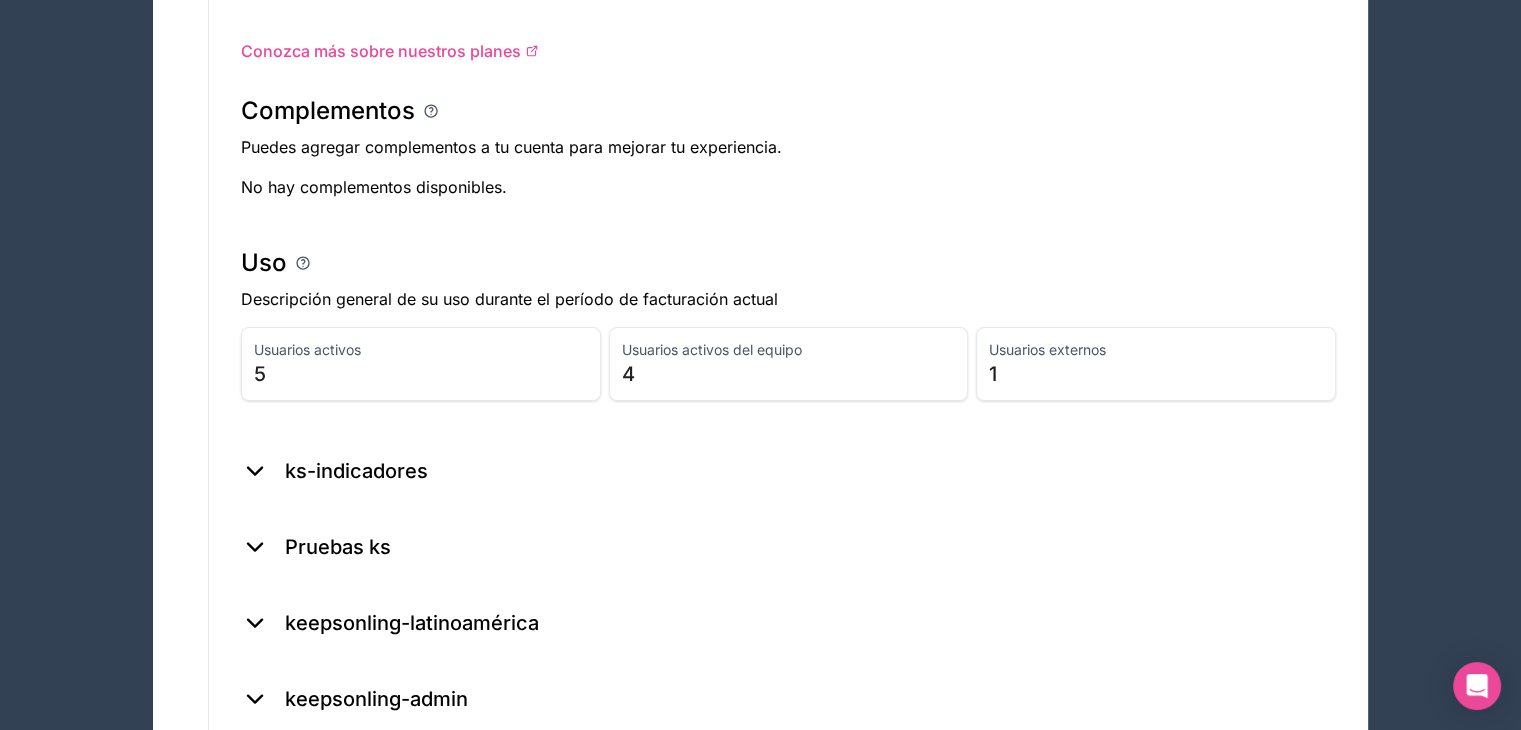 scroll, scrollTop: 0, scrollLeft: 0, axis: both 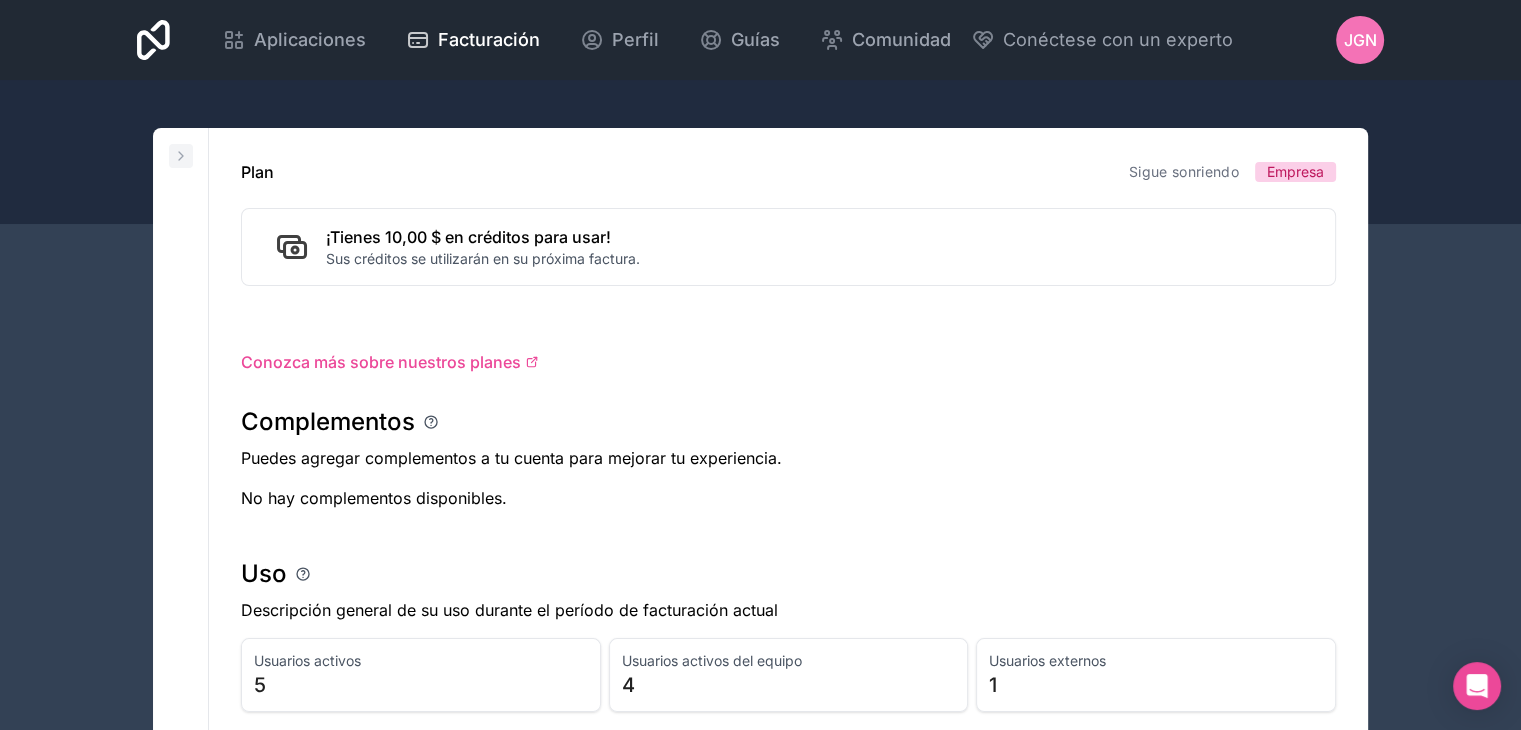 click 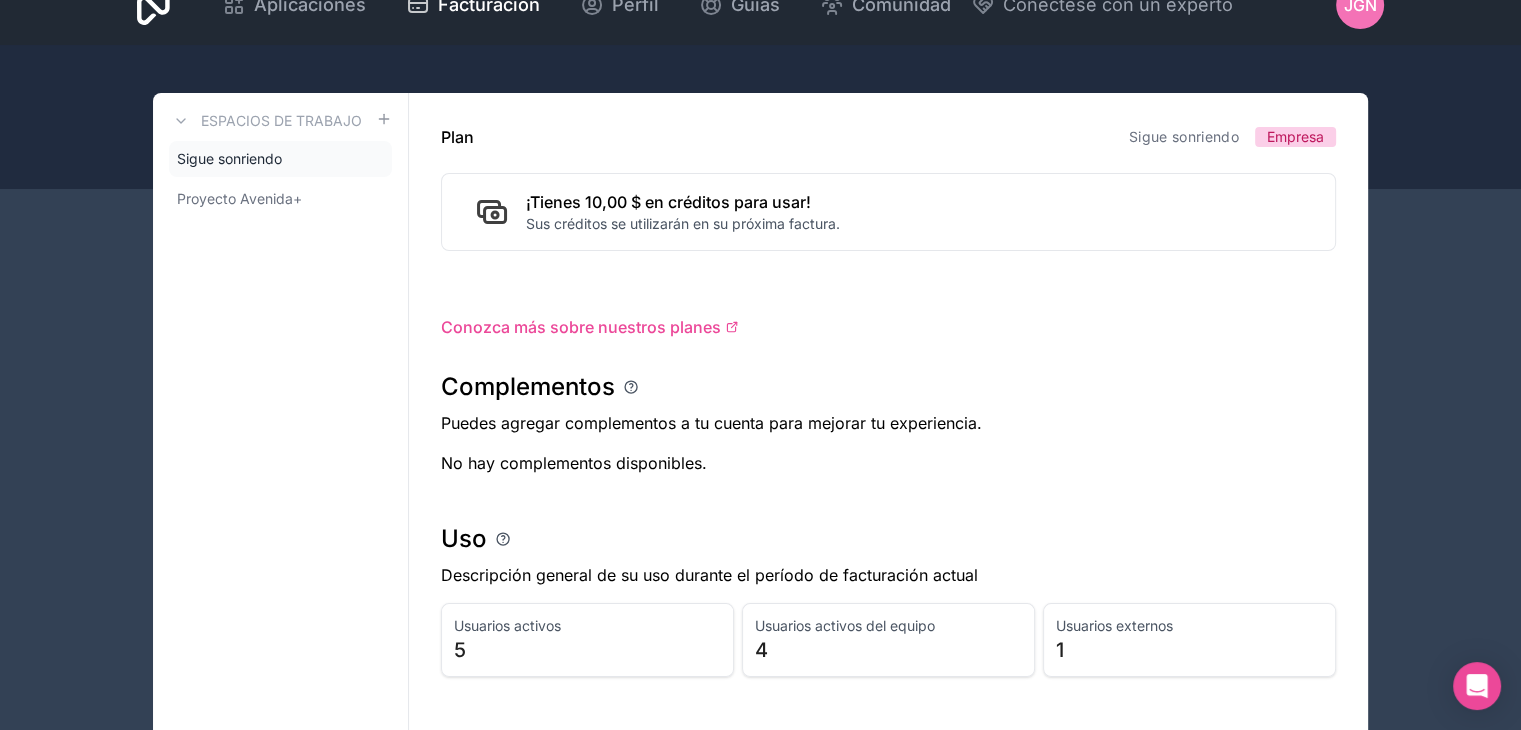 scroll, scrollTop: 0, scrollLeft: 0, axis: both 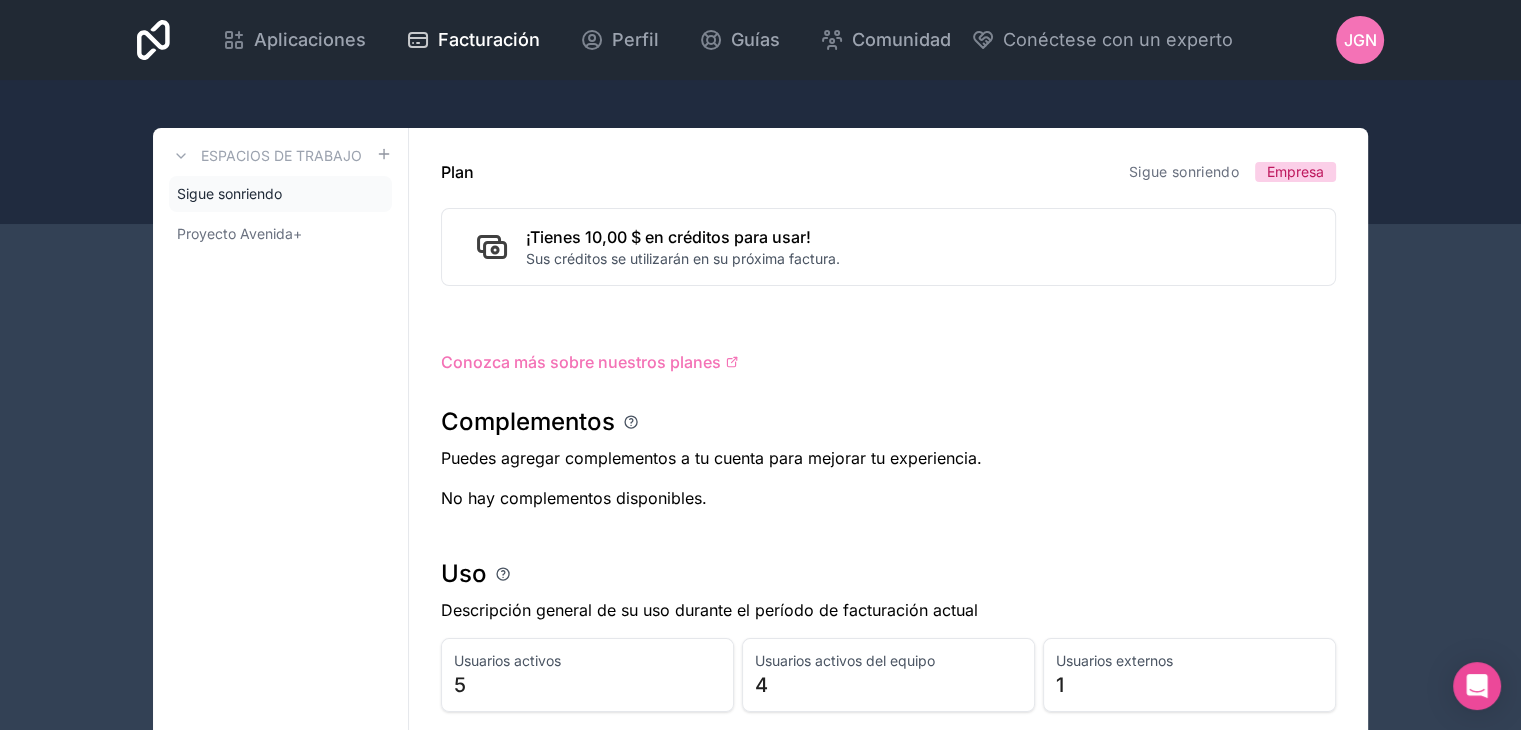 click on "Conozca más sobre nuestros planes" at bounding box center (581, 362) 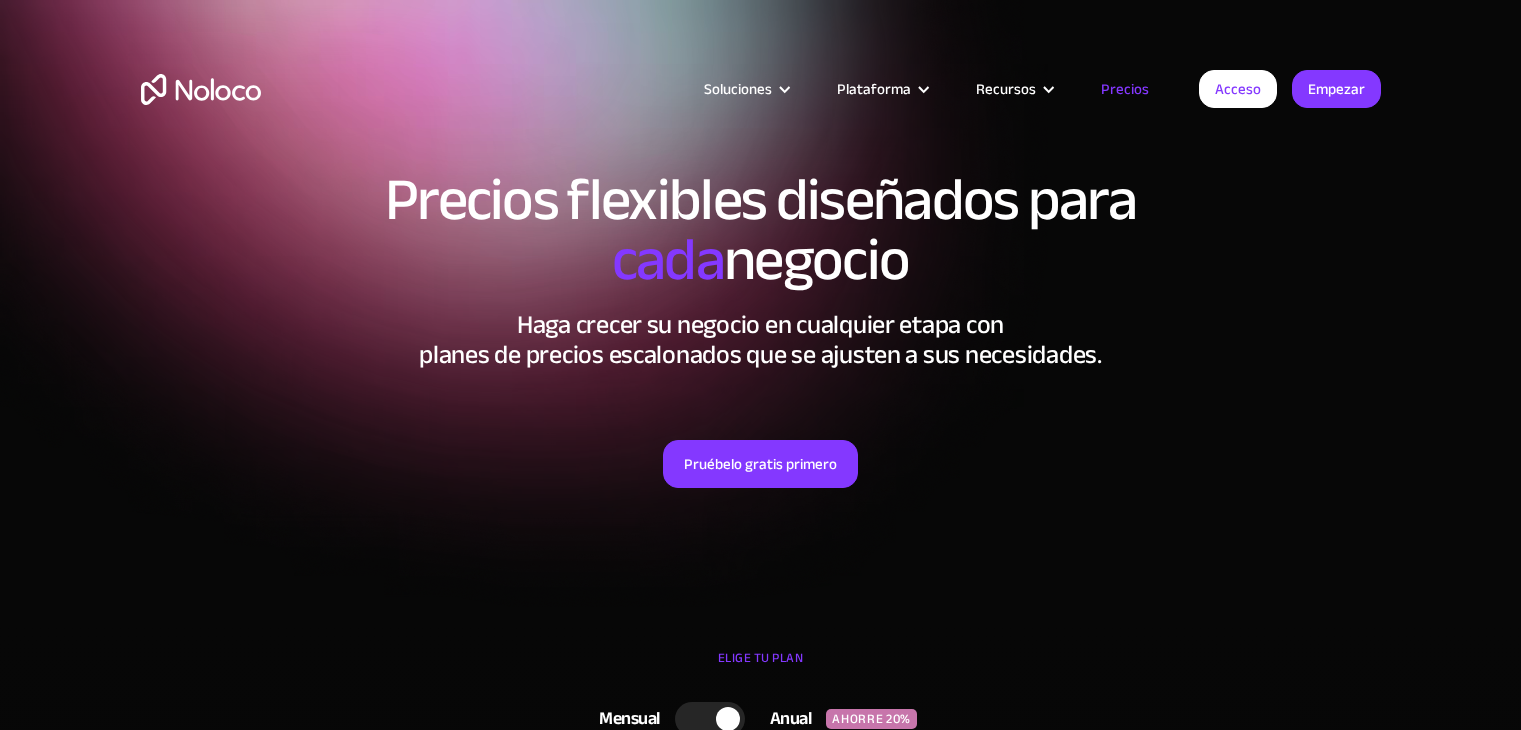 scroll, scrollTop: 0, scrollLeft: 0, axis: both 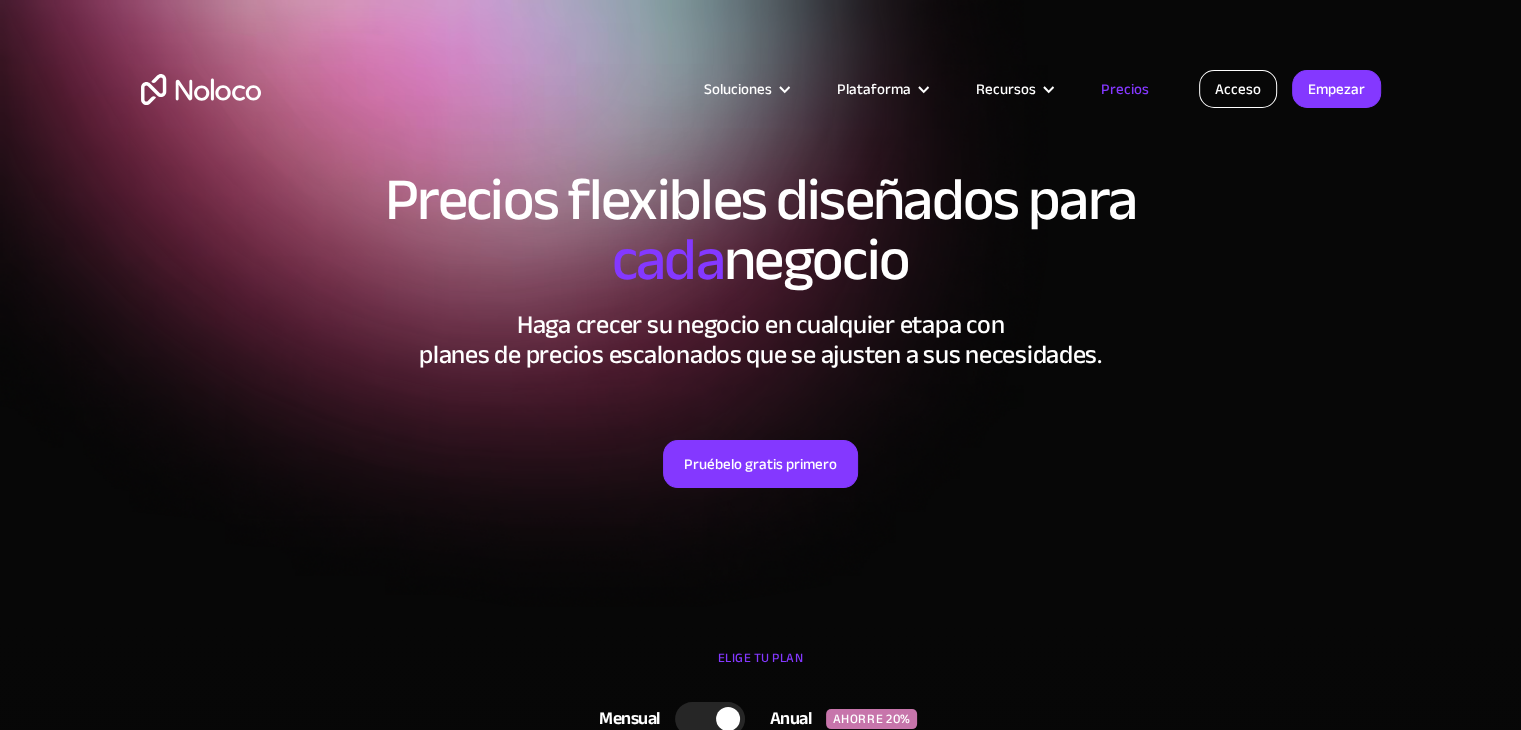 click on "Acceso" at bounding box center [1238, 89] 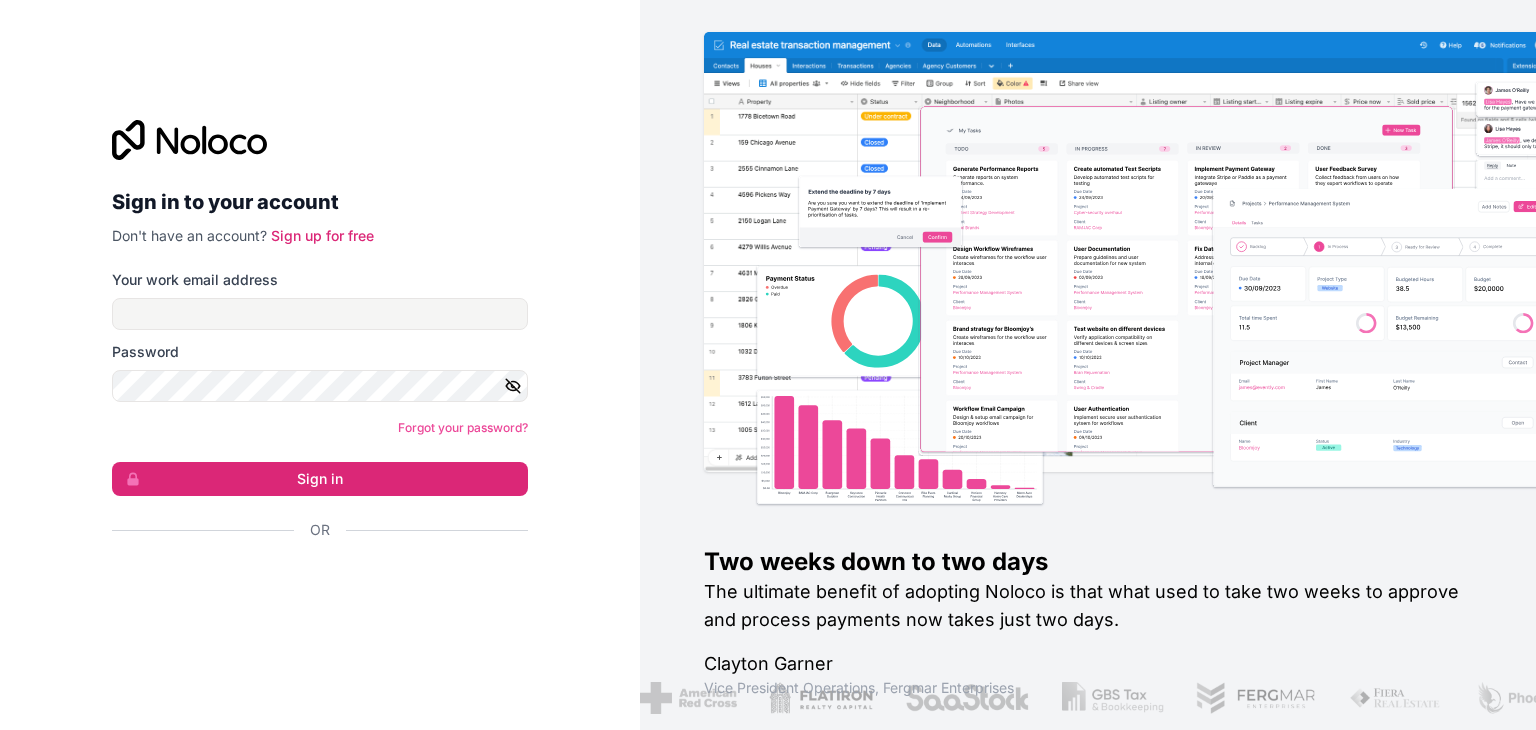 scroll, scrollTop: 0, scrollLeft: 0, axis: both 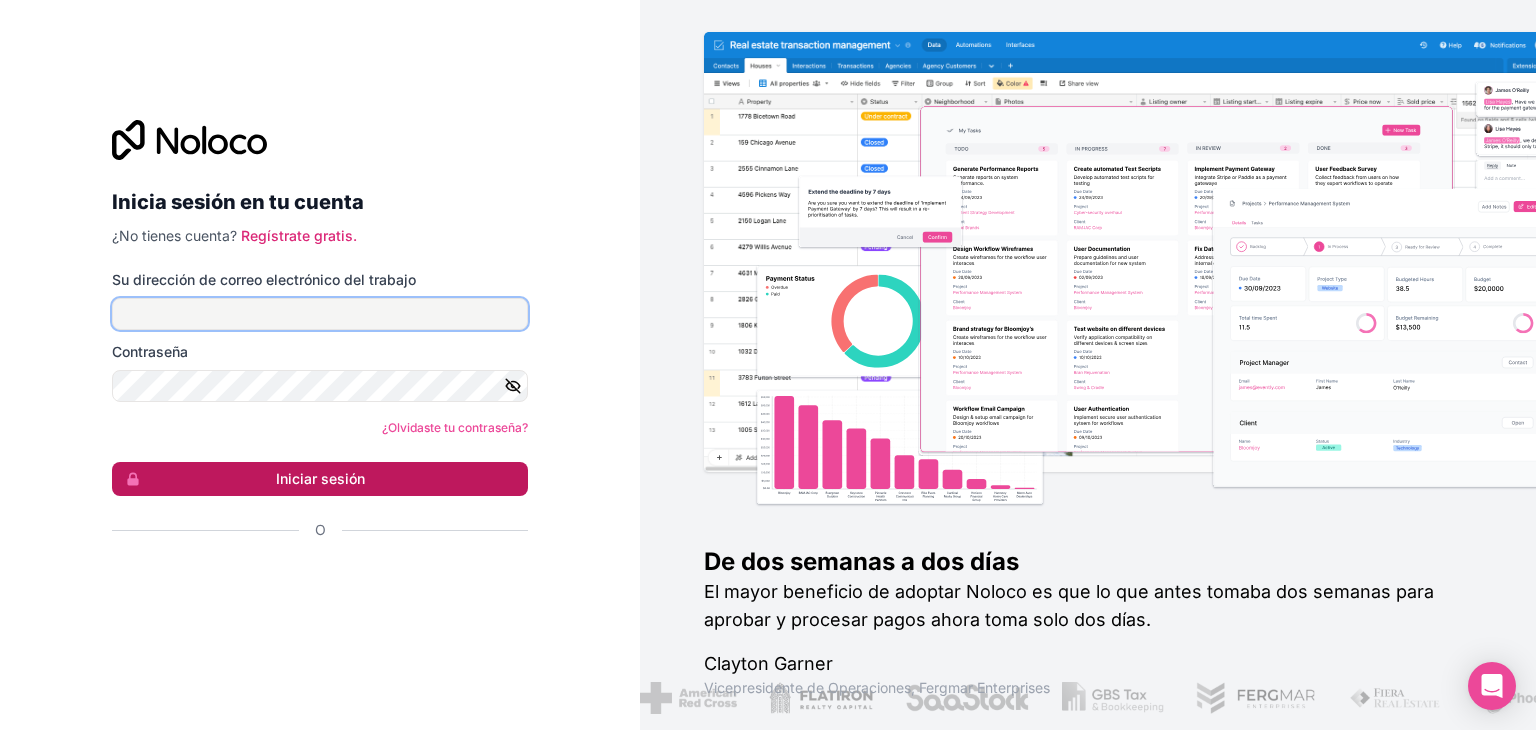 type on "[EMAIL]" 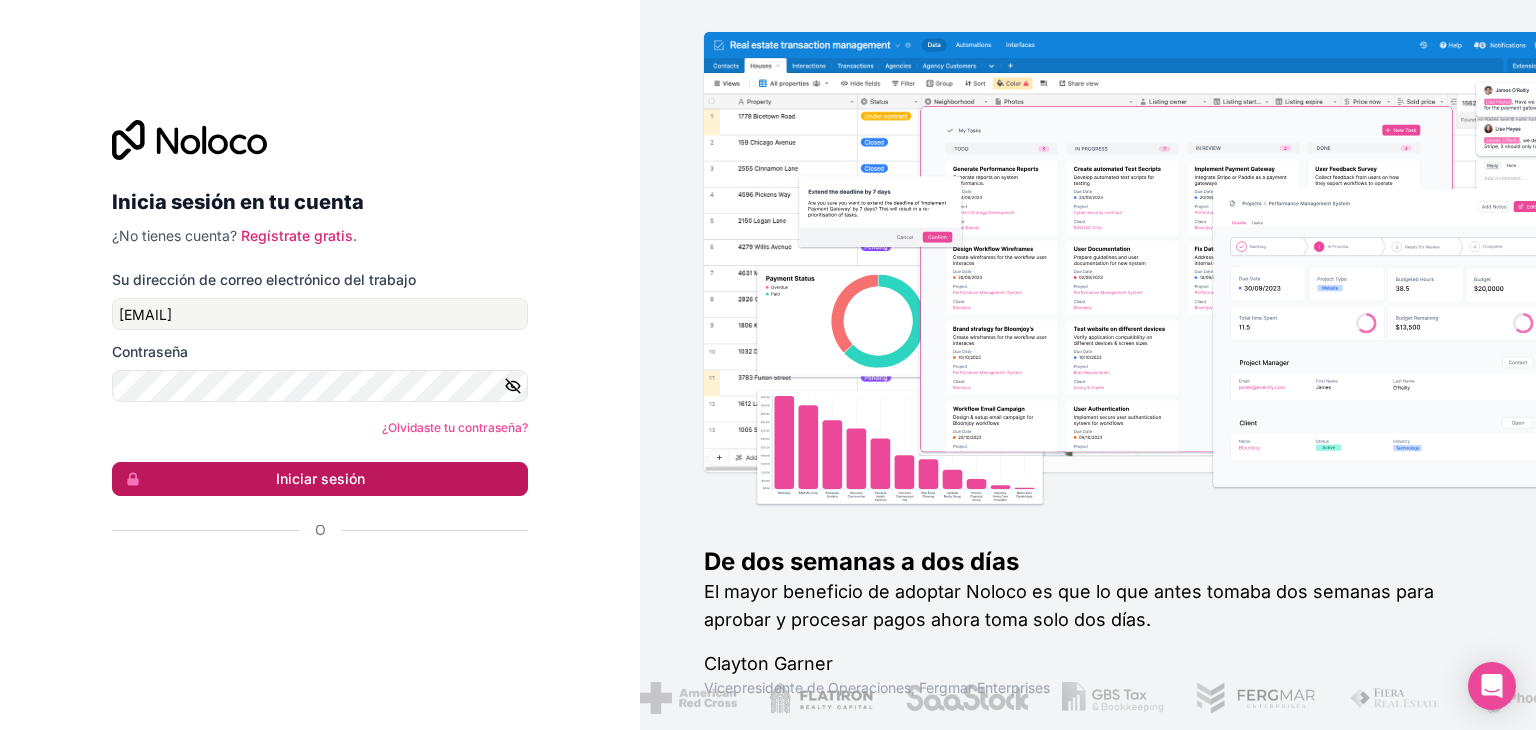 click on "Iniciar sesión" at bounding box center (320, 478) 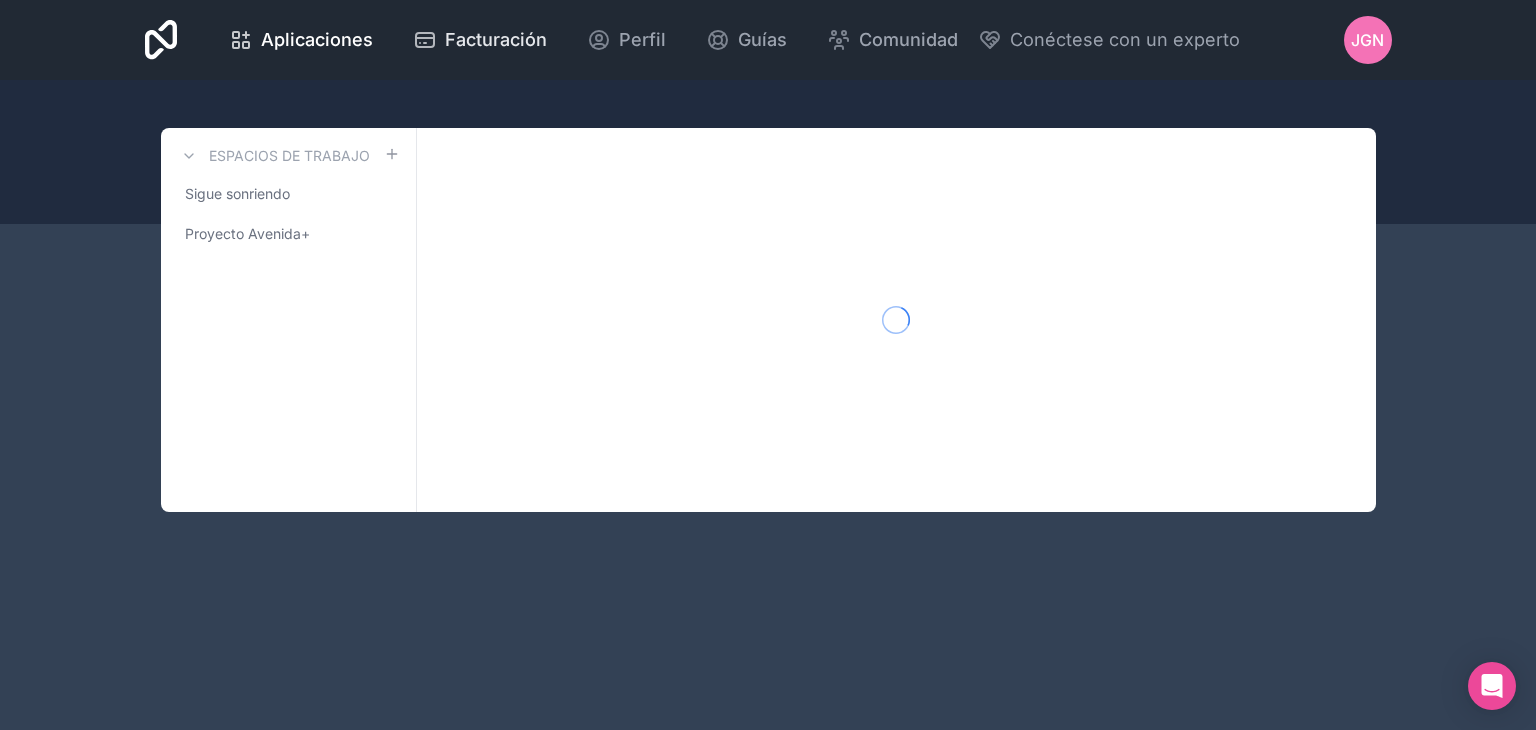 click on "Facturación" at bounding box center [496, 39] 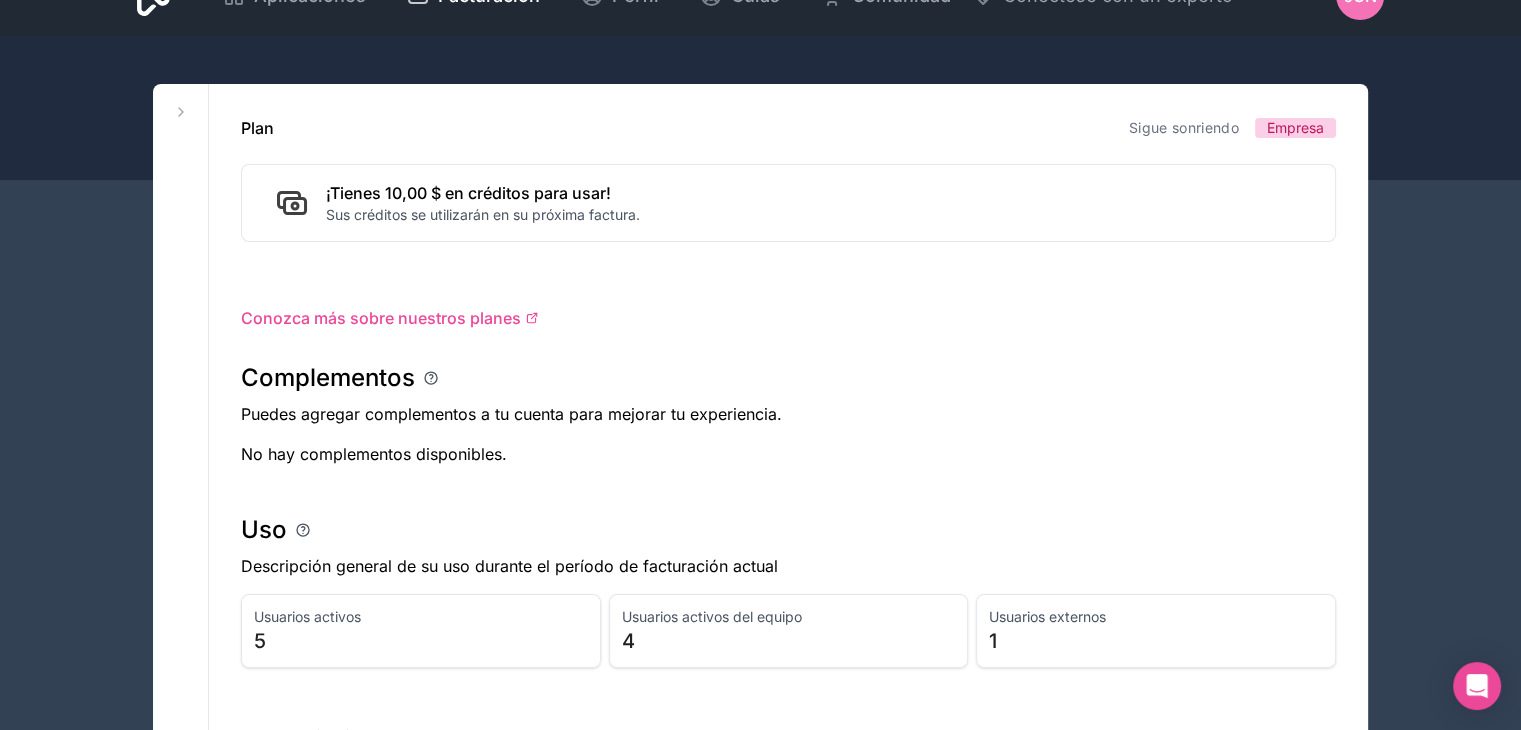 scroll, scrollTop: 0, scrollLeft: 0, axis: both 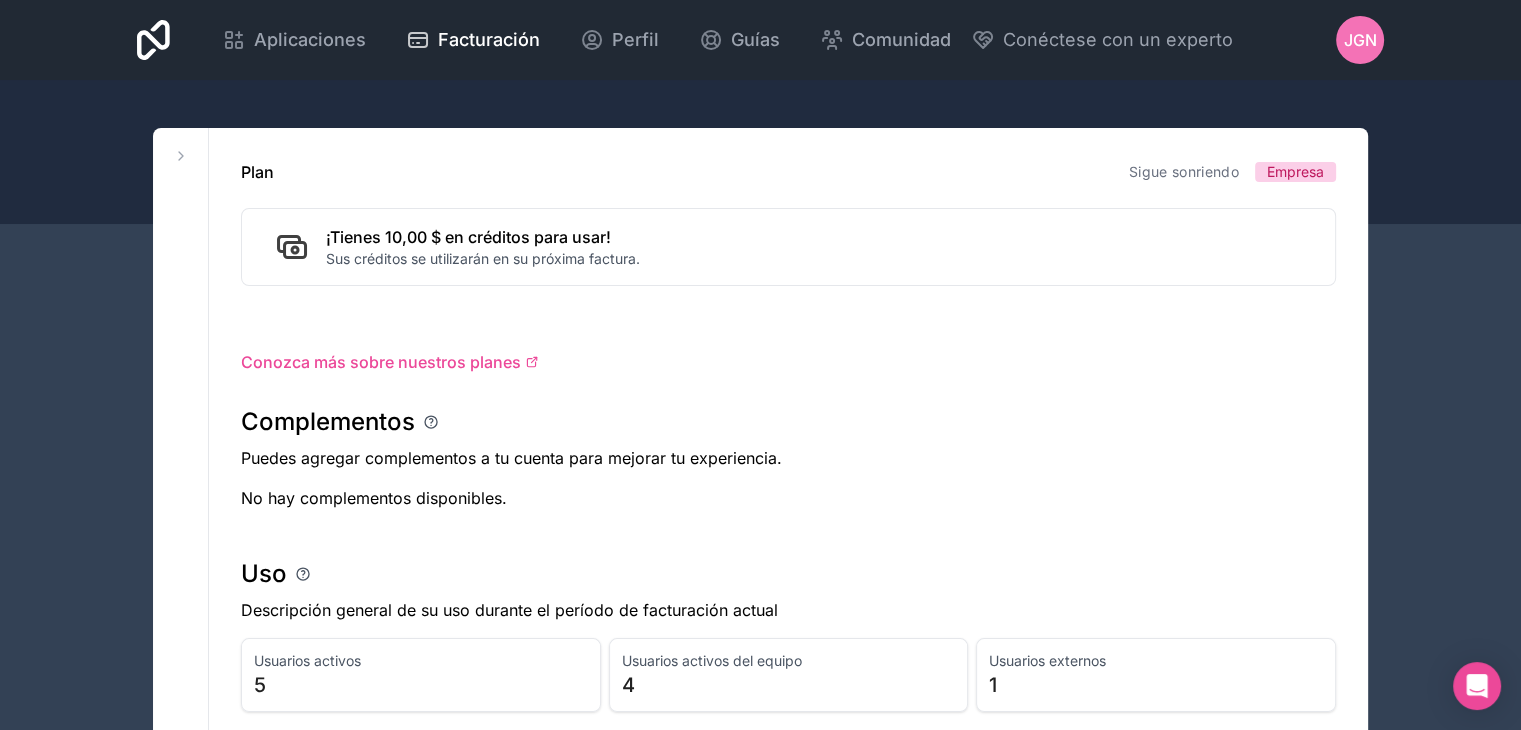 click 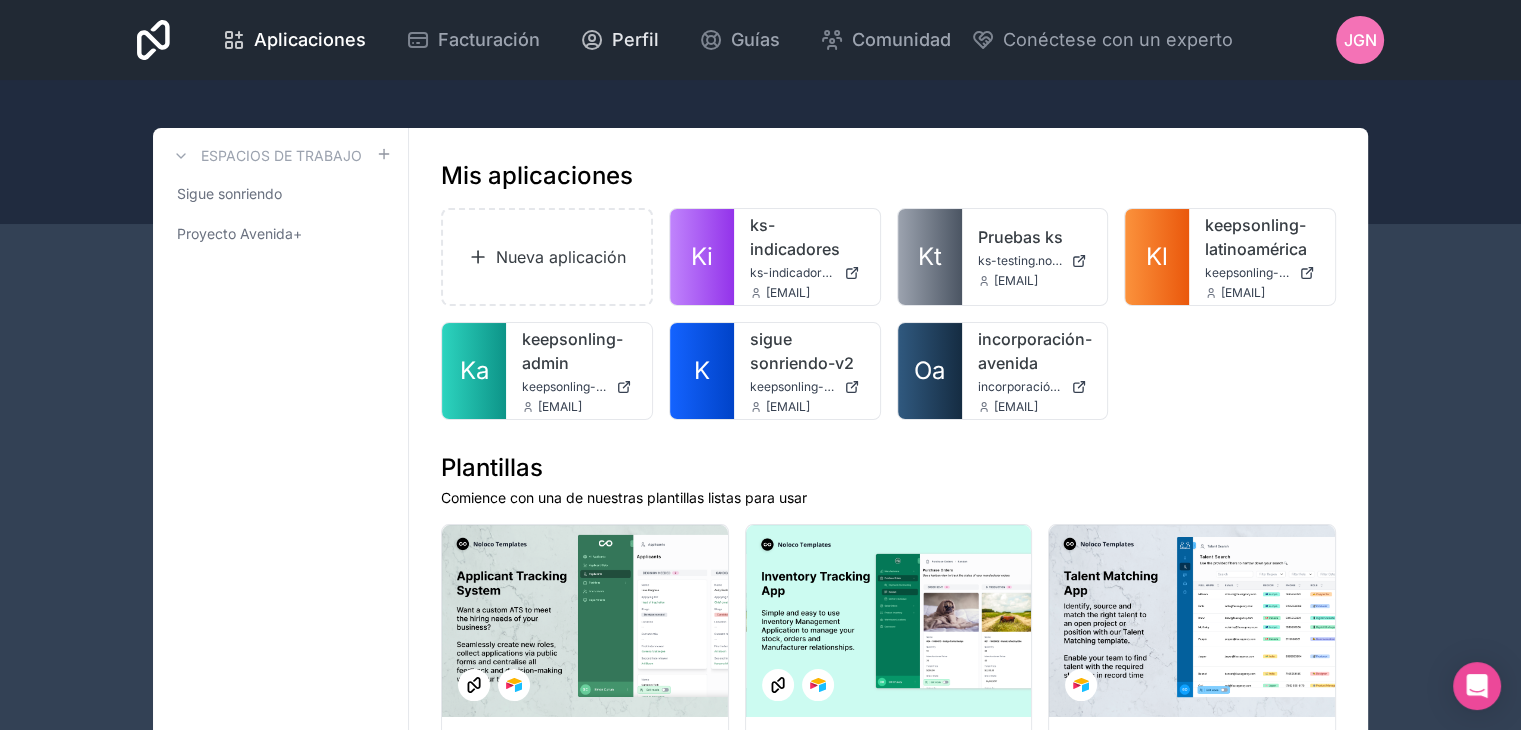 click on "Perfil" at bounding box center [635, 39] 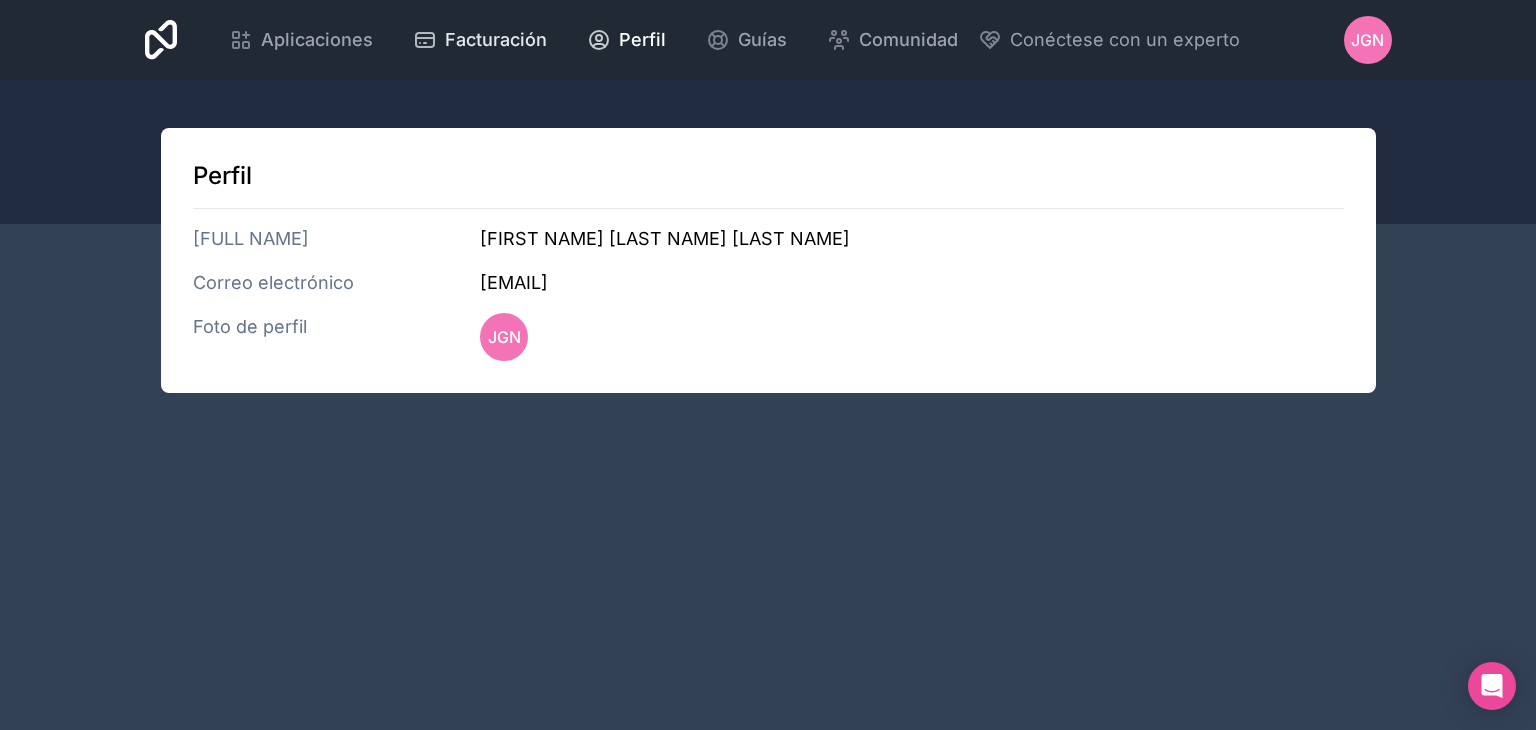 click on "Facturación" at bounding box center [496, 39] 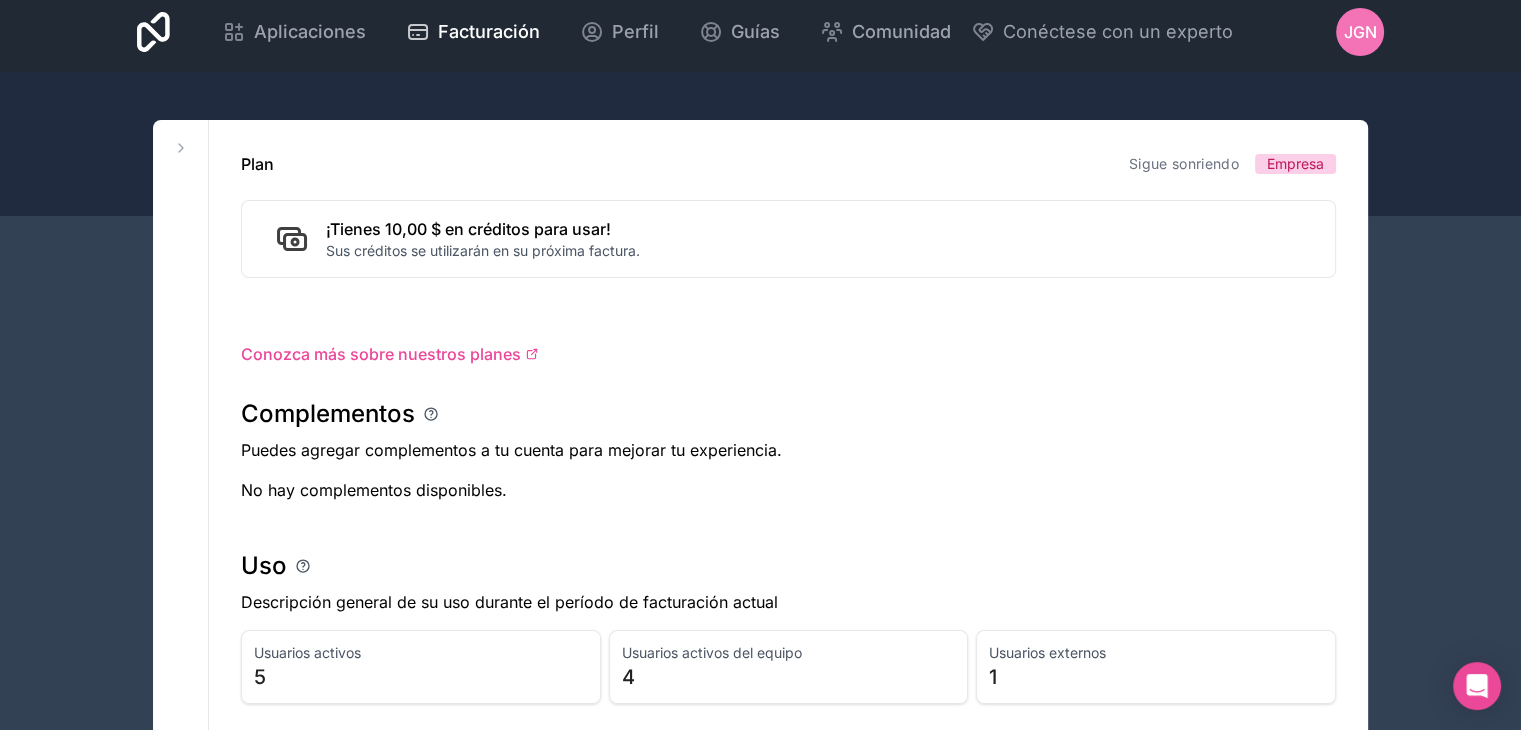 scroll, scrollTop: 0, scrollLeft: 0, axis: both 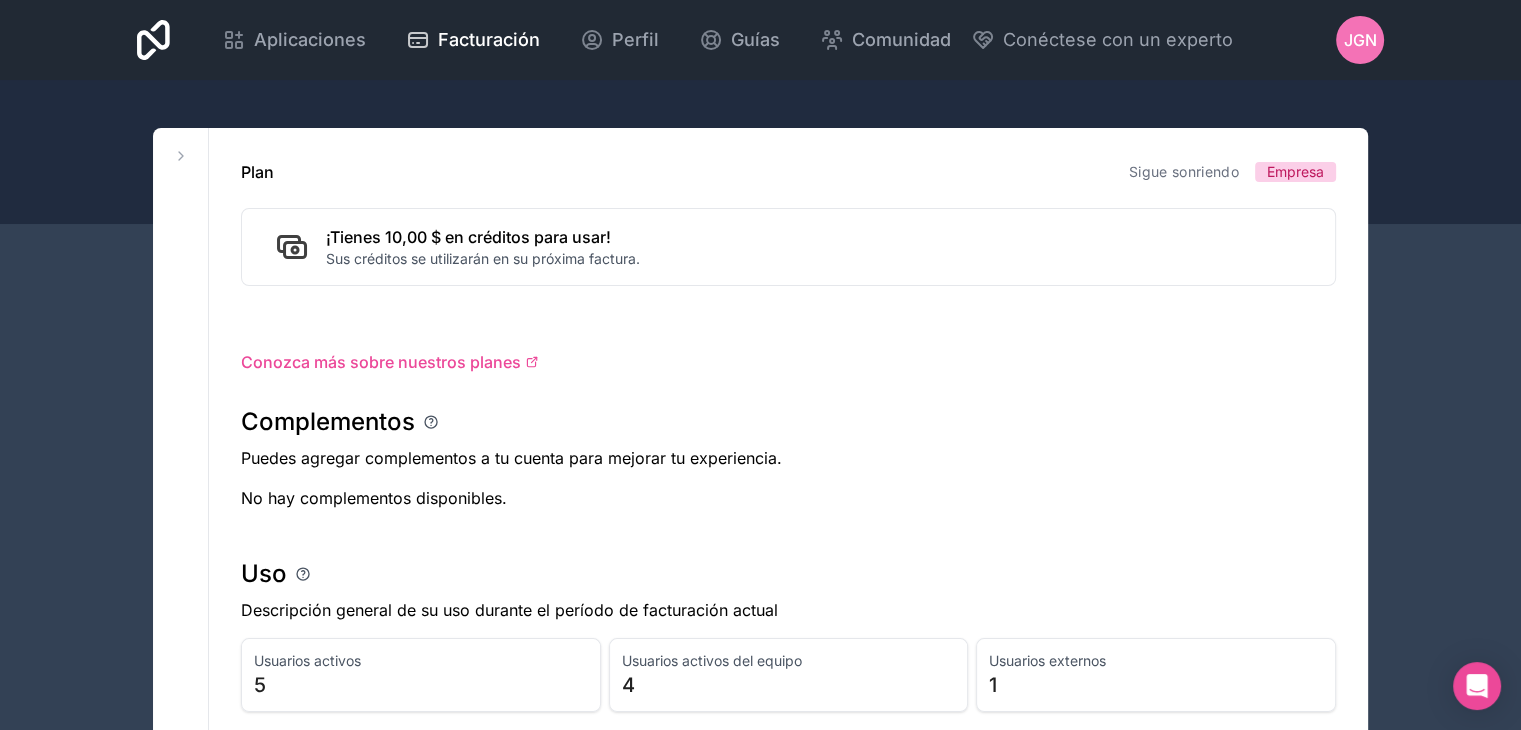 click 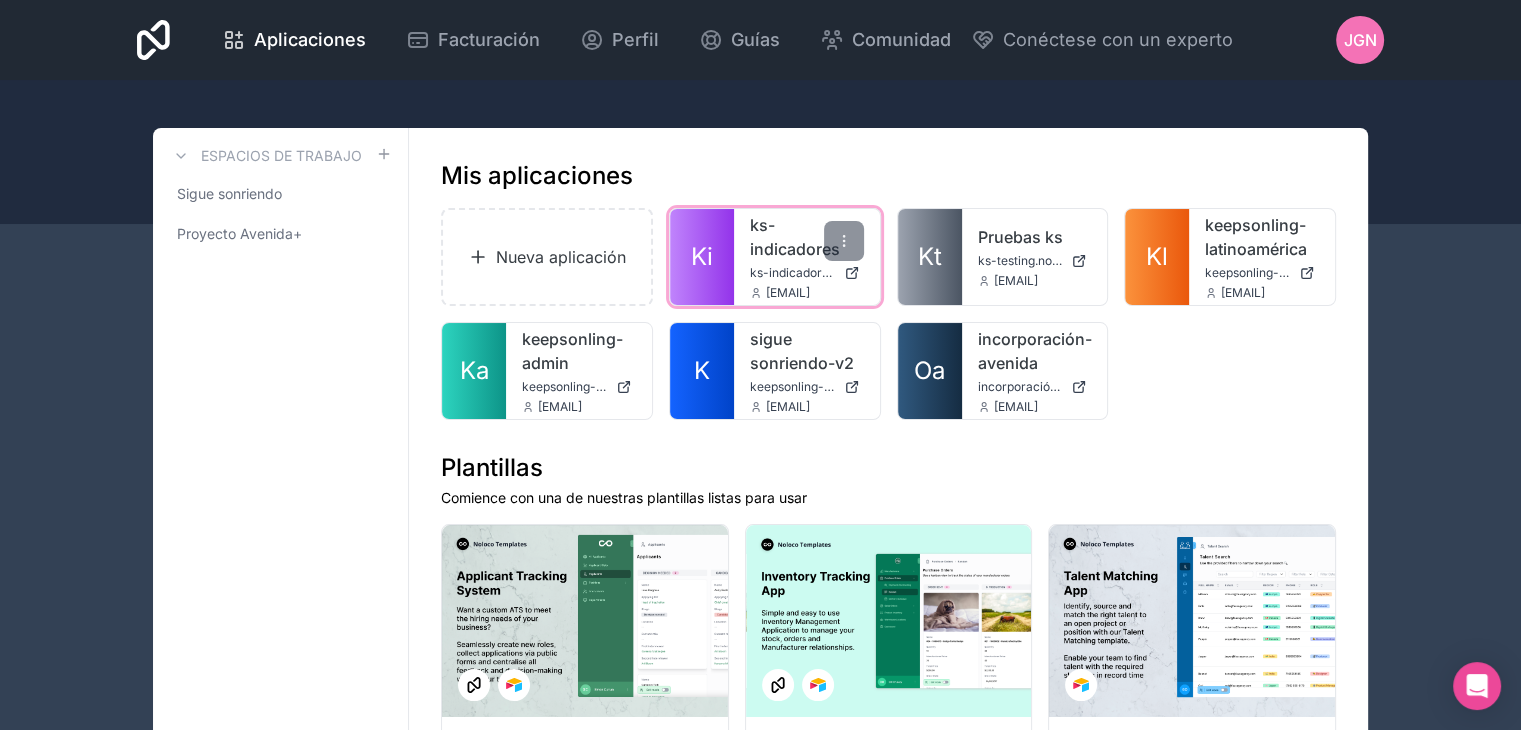 scroll, scrollTop: 0, scrollLeft: 0, axis: both 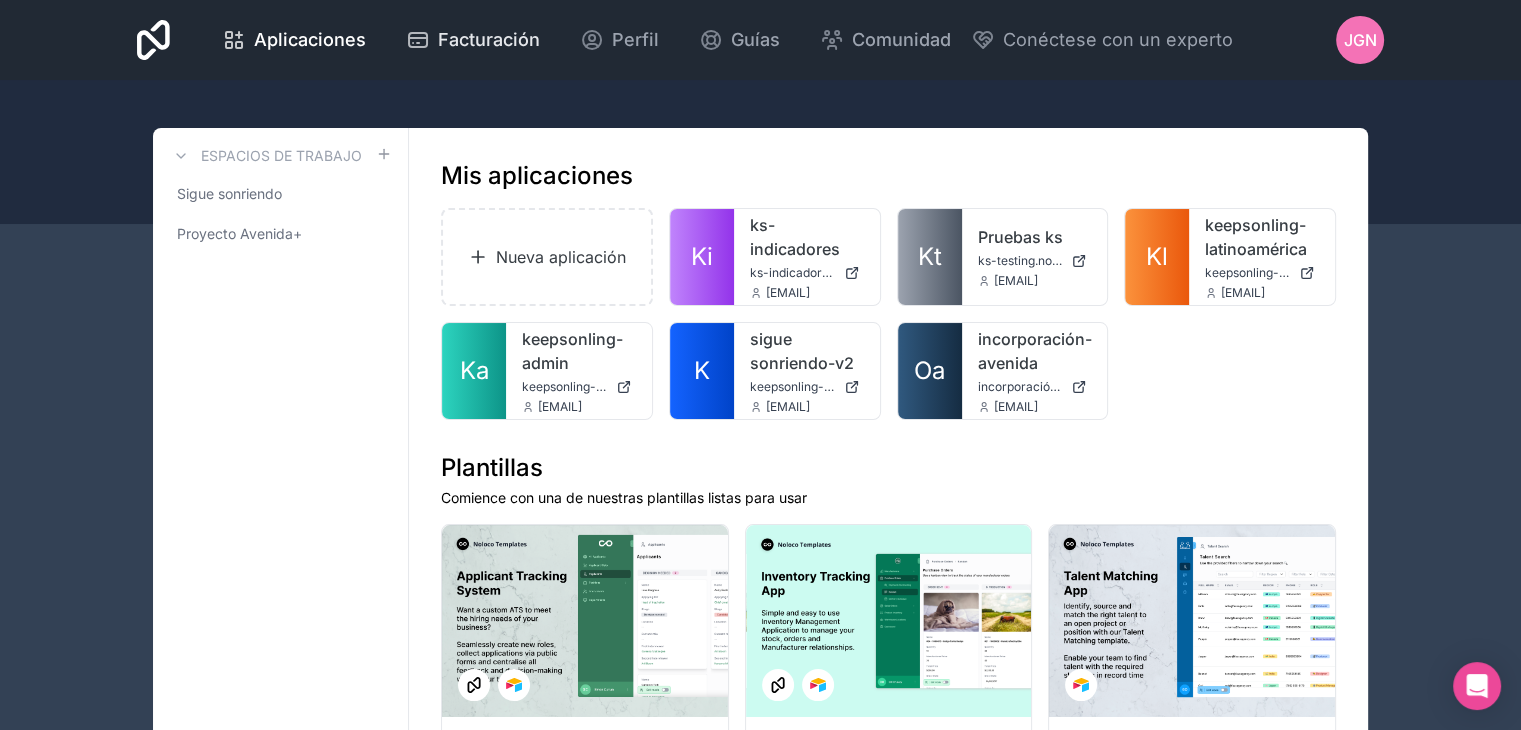 click on "Facturación" at bounding box center [489, 39] 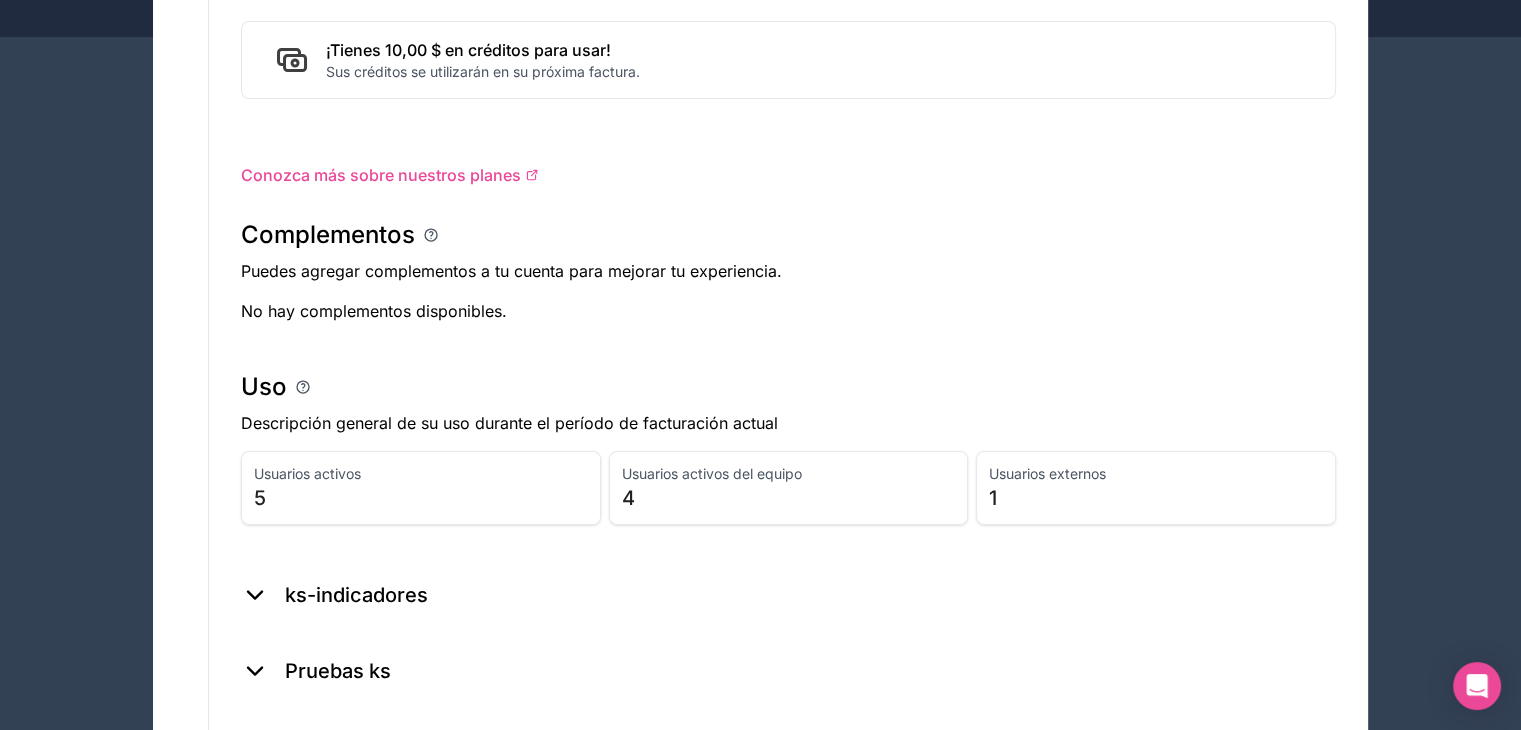scroll, scrollTop: 200, scrollLeft: 0, axis: vertical 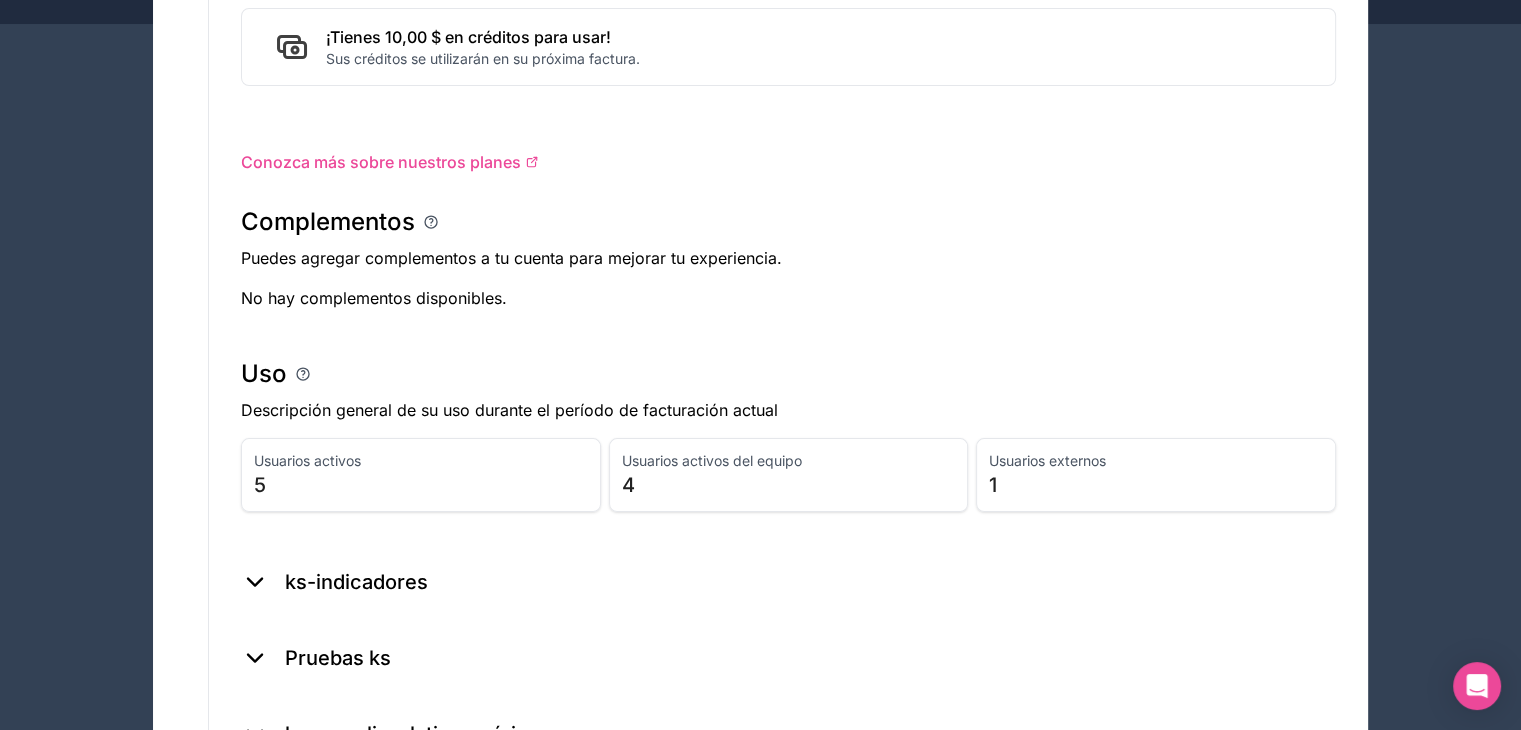 click on "5" at bounding box center (421, 485) 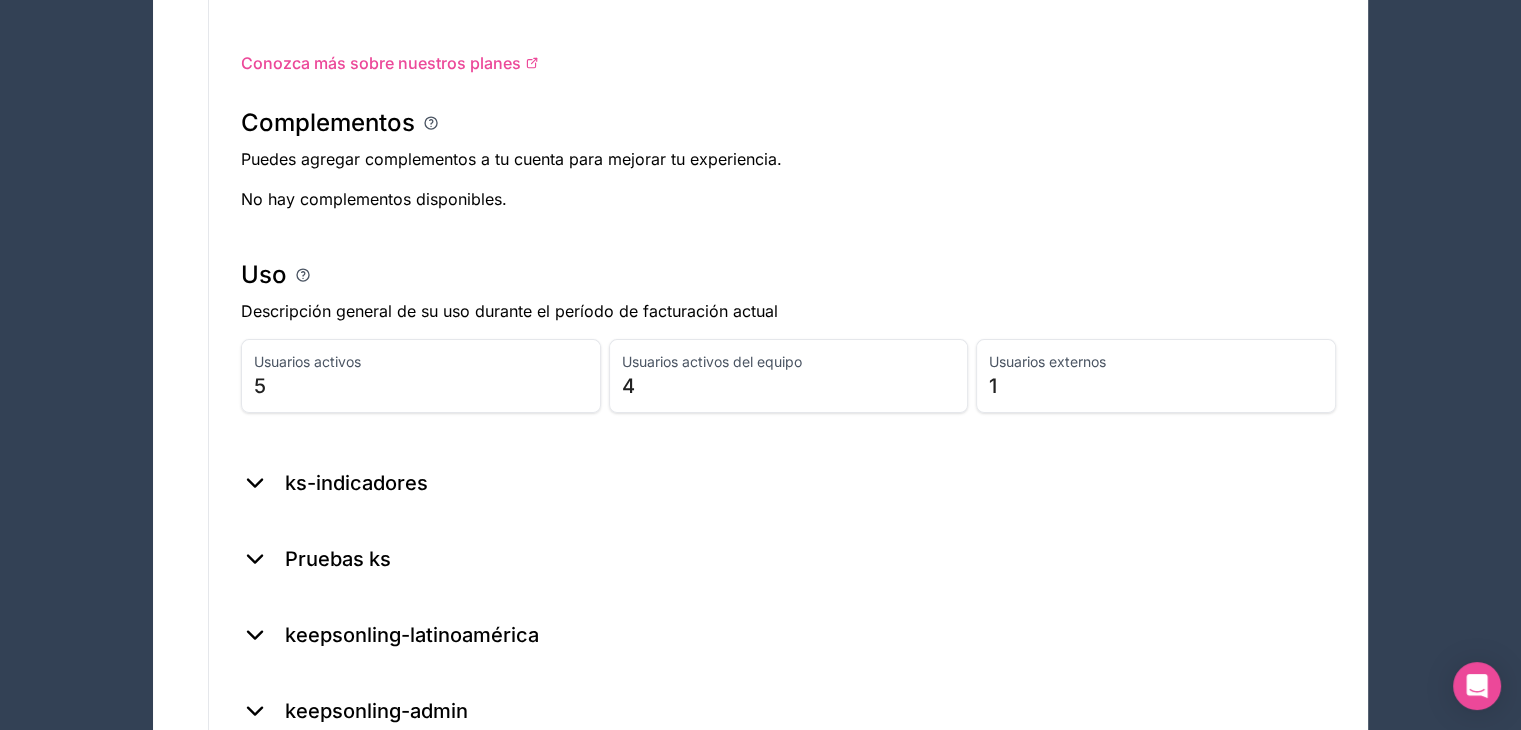 scroll, scrollTop: 465, scrollLeft: 0, axis: vertical 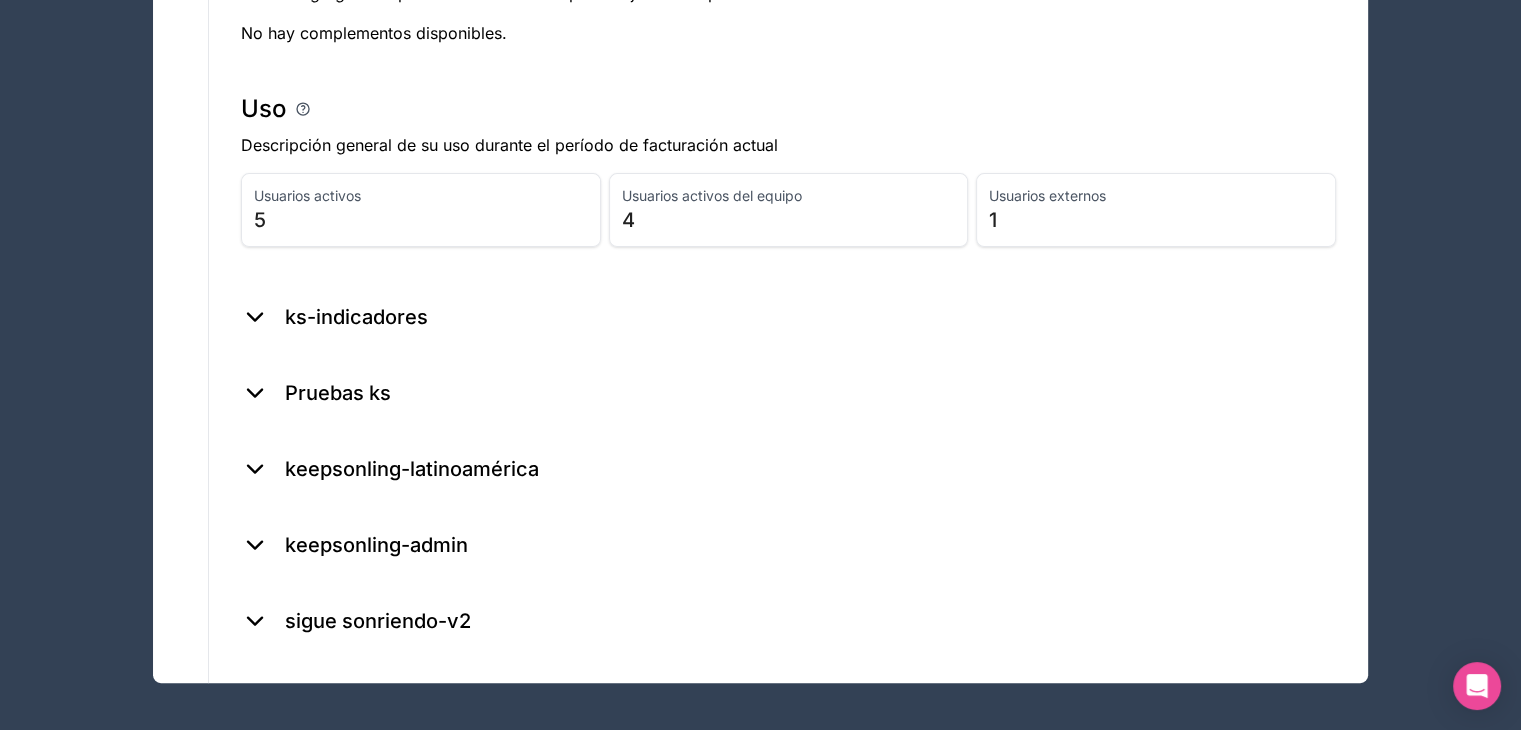 click on "4" at bounding box center [789, 220] 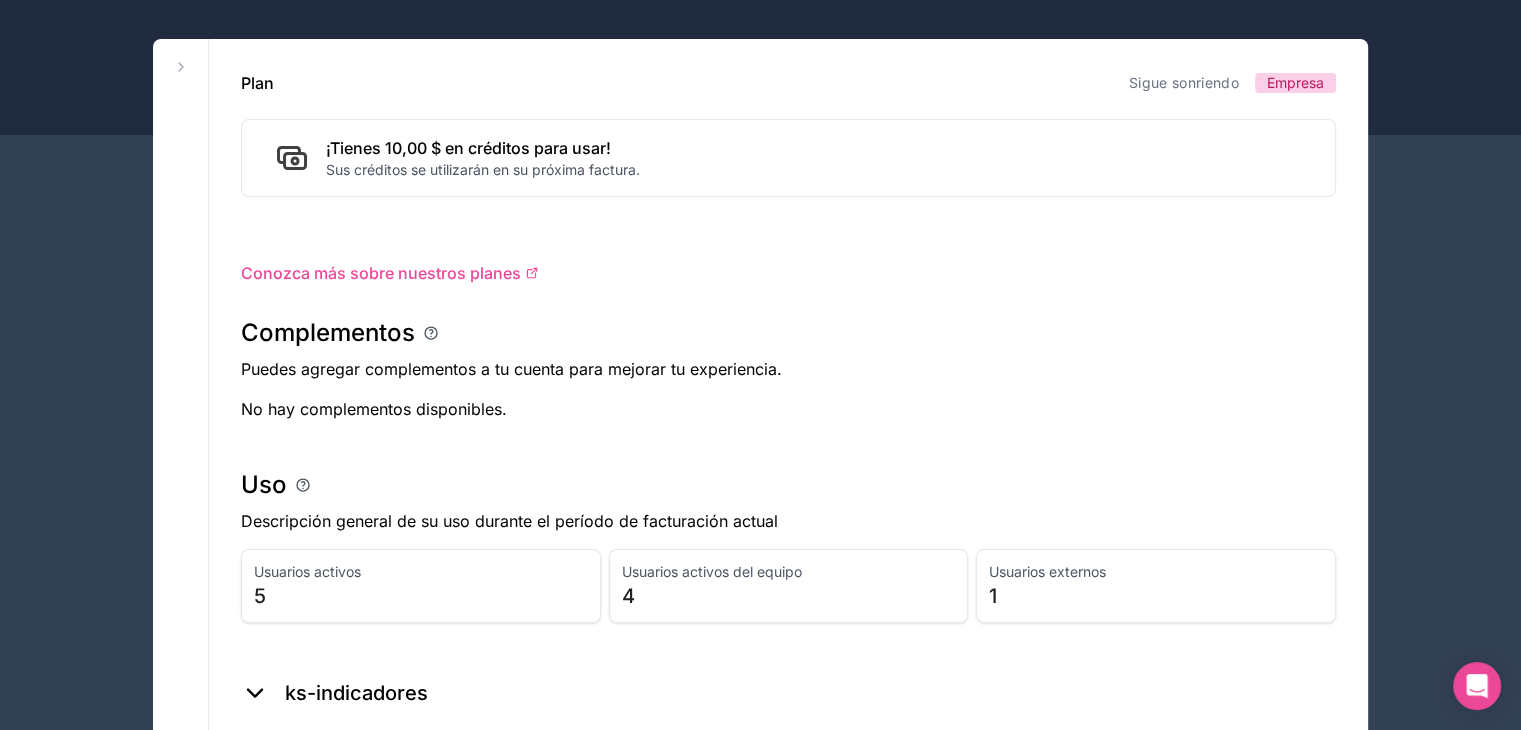 scroll, scrollTop: 65, scrollLeft: 0, axis: vertical 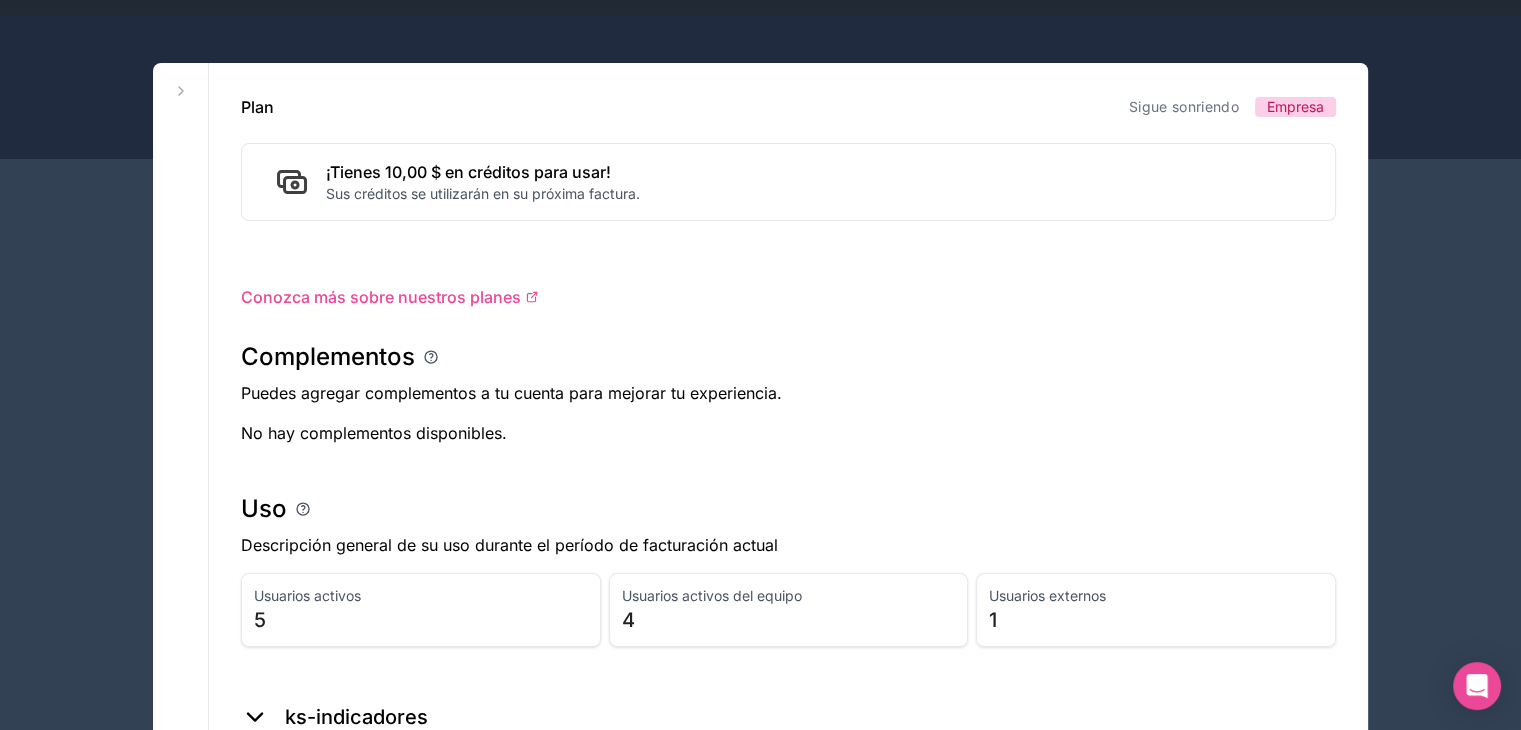click on "Plan Sigue sonriendo Empresa ¡Tienes 10,00 $ en créditos para usar! Sus créditos se utilizarán en su próxima factura.   Conozca más sobre nuestros planes Complementos Puedes agregar complementos a tu cuenta para mejorar tu experiencia. No hay complementos disponibles. Uso Descripción general de su uso durante el período de facturación actual Usuarios activos 5 Usuarios activos del equipo 4 Usuarios externos 1 ks-indicadores Pruebas ks keepsonling-latinoamérica keepsonling-admin sigue sonriendo-v2" at bounding box center [788, 573] 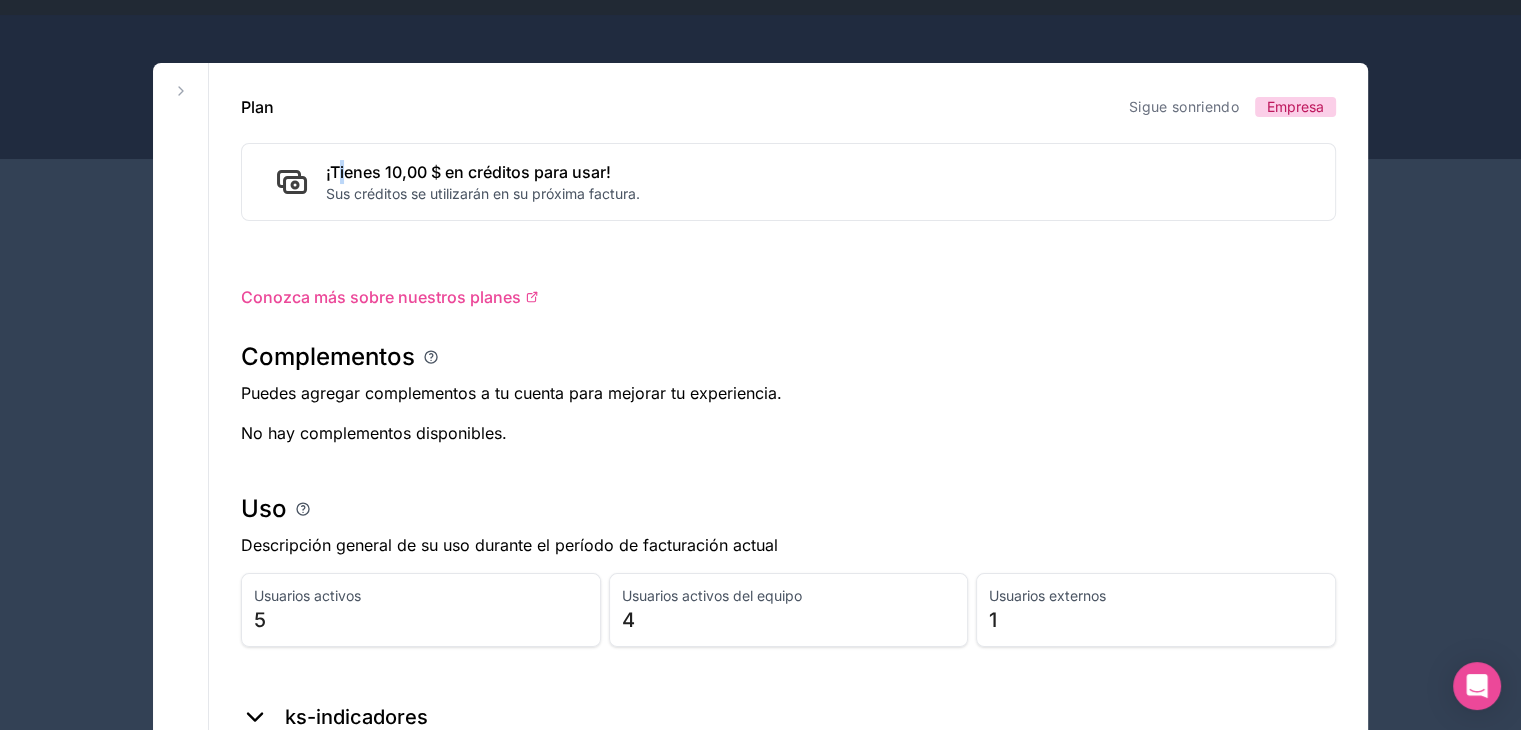 click on "¡Tienes 10,00 $ en créditos para usar!" at bounding box center [468, 172] 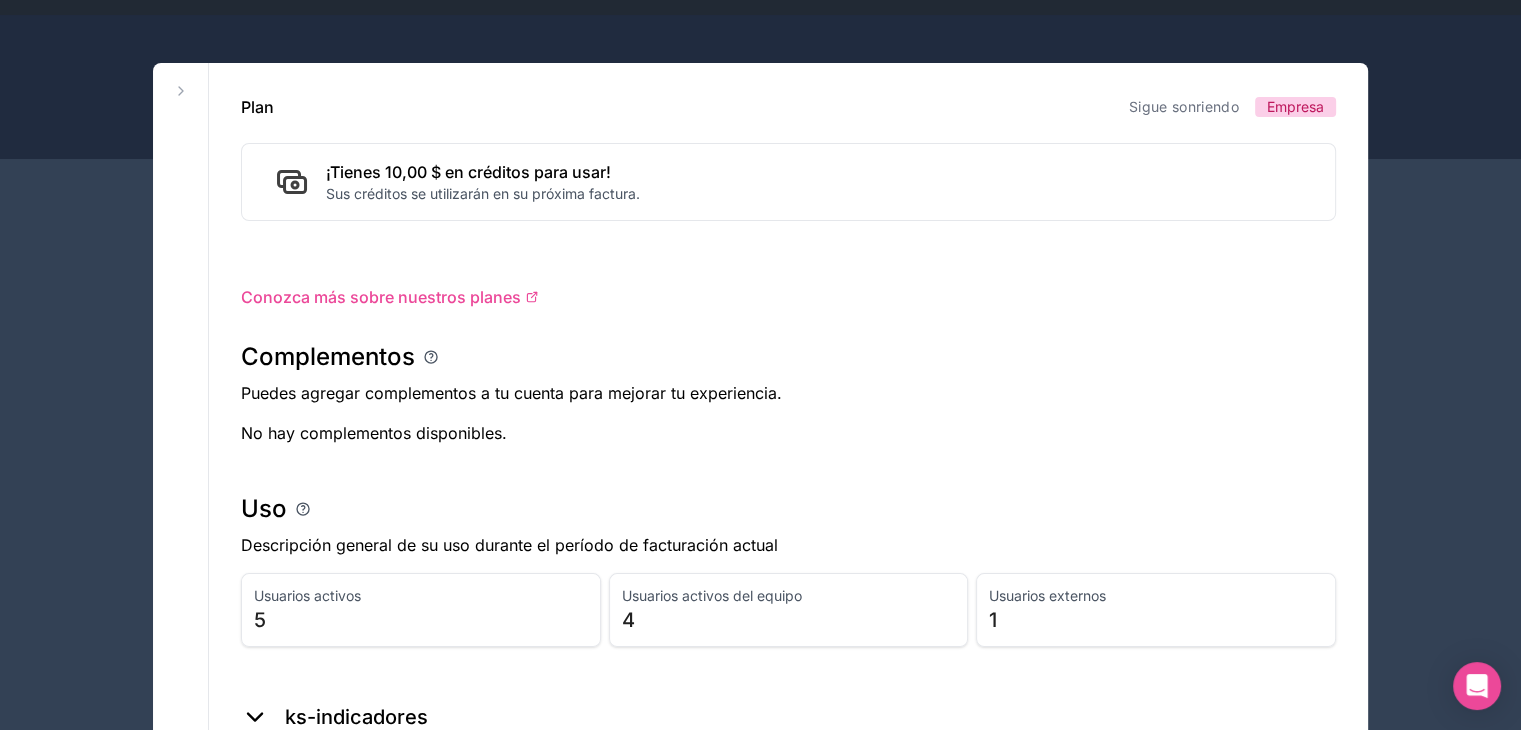 click on "¡Tienes 10,00 $ en créditos para usar!" at bounding box center [468, 172] 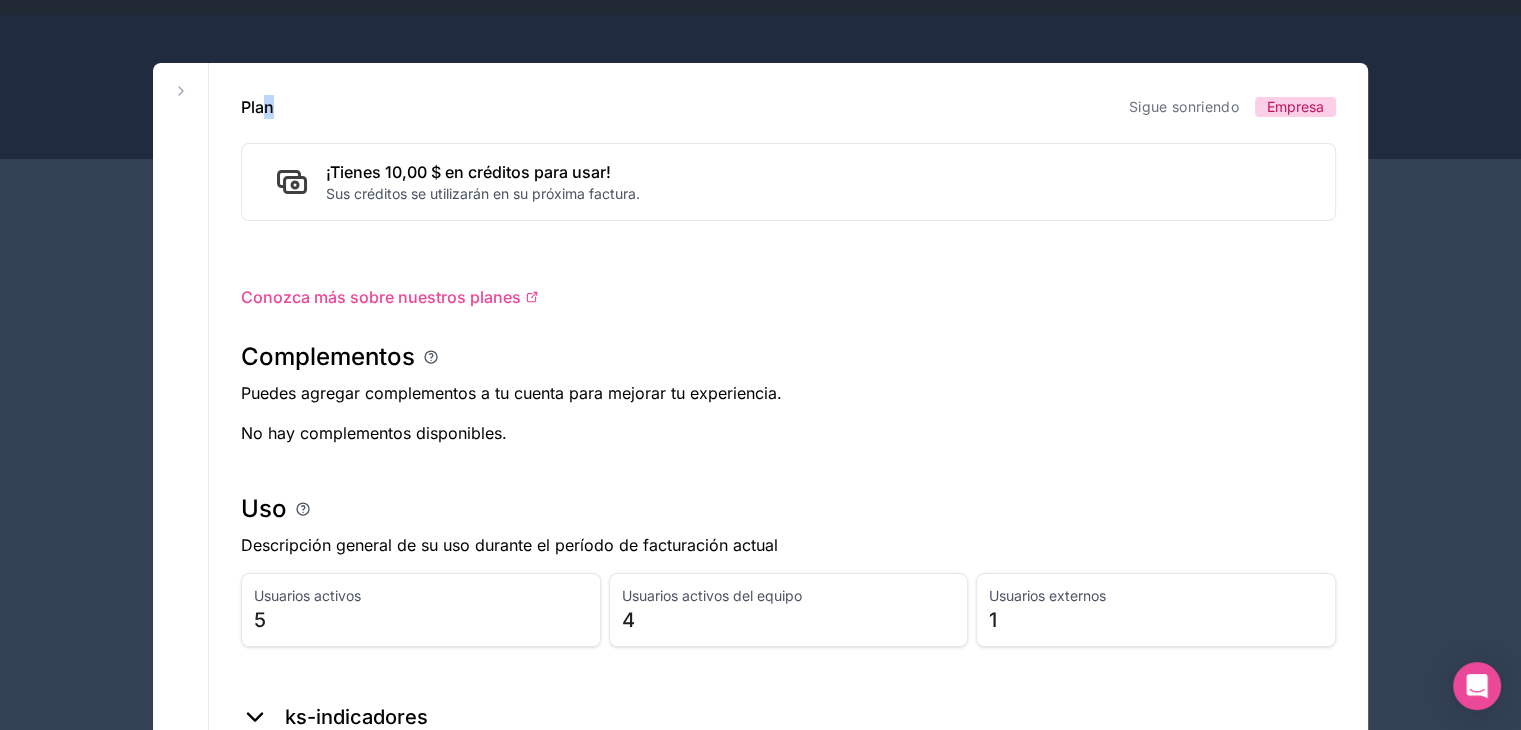 drag, startPoint x: 271, startPoint y: 121, endPoint x: 255, endPoint y: 100, distance: 26.400757 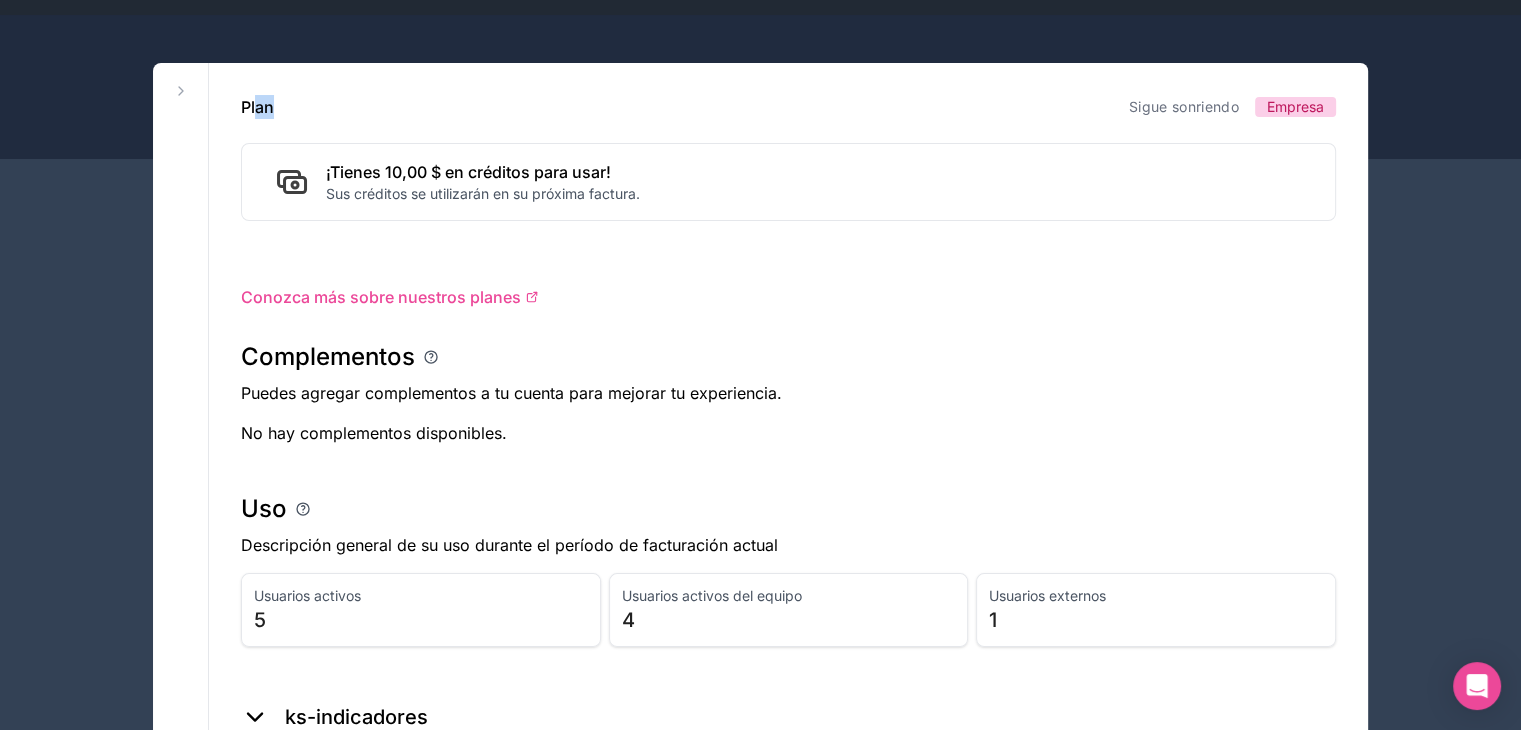 click on "Plan" at bounding box center (257, 107) 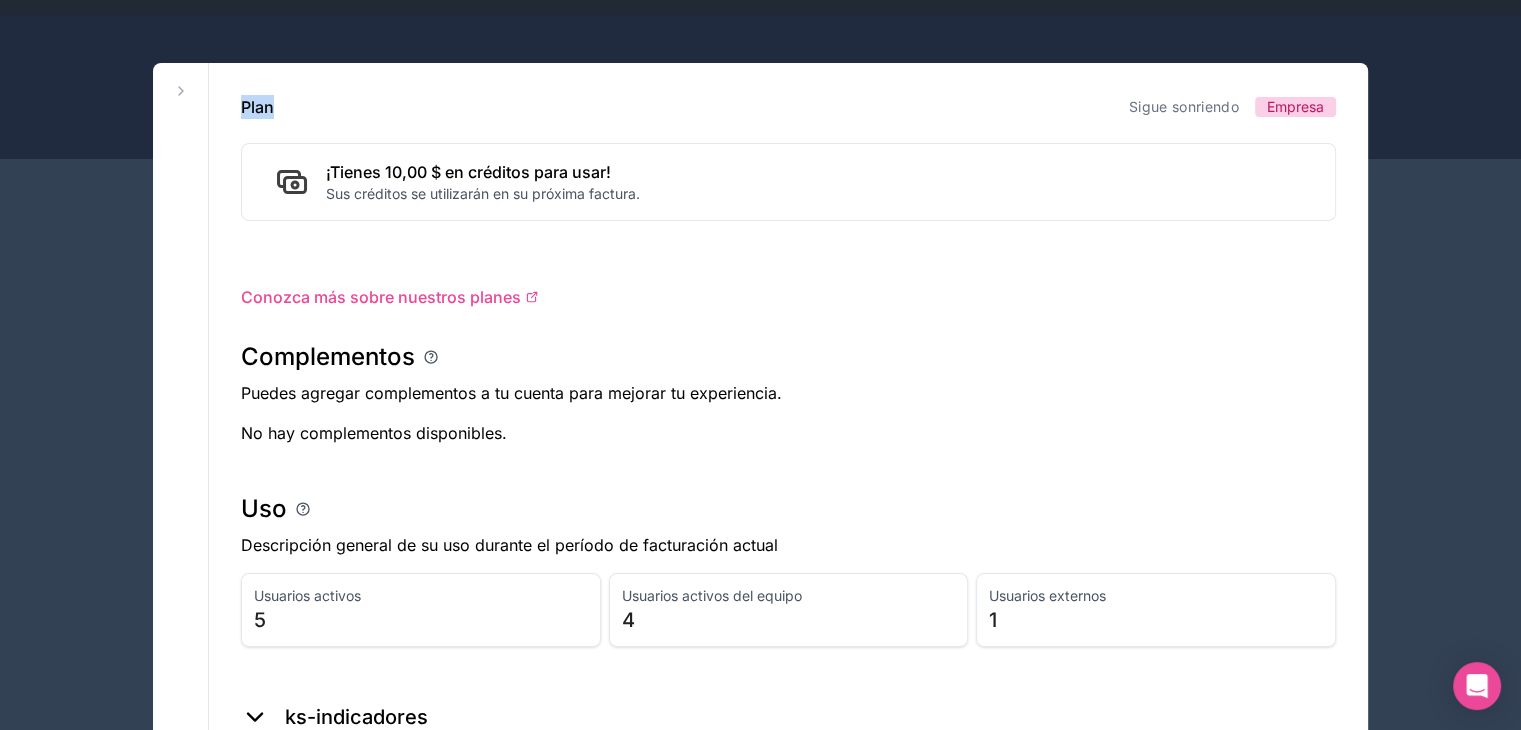 click on "Plan" at bounding box center [257, 107] 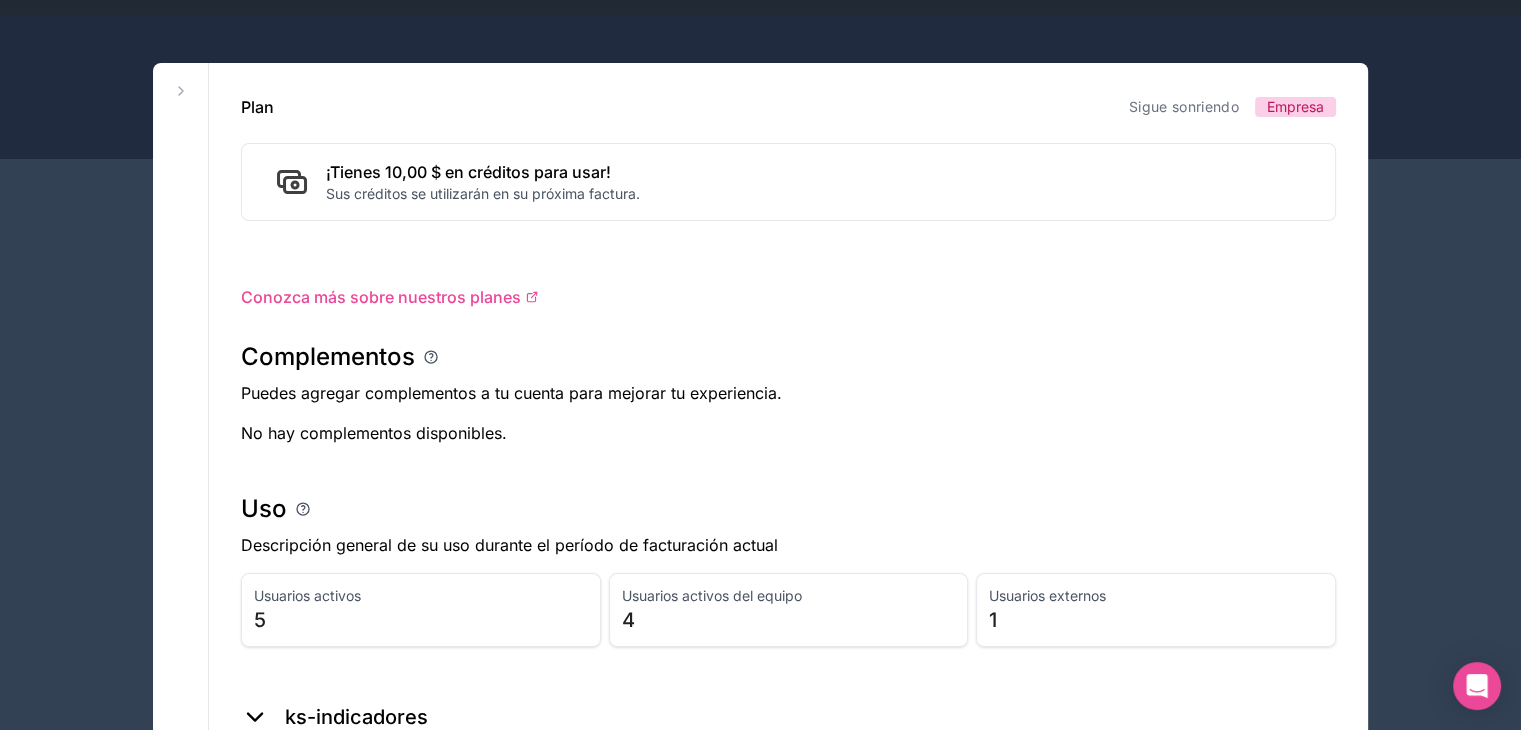 drag, startPoint x: 567, startPoint y: 139, endPoint x: 866, endPoint y: 213, distance: 308.02112 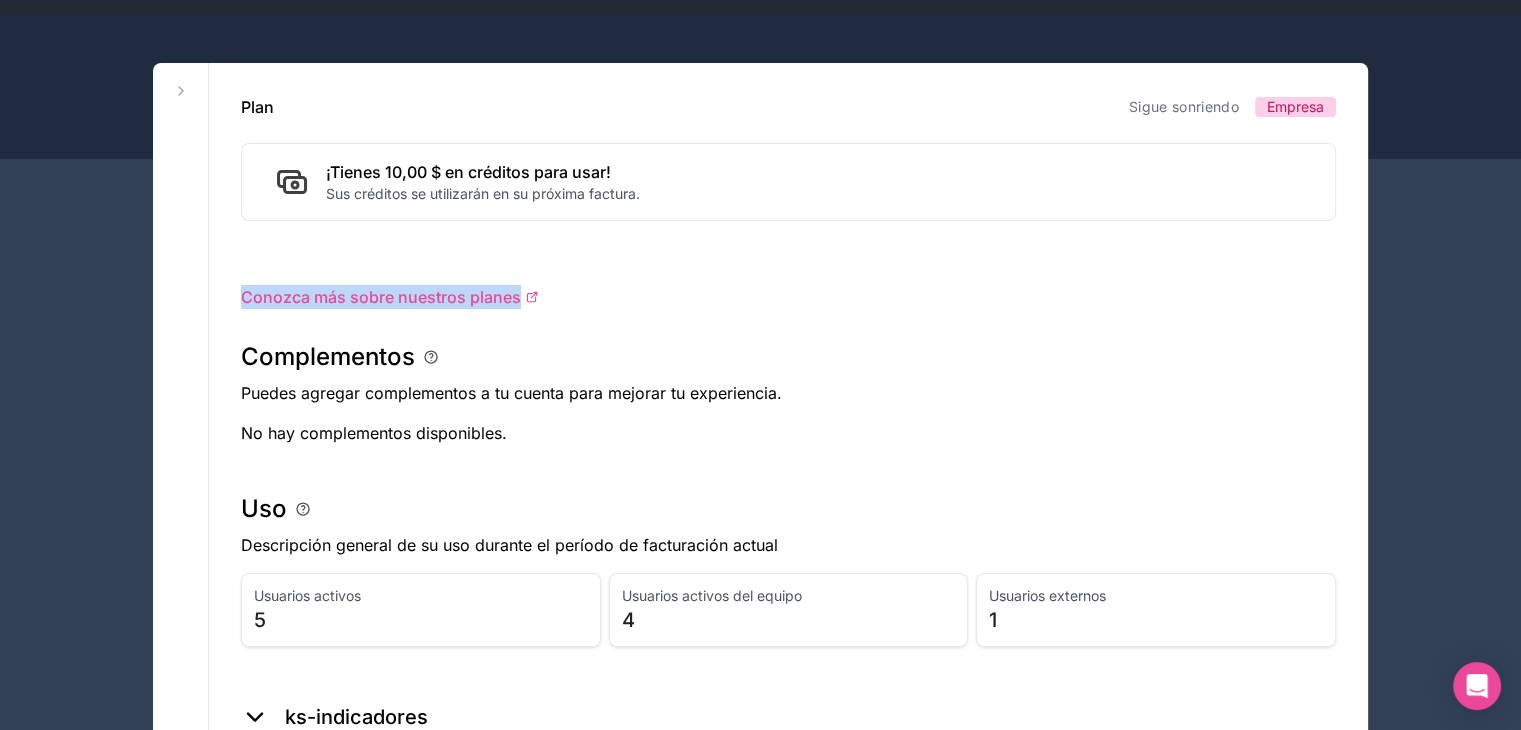 click on "Plan Sigue sonriendo Empresa ¡Tienes 10,00 $ en créditos para usar! Sus créditos se utilizarán en su próxima factura.   Conozca más sobre nuestros planes Complementos Puedes agregar complementos a tu cuenta para mejorar tu experiencia. No hay complementos disponibles. Uso Descripción general de su uso durante el período de facturación actual Usuarios activos 5 Usuarios activos del equipo 4 Usuarios externos 1 ks-indicadores Pruebas ks keepsonling-latinoamérica keepsonling-admin sigue sonriendo-v2" at bounding box center (788, 573) 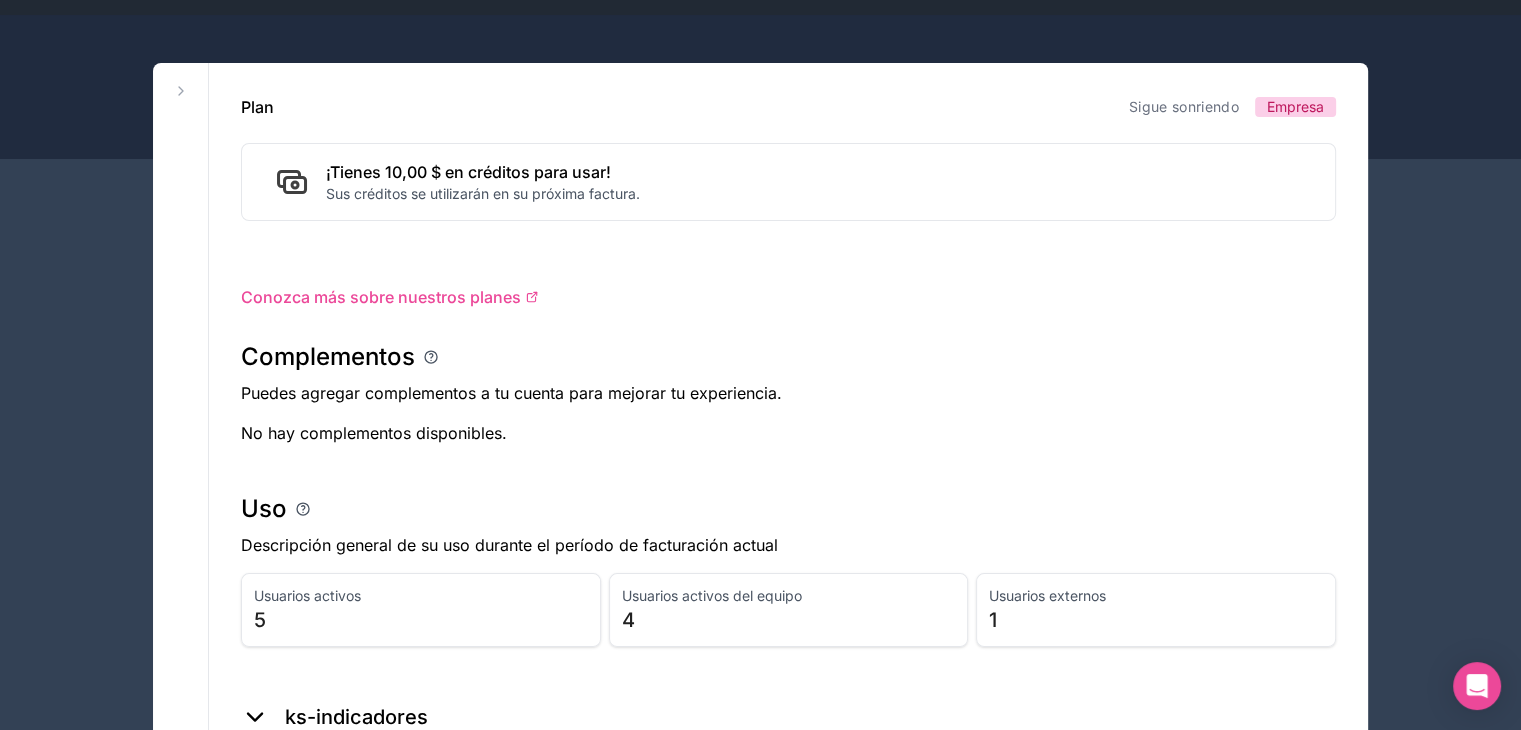click on "Plan Sigue sonriendo Empresa ¡Tienes 10,00 $ en créditos para usar! Sus créditos se utilizarán en su próxima factura.   Conozca más sobre nuestros planes Complementos Puedes agregar complementos a tu cuenta para mejorar tu experiencia. No hay complementos disponibles. Uso Descripción general de su uso durante el período de facturación actual Usuarios activos 5 Usuarios activos del equipo 4 Usuarios externos 1 ks-indicadores Pruebas ks keepsonling-latinoamérica keepsonling-admin sigue sonriendo-v2" at bounding box center [788, 573] 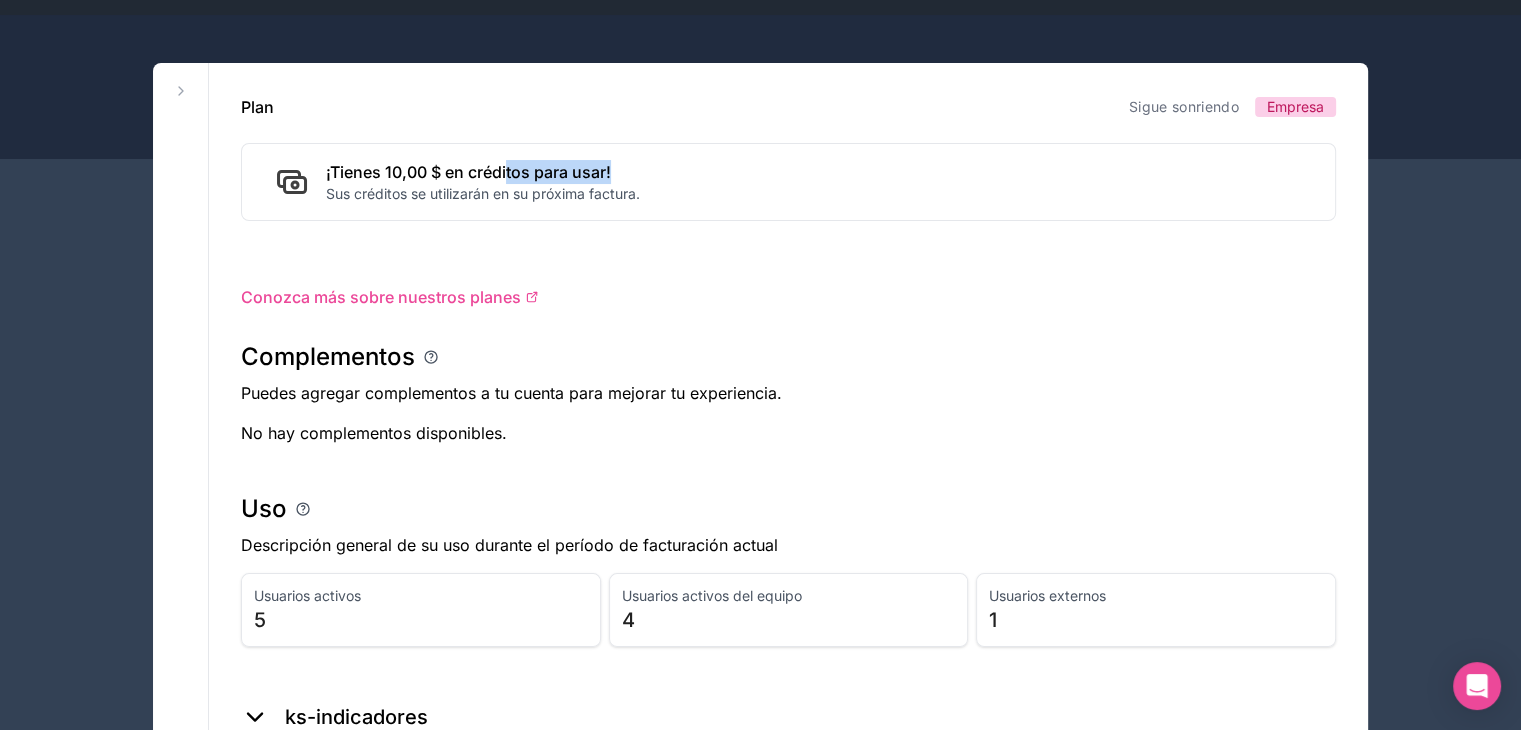 drag, startPoint x: 636, startPoint y: 173, endPoint x: 409, endPoint y: 165, distance: 227.14093 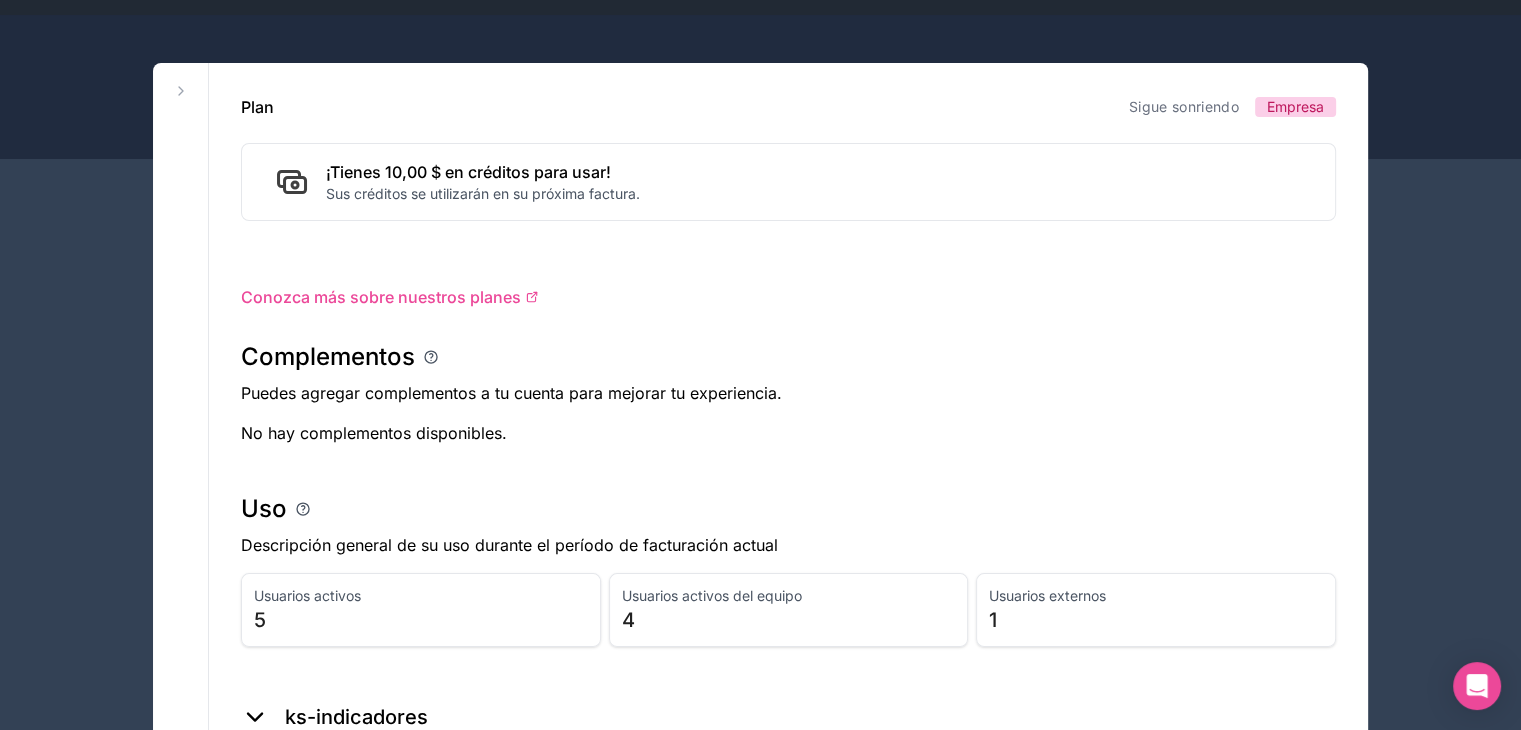 drag, startPoint x: 409, startPoint y: 165, endPoint x: 298, endPoint y: 182, distance: 112.29426 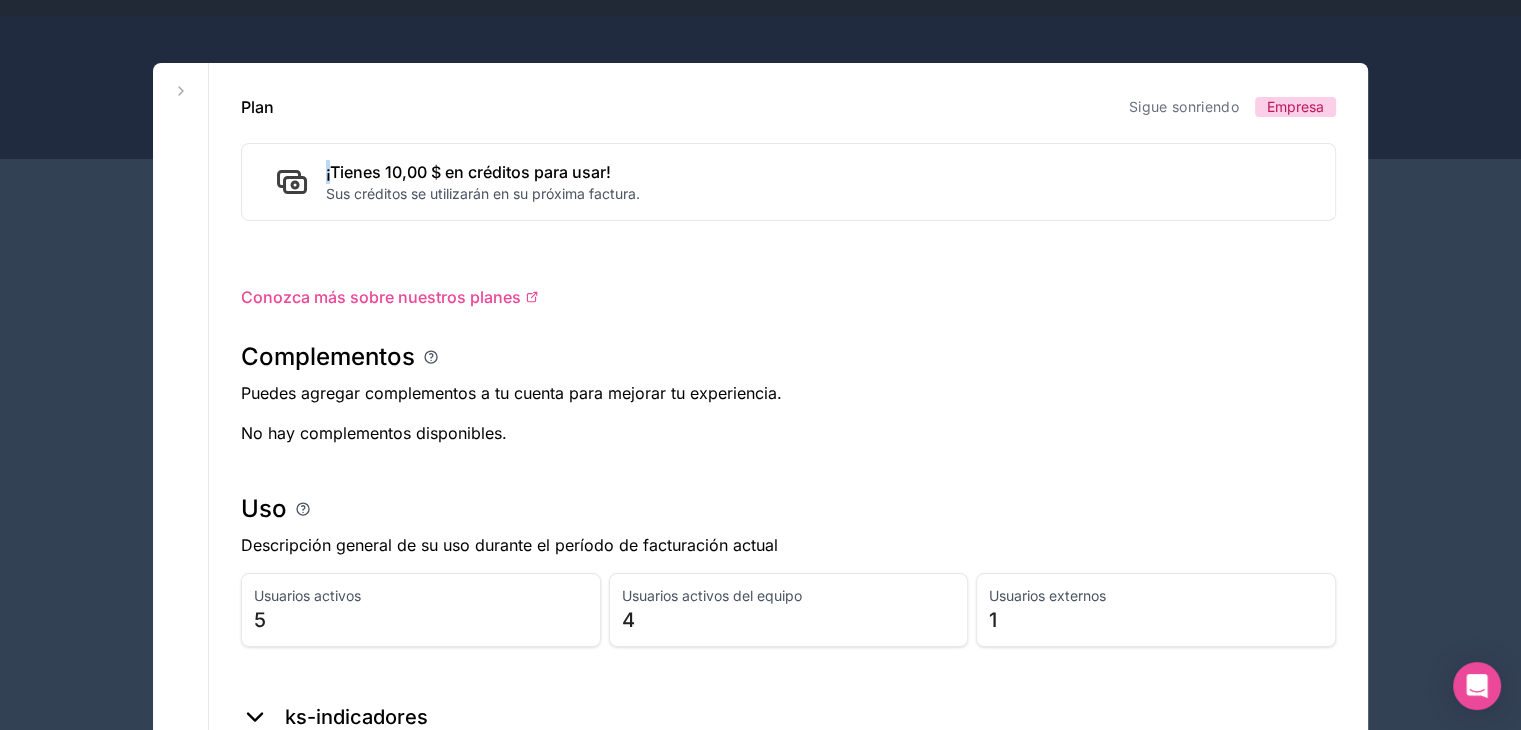 click on "¡Tienes 10,00 $ en créditos para usar! Sus créditos se utilizarán en su próxima factura." at bounding box center (788, 182) 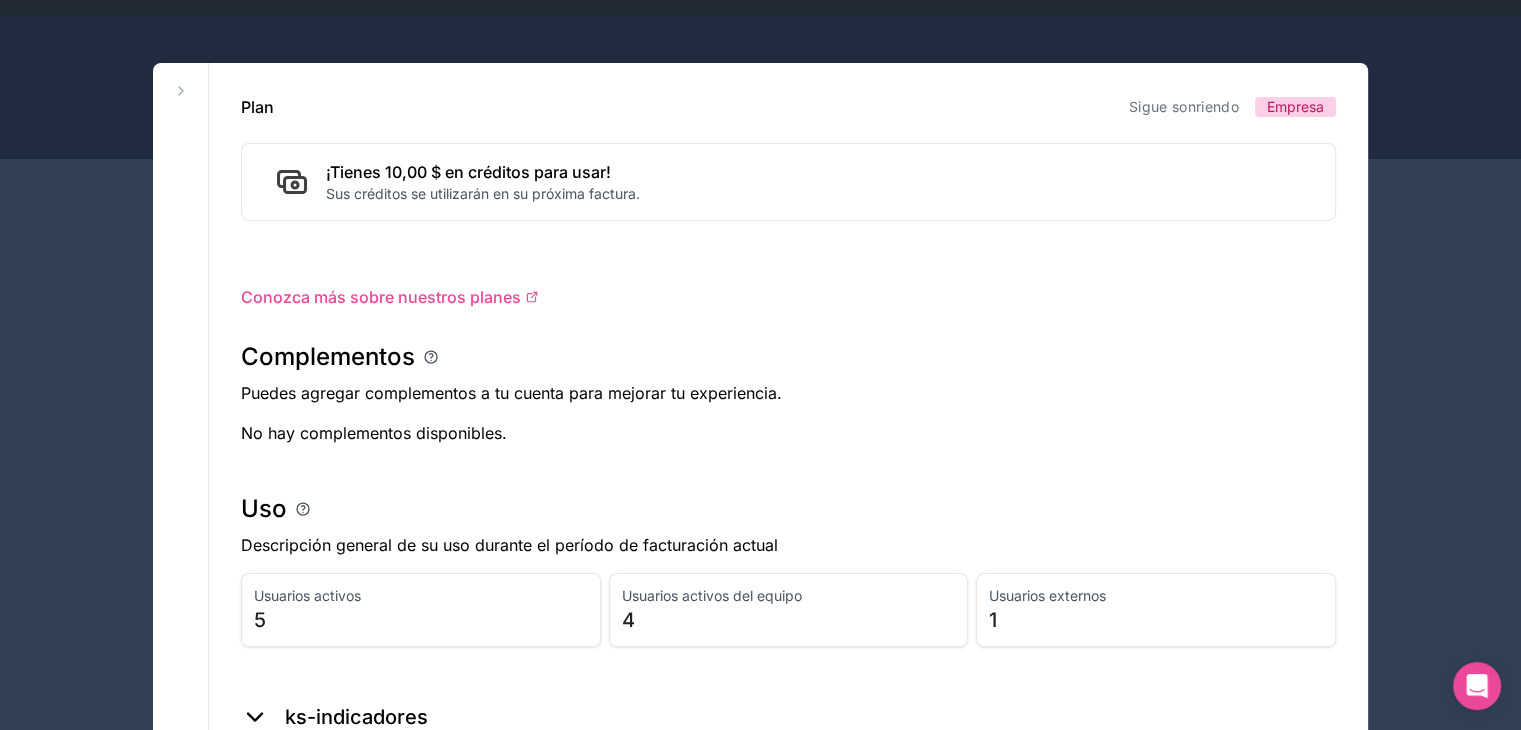 drag, startPoint x: 276, startPoint y: 175, endPoint x: 344, endPoint y: 170, distance: 68.18358 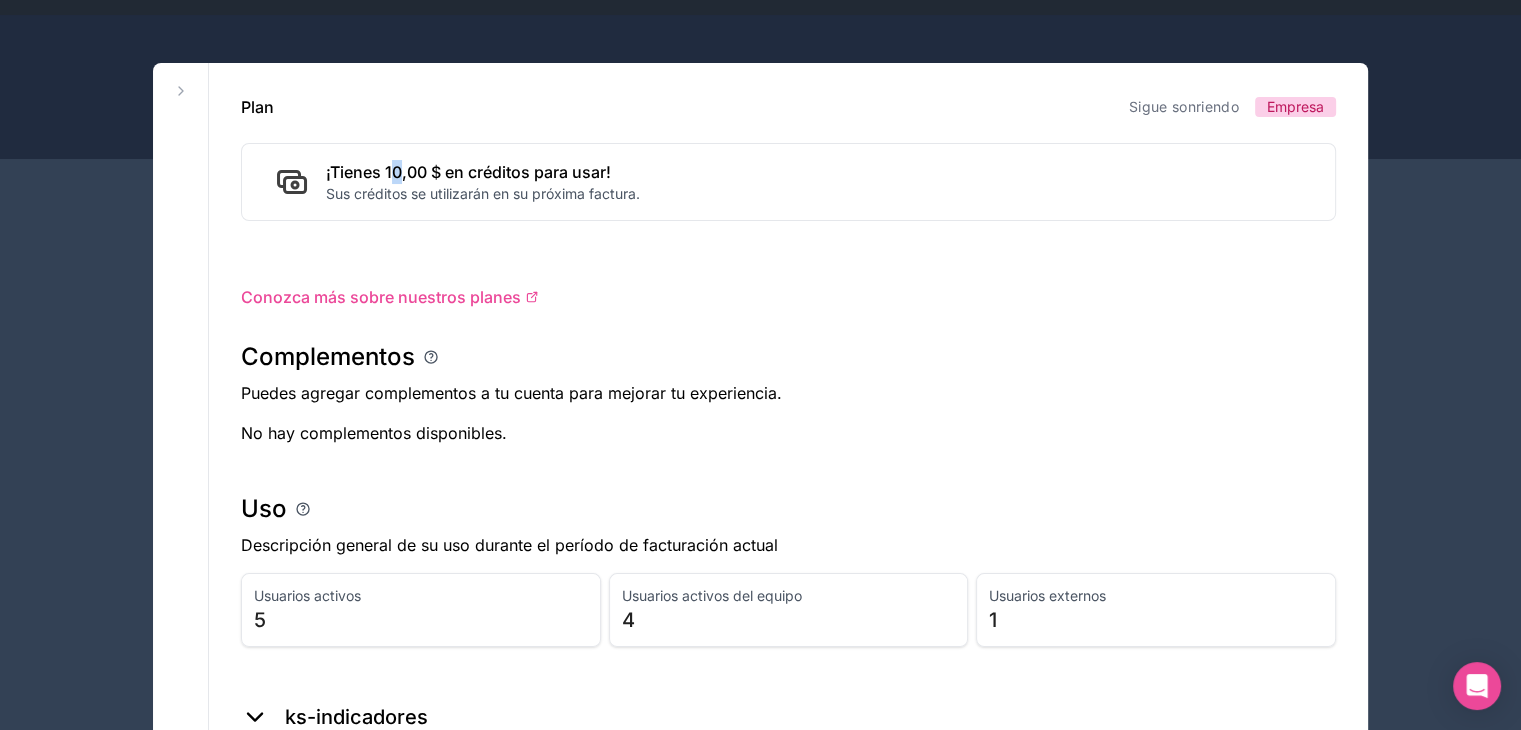 click on "¡Tienes 10,00 $ en créditos para usar! Sus créditos se utilizarán en su próxima factura." at bounding box center (483, 182) 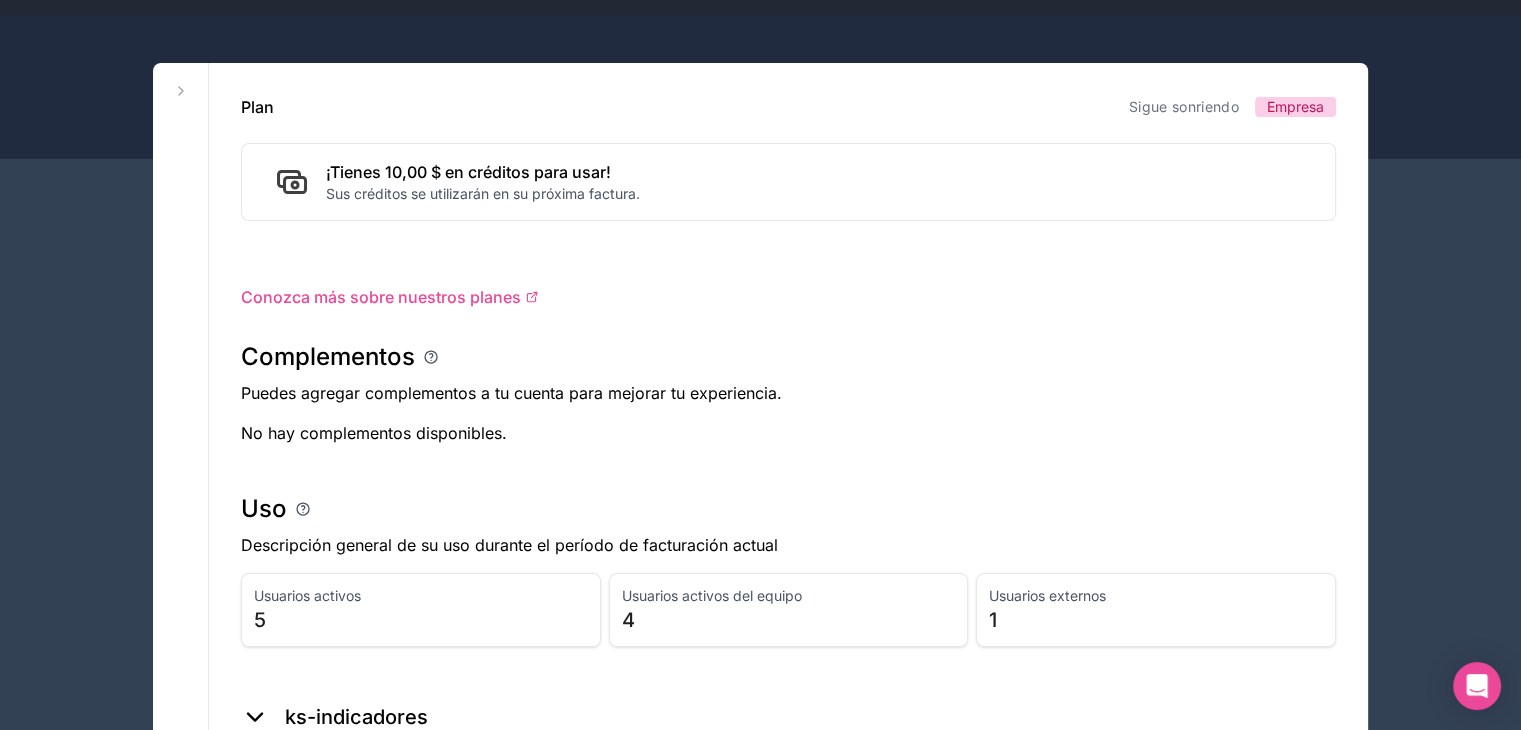 click on "Sus créditos se utilizarán en su próxima factura." at bounding box center (483, 193) 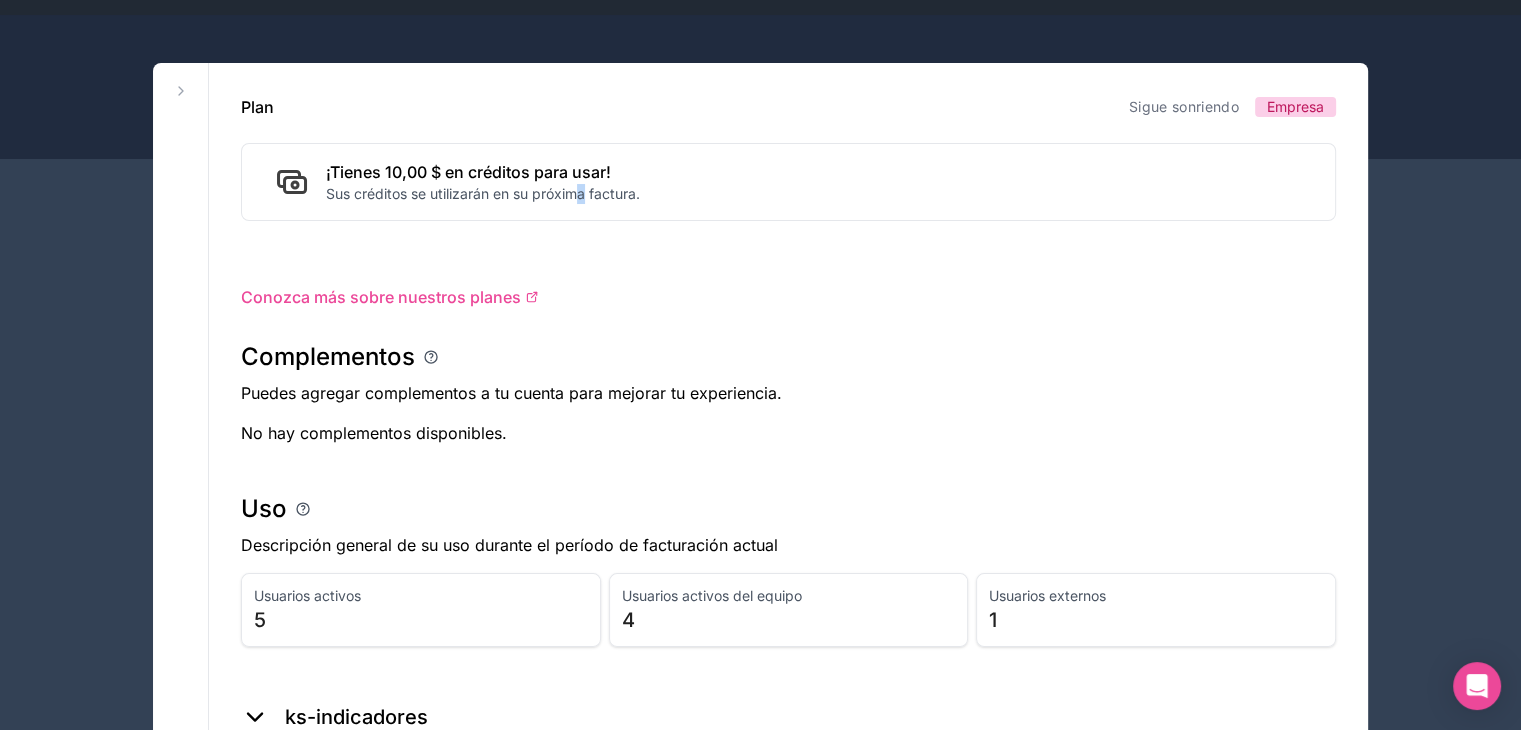 click on "Sus créditos se utilizarán en su próxima factura." at bounding box center (483, 193) 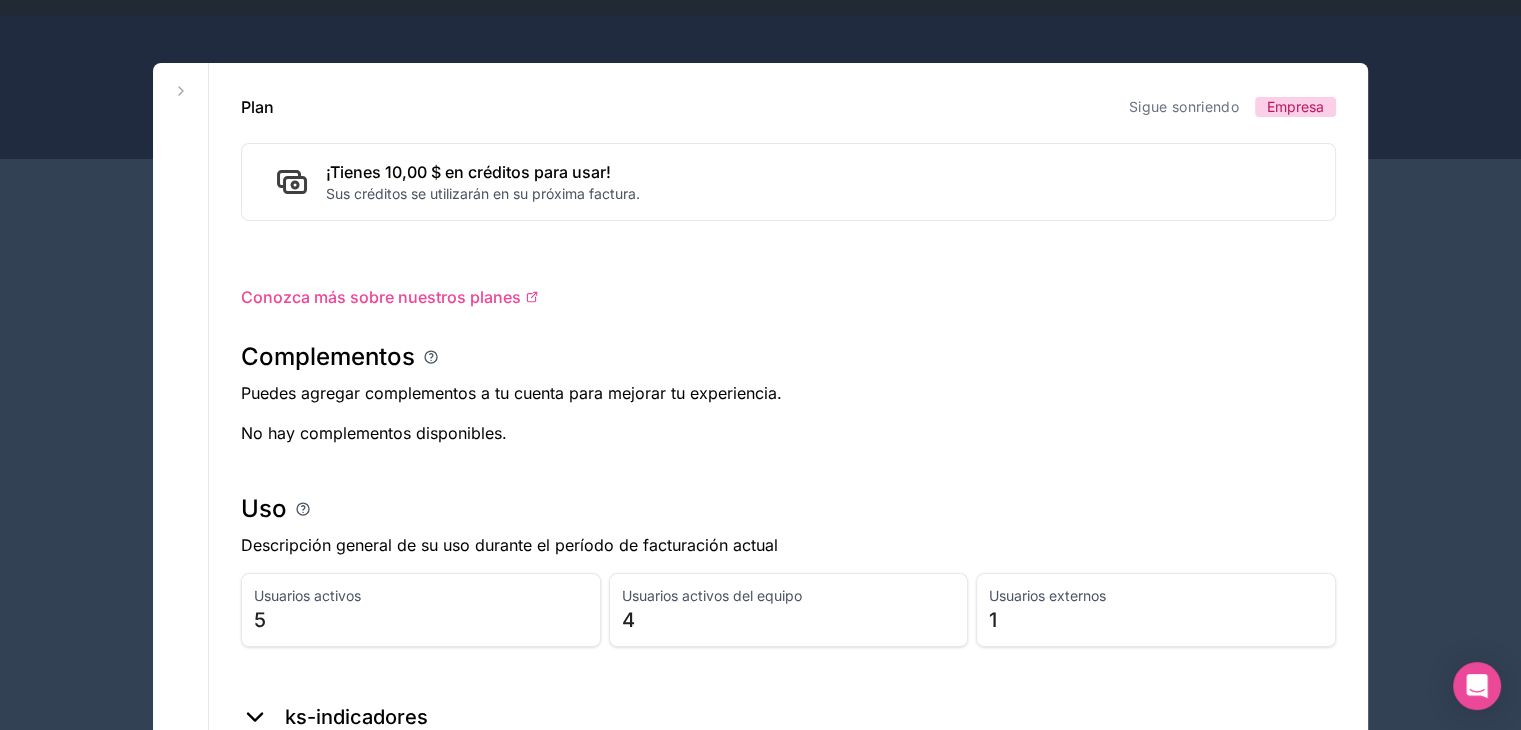 drag, startPoint x: 652, startPoint y: 184, endPoint x: 577, endPoint y: 161, distance: 78.44743 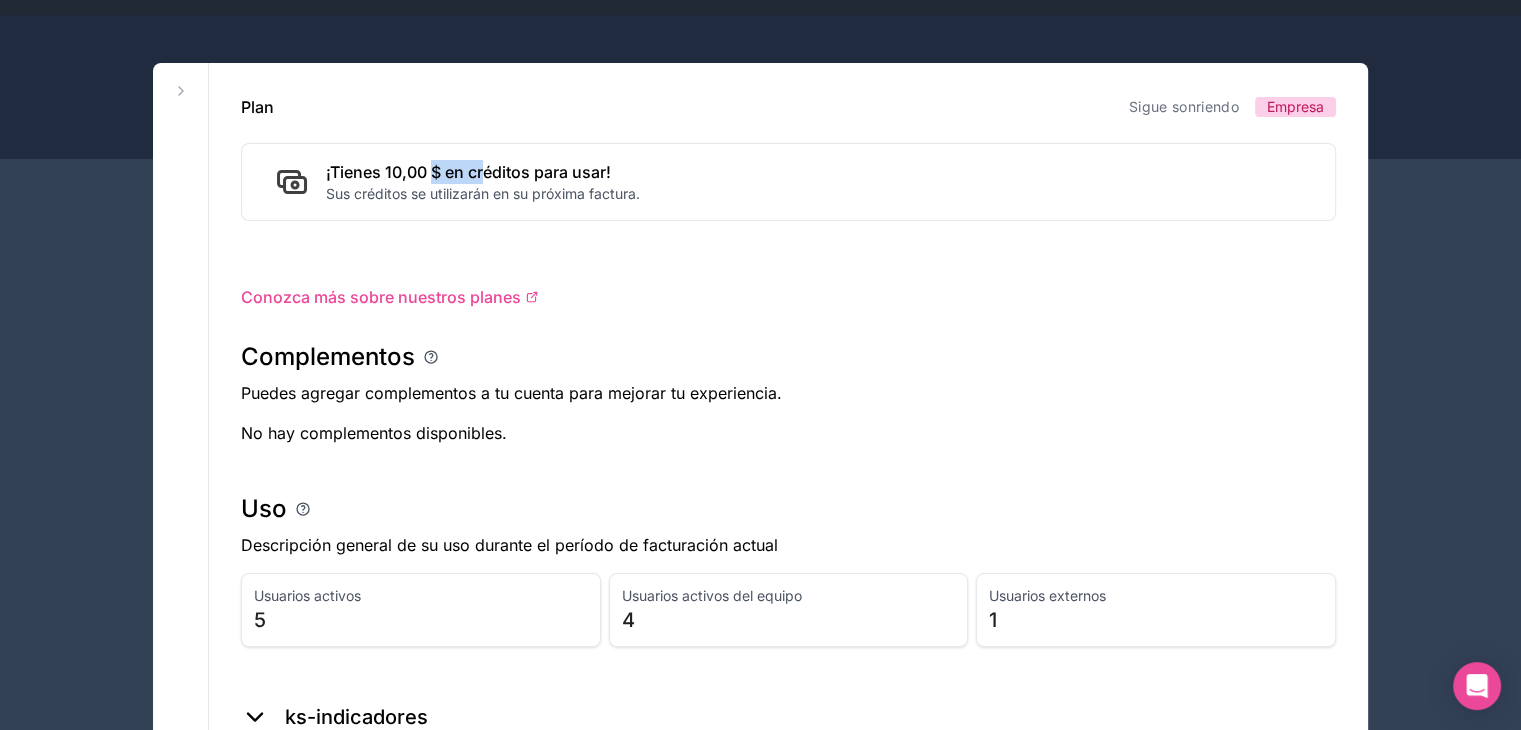 drag, startPoint x: 441, startPoint y: 139, endPoint x: 417, endPoint y: 125, distance: 27.784887 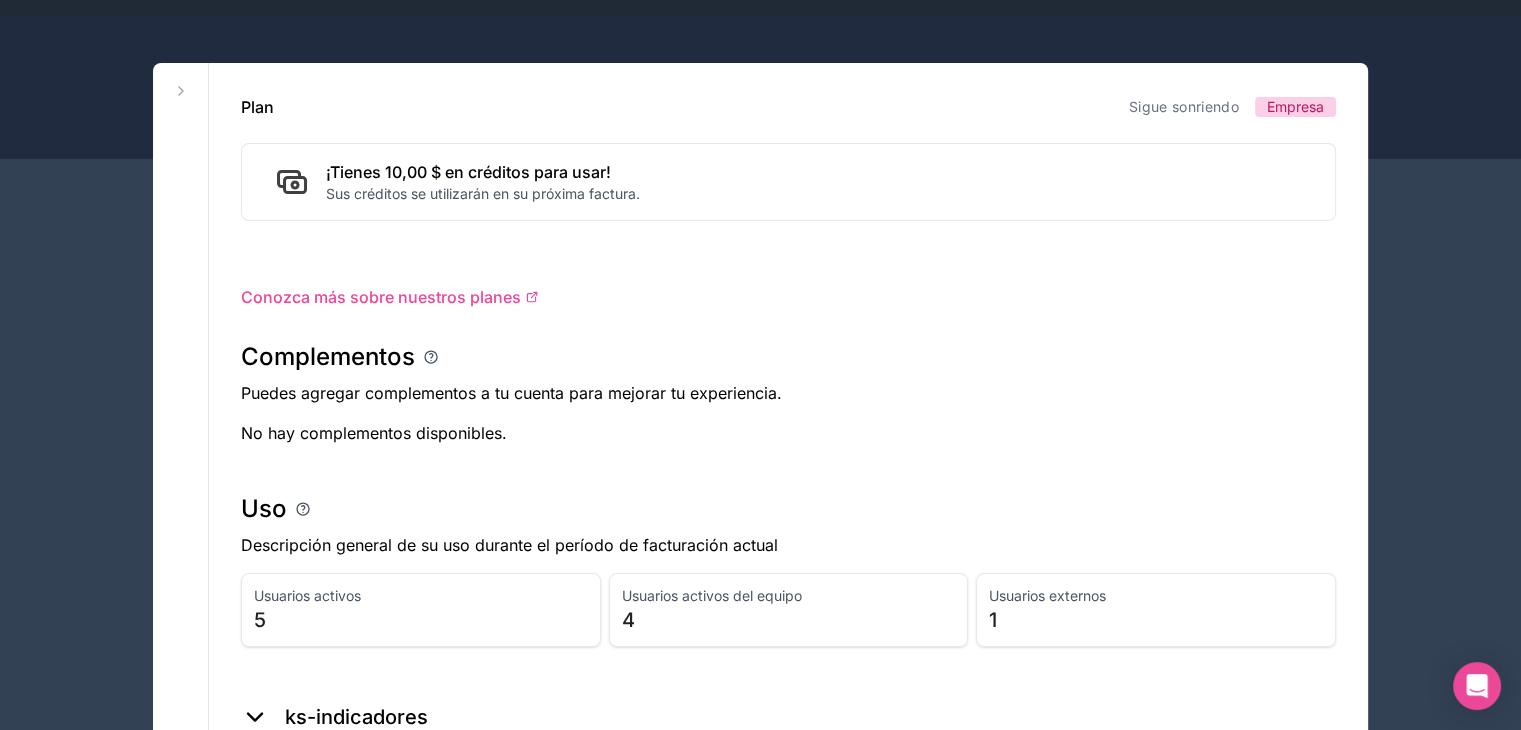 click on "Plan Sigue sonriendo Empresa ¡Tienes 10,00 $ en créditos para usar! Sus créditos se utilizarán en su próxima factura." at bounding box center (788, 158) 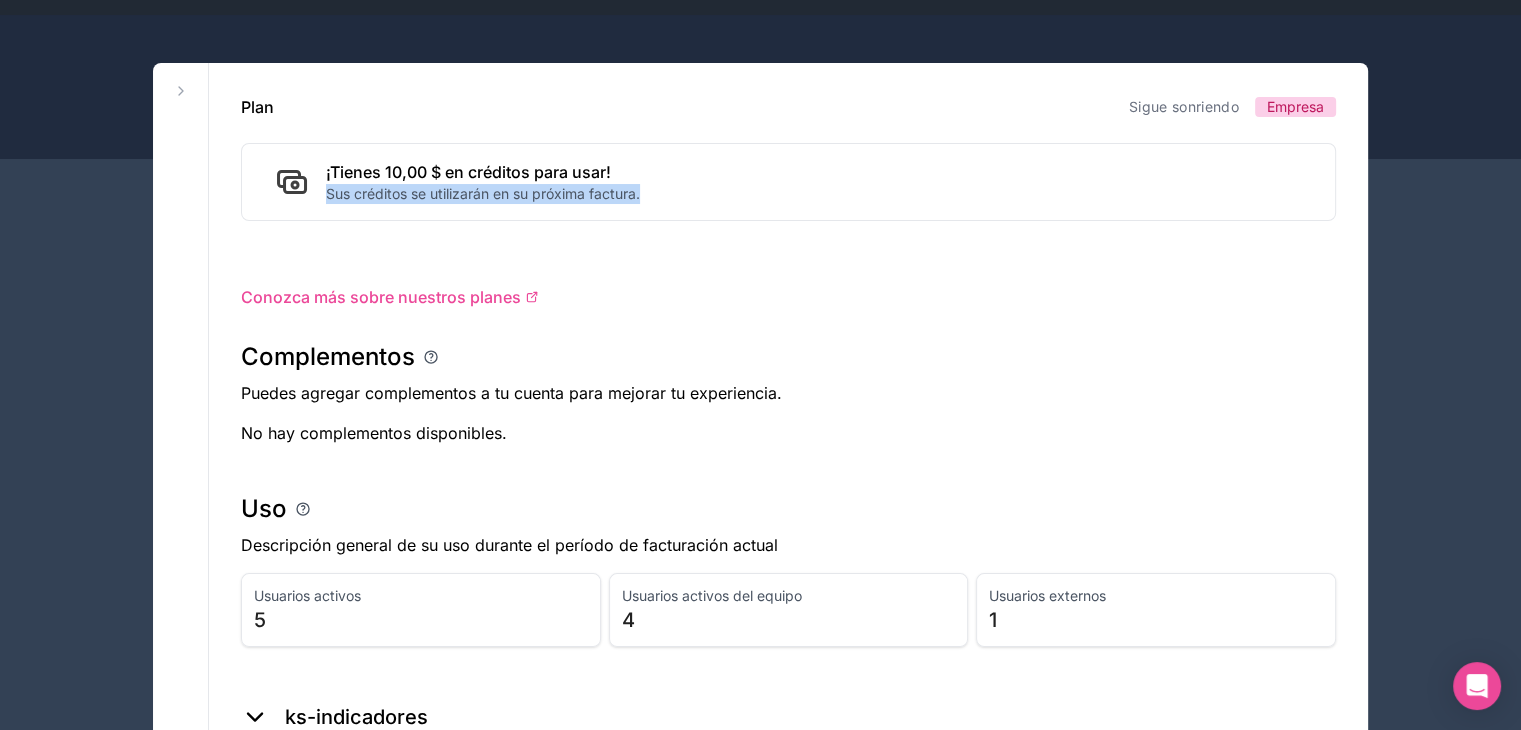 drag, startPoint x: 688, startPoint y: 188, endPoint x: 730, endPoint y: 192, distance: 42.190044 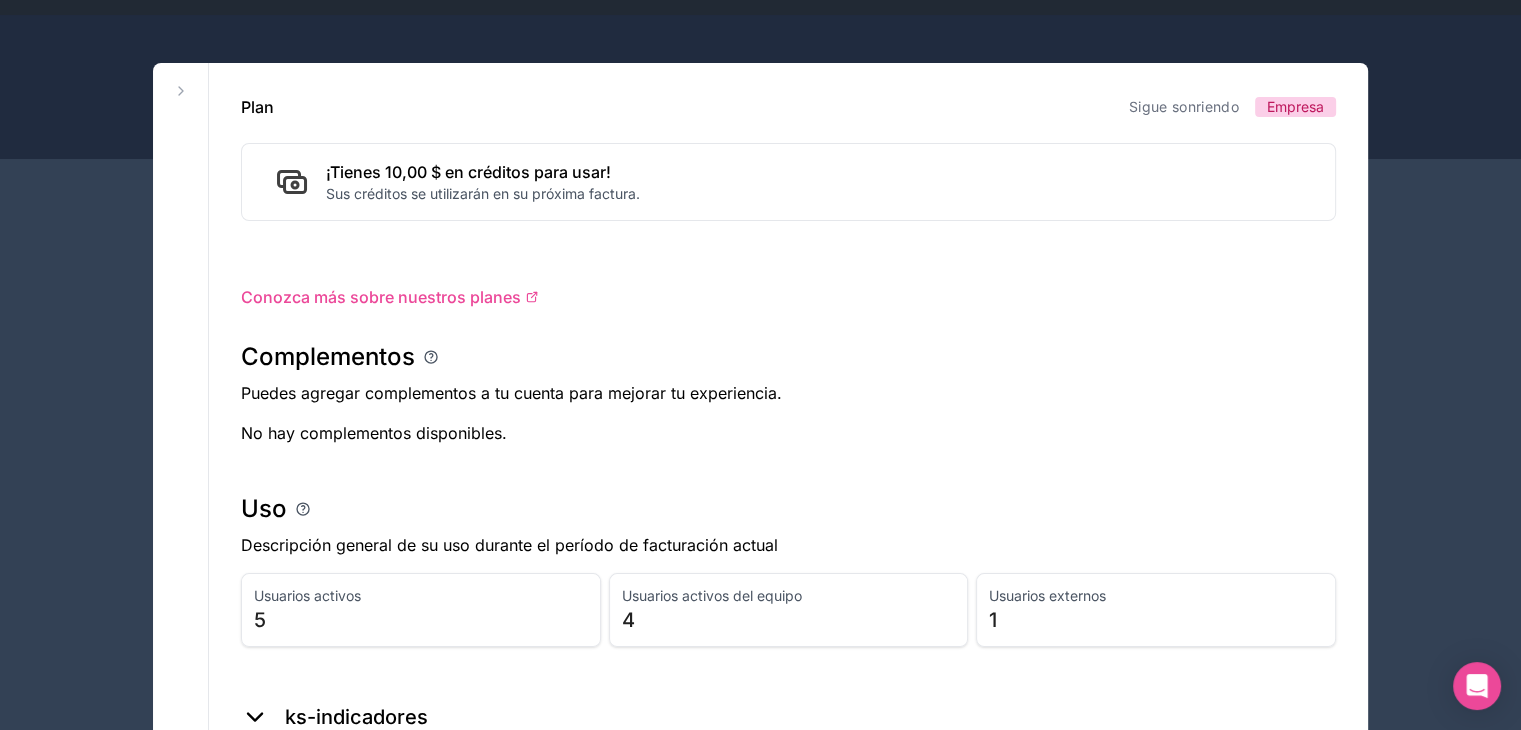 drag, startPoint x: 775, startPoint y: 179, endPoint x: 760, endPoint y: 170, distance: 17.492855 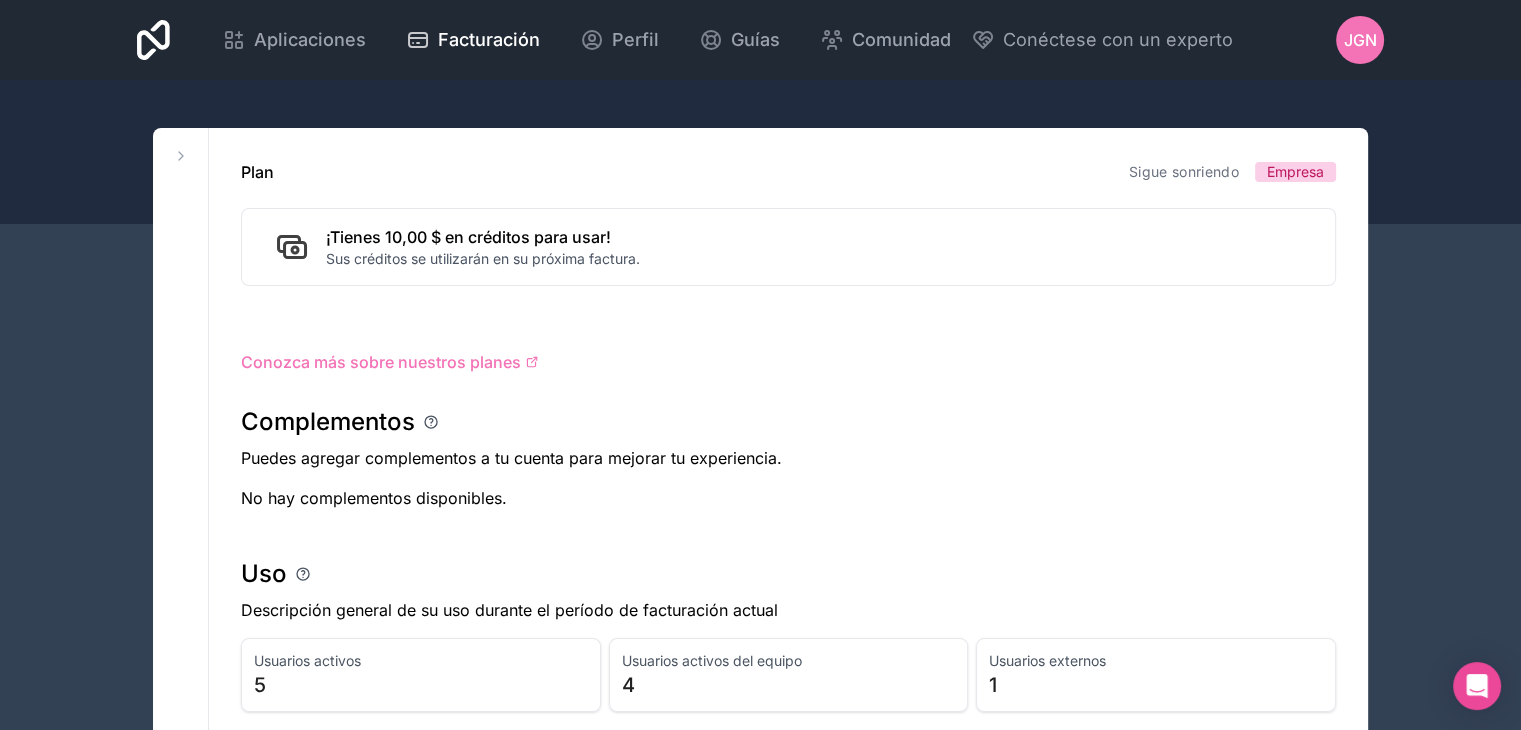 scroll, scrollTop: 0, scrollLeft: 0, axis: both 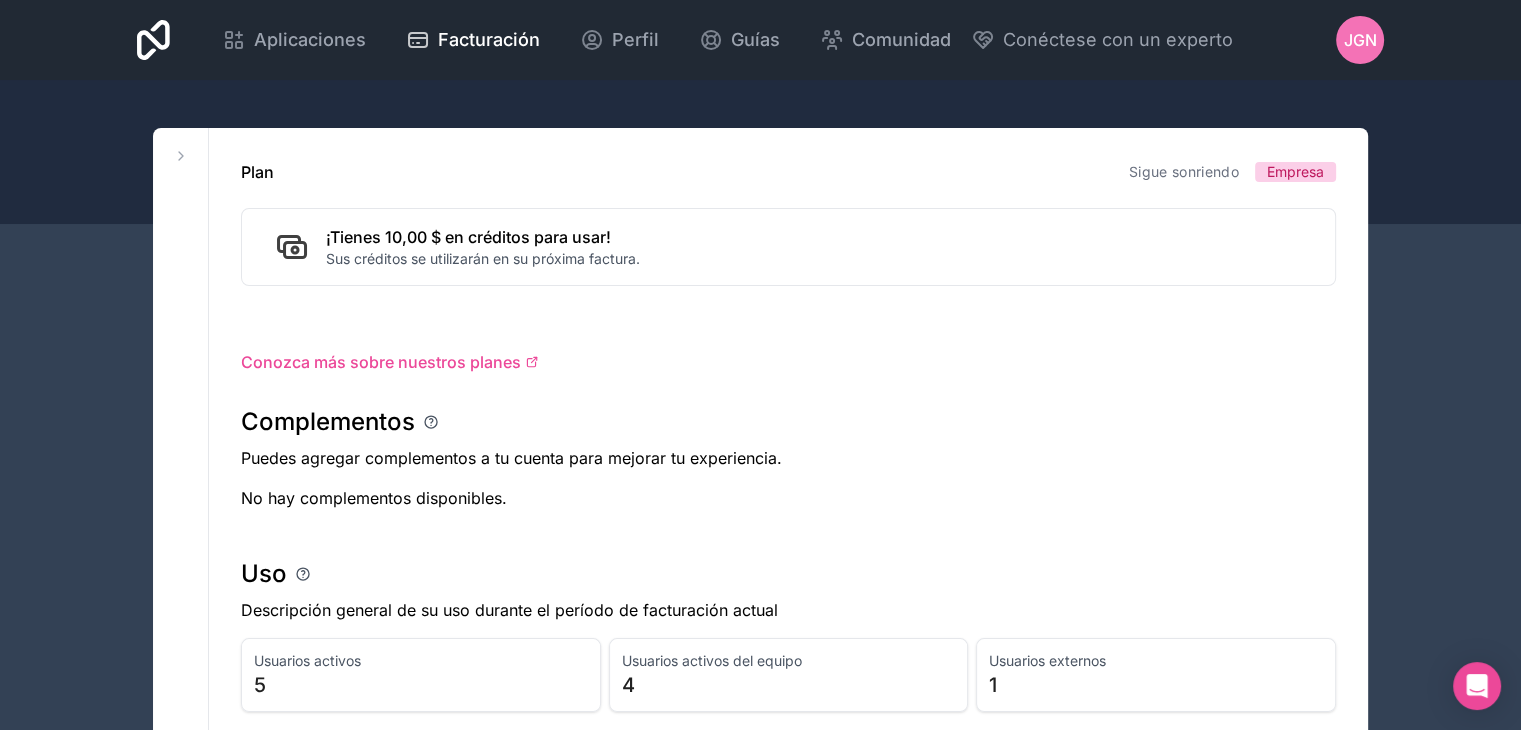 click on "JGN" at bounding box center (1360, 40) 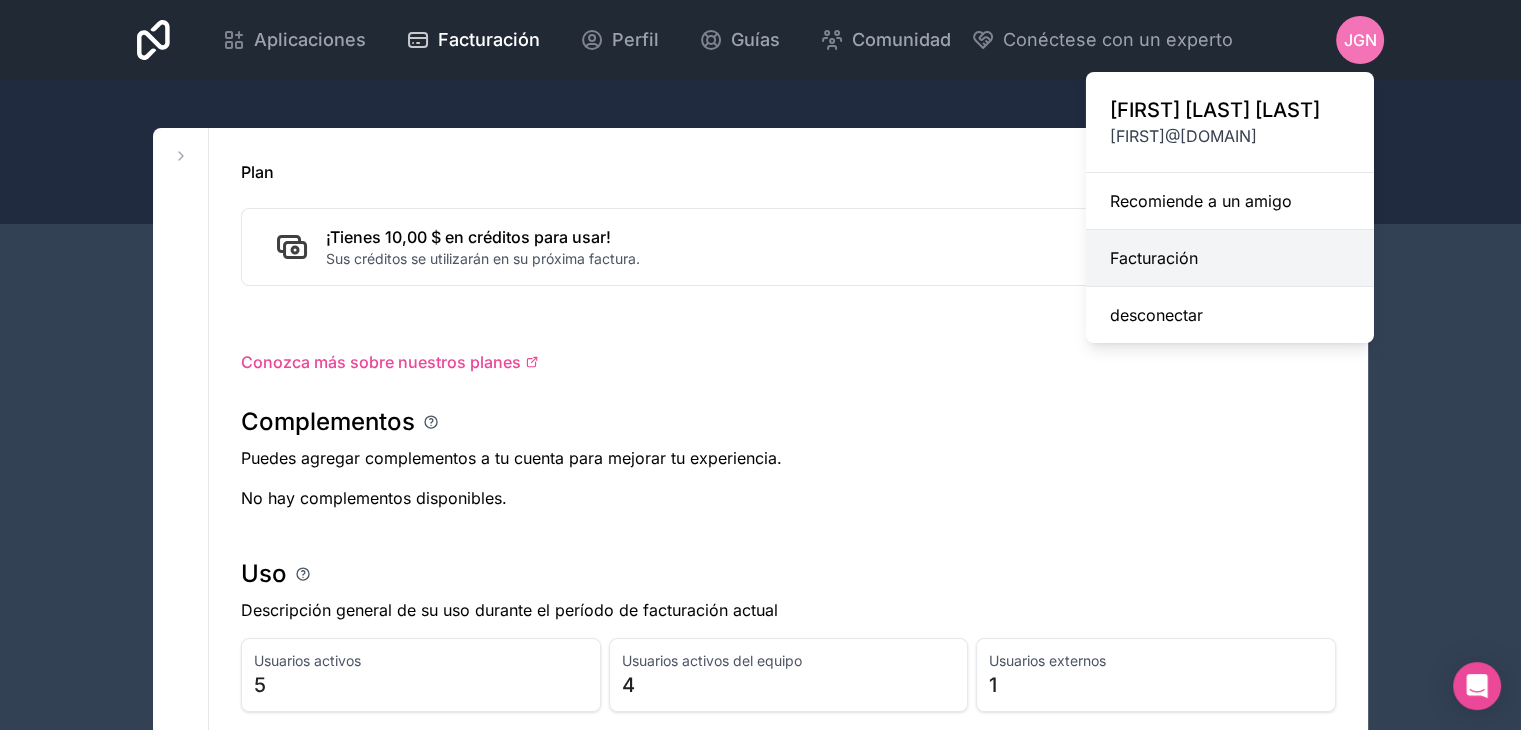click on "Facturación" at bounding box center (1154, 258) 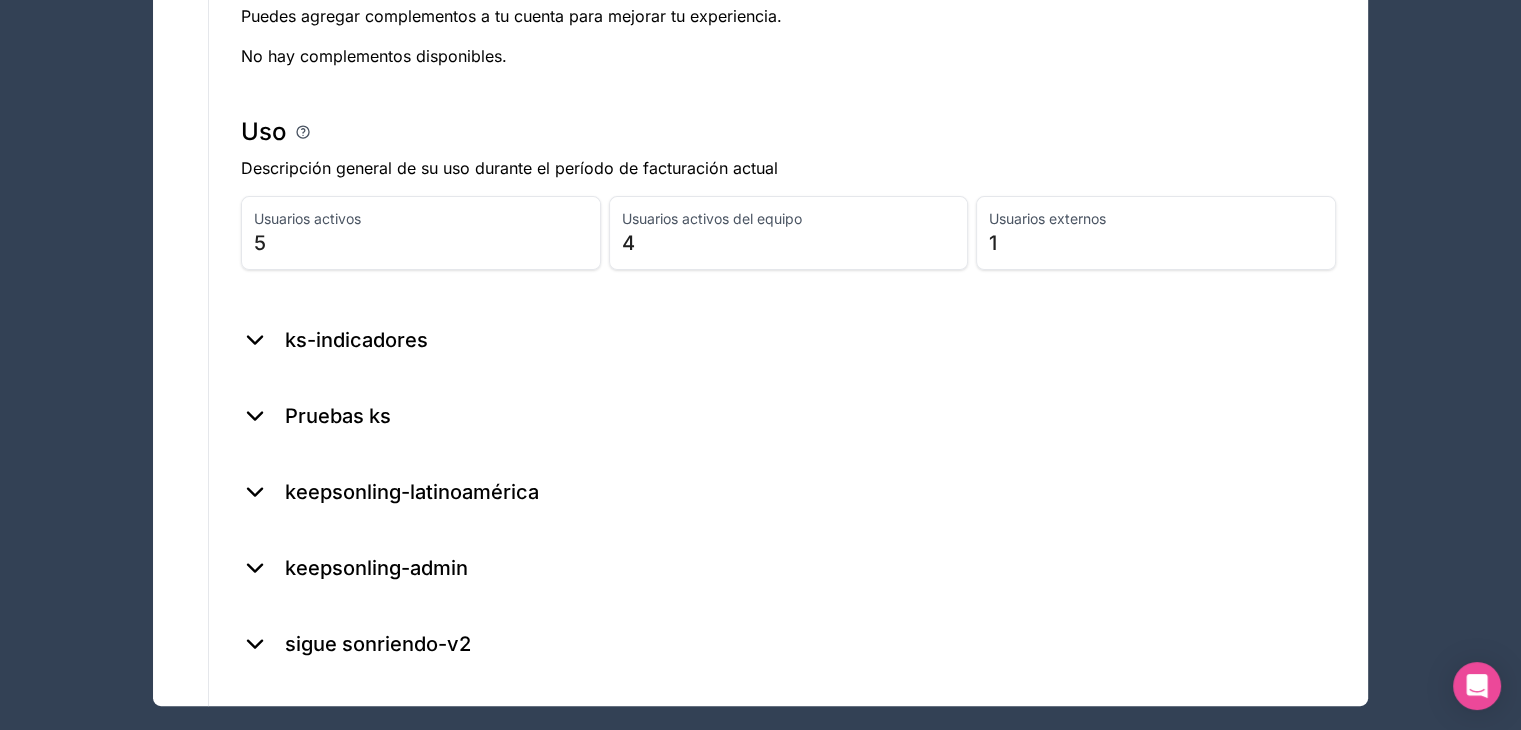 scroll, scrollTop: 465, scrollLeft: 0, axis: vertical 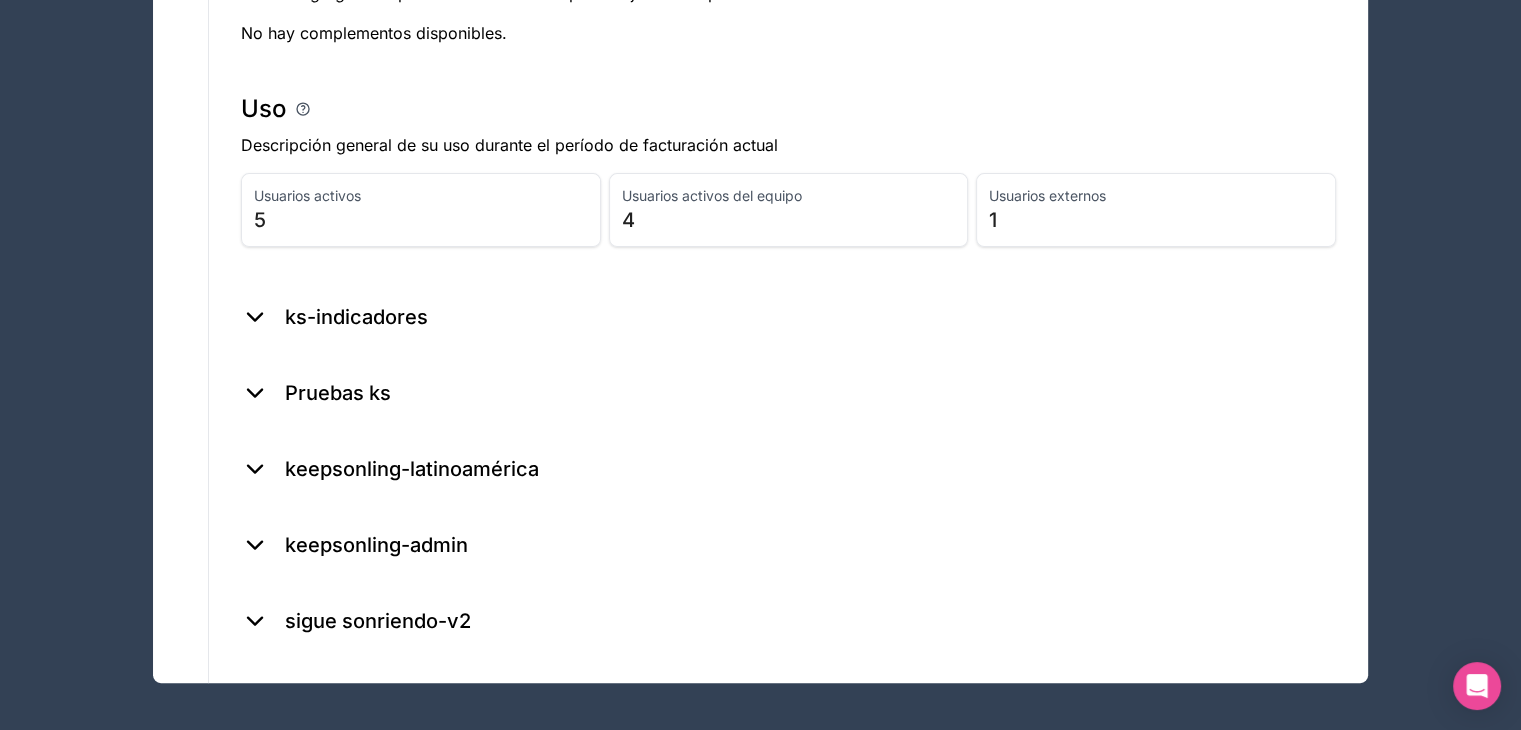 click 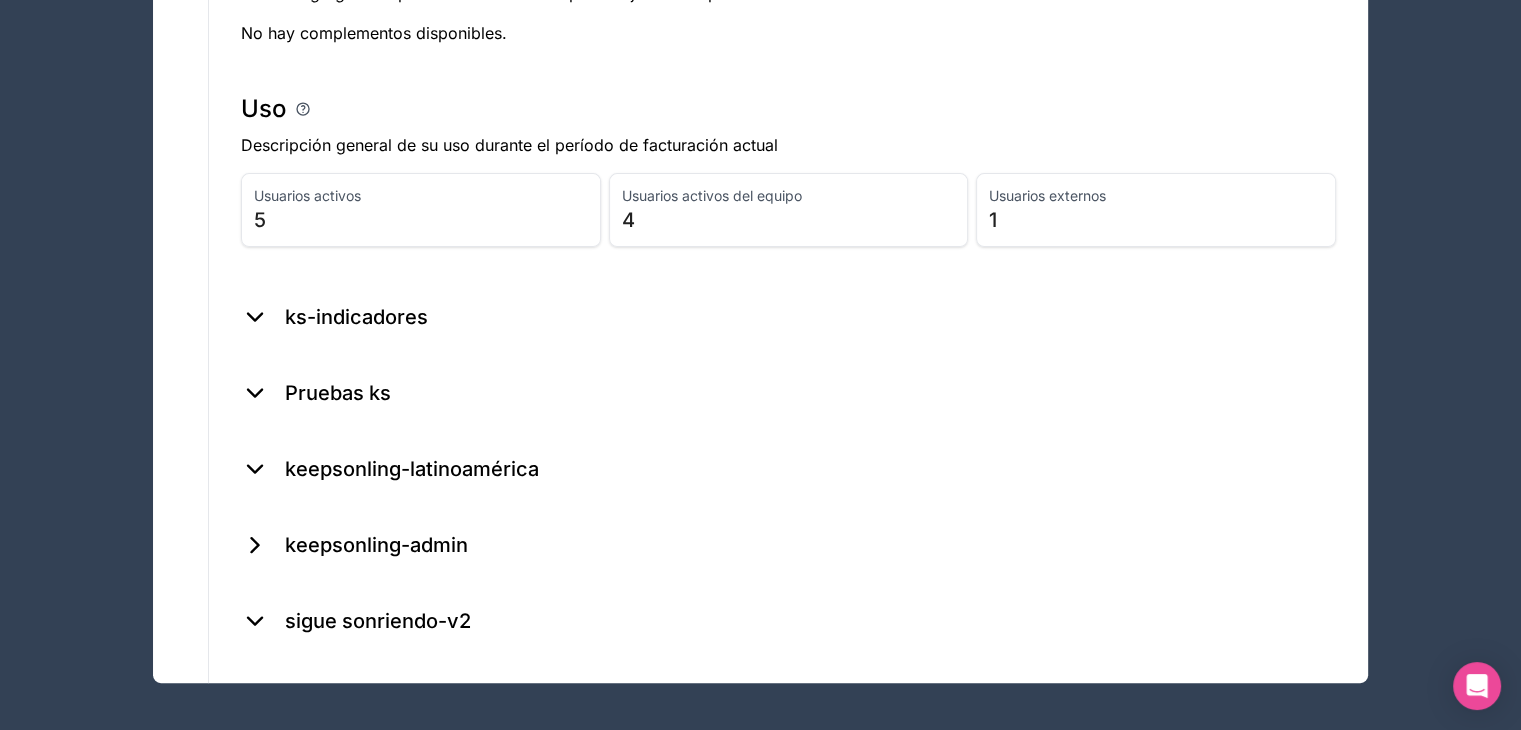 click 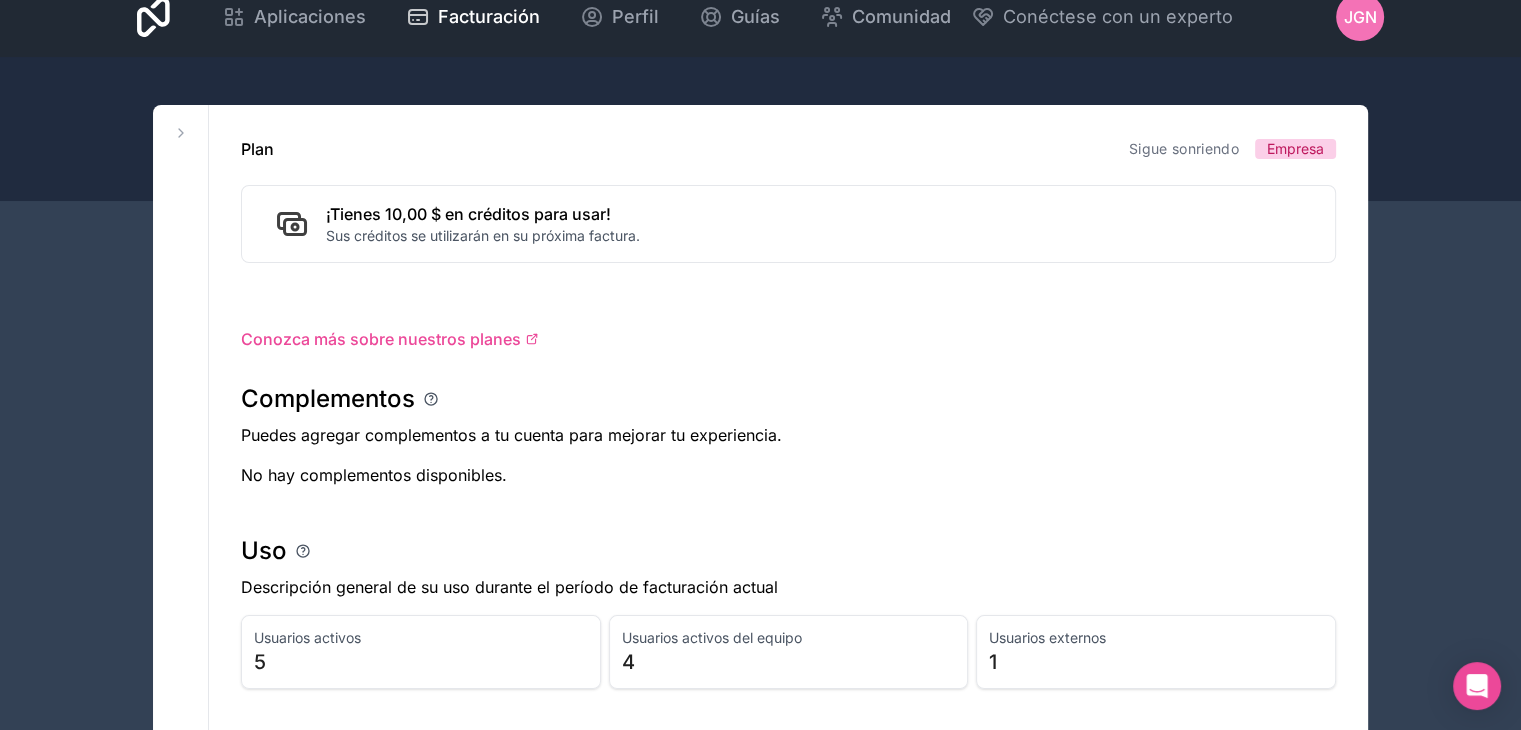 scroll, scrollTop: 0, scrollLeft: 0, axis: both 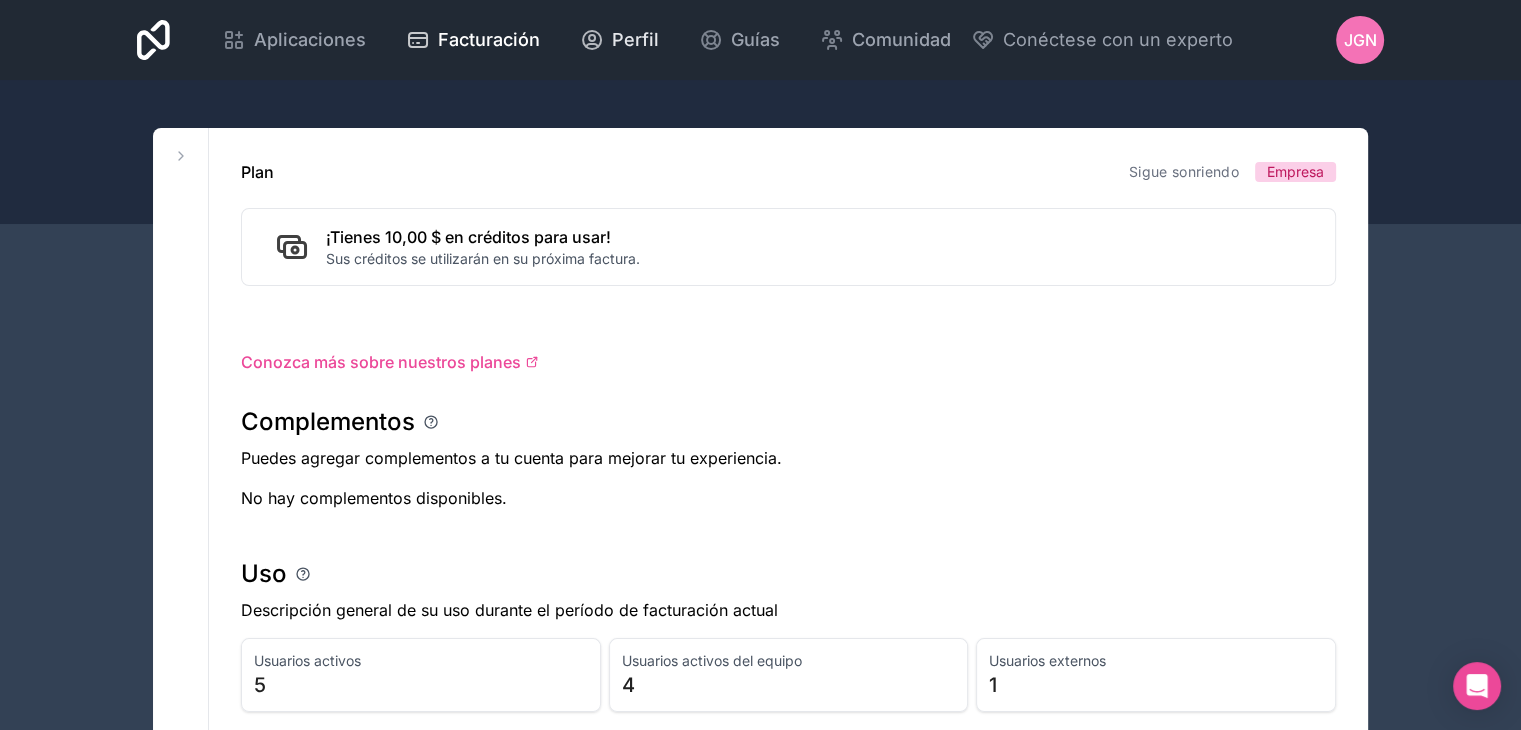 click 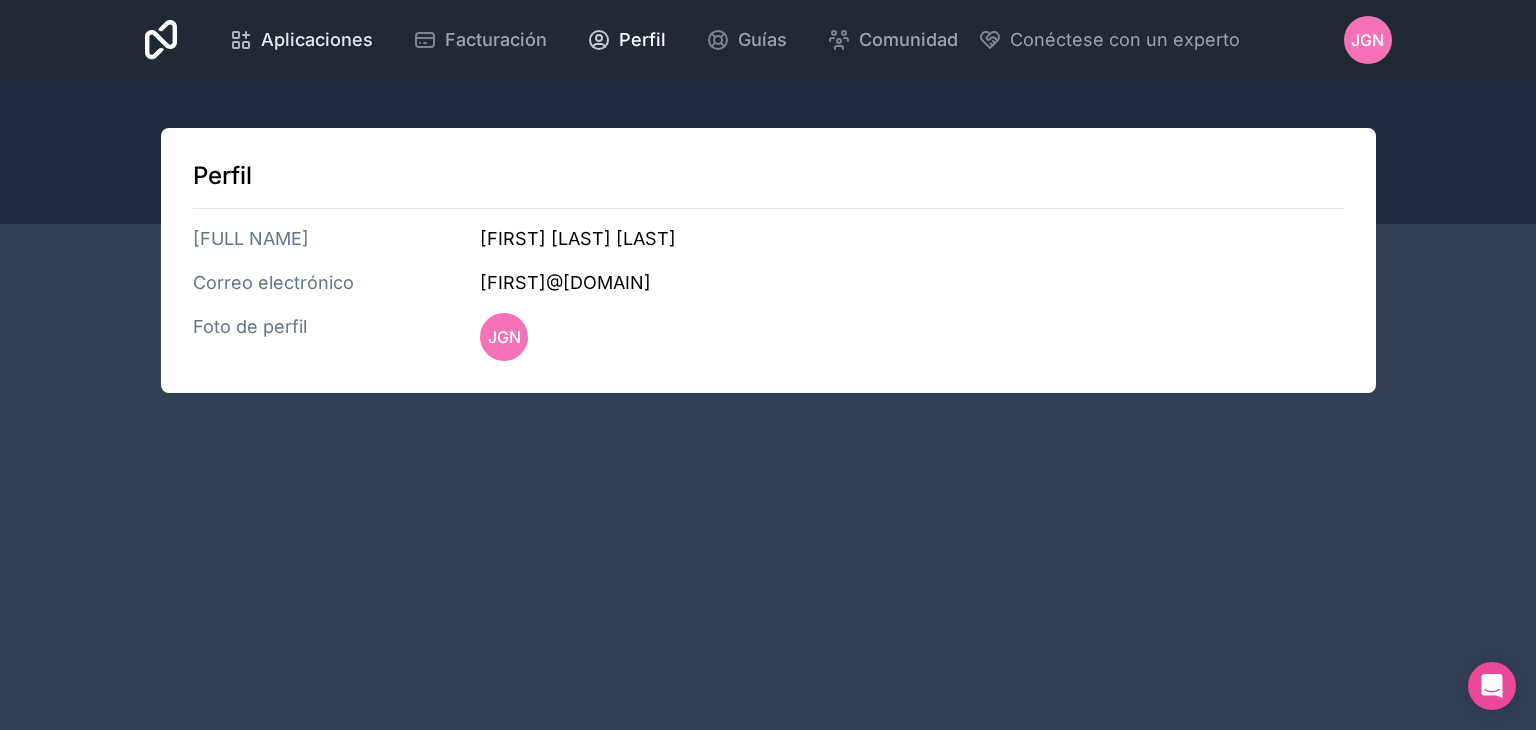 click on "Aplicaciones" at bounding box center (317, 39) 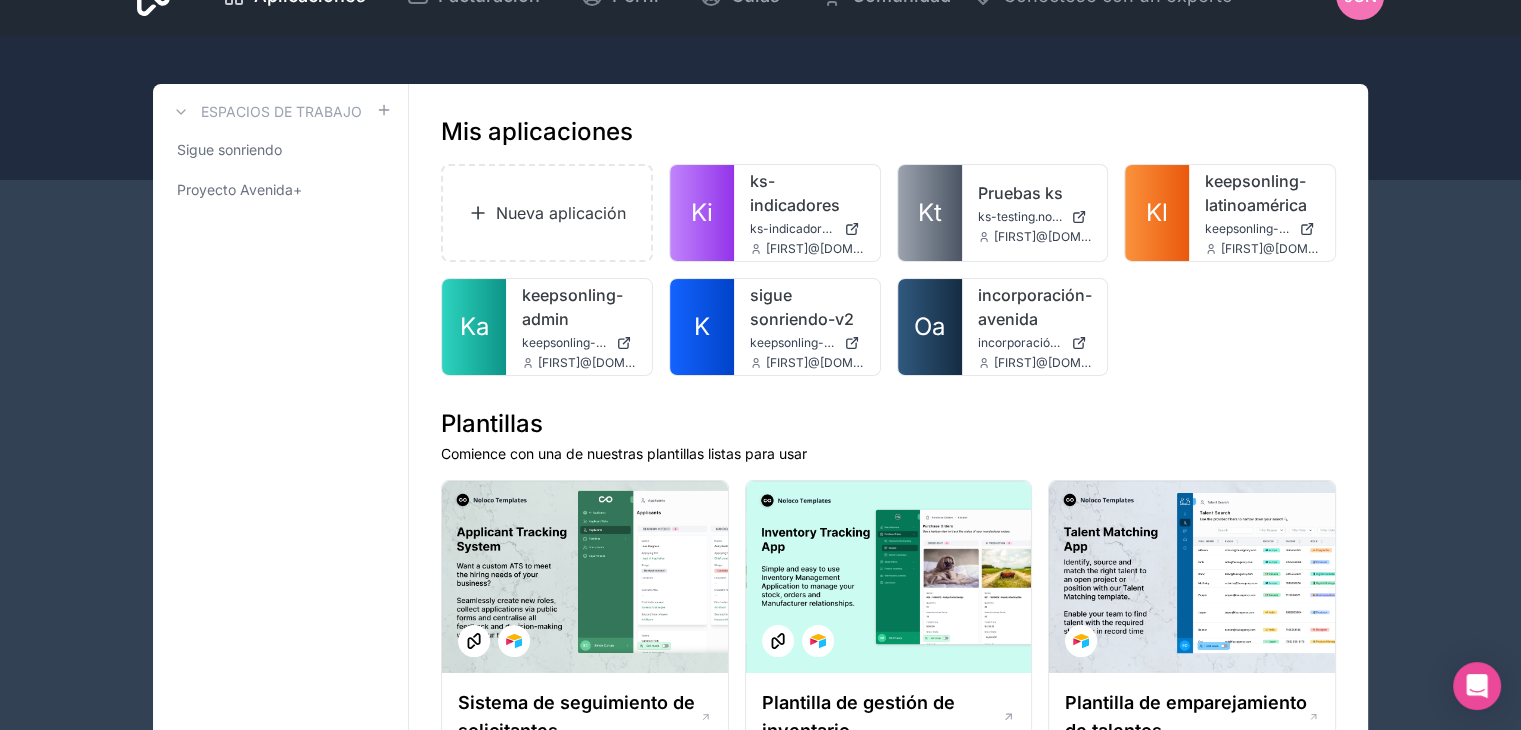 scroll, scrollTop: 0, scrollLeft: 0, axis: both 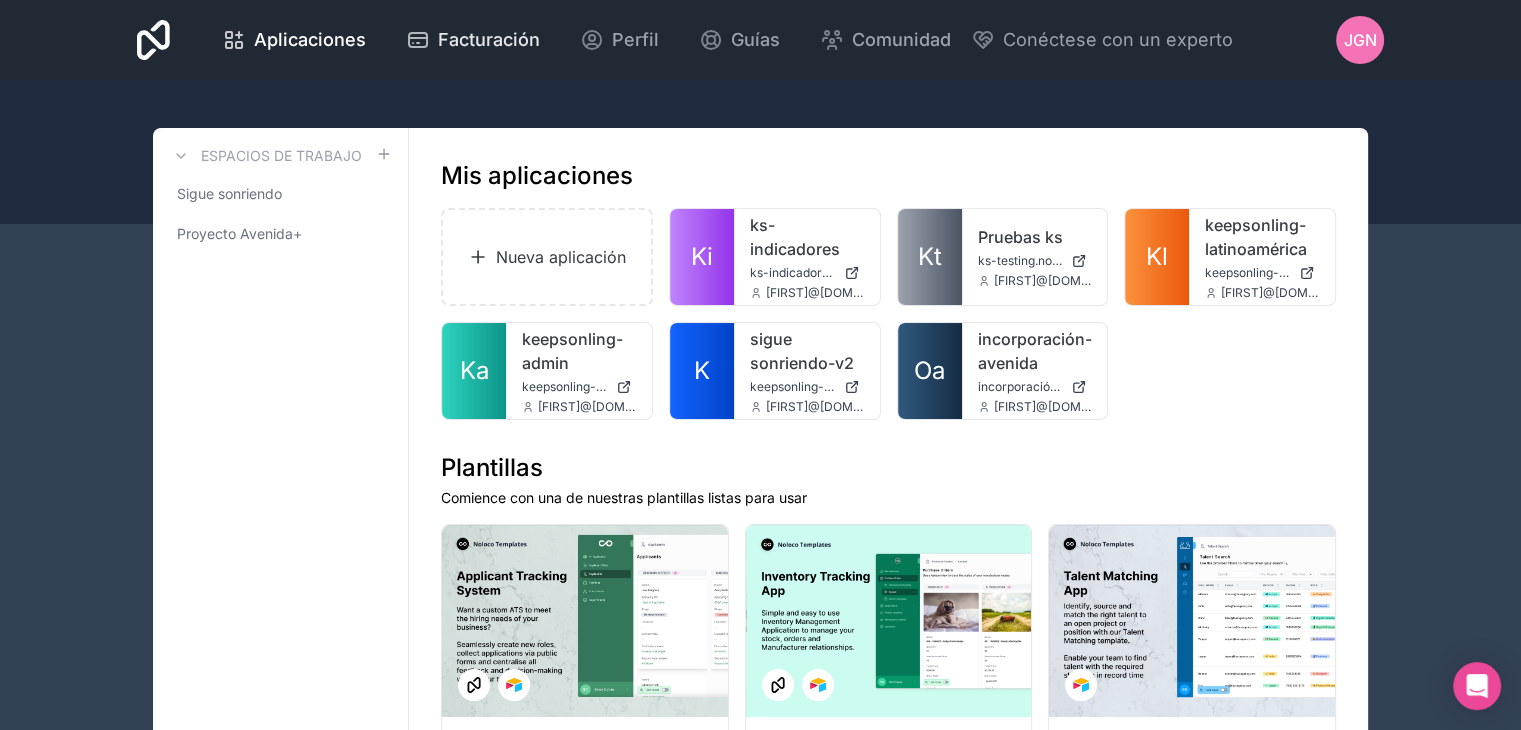 click on "Facturación" at bounding box center (489, 39) 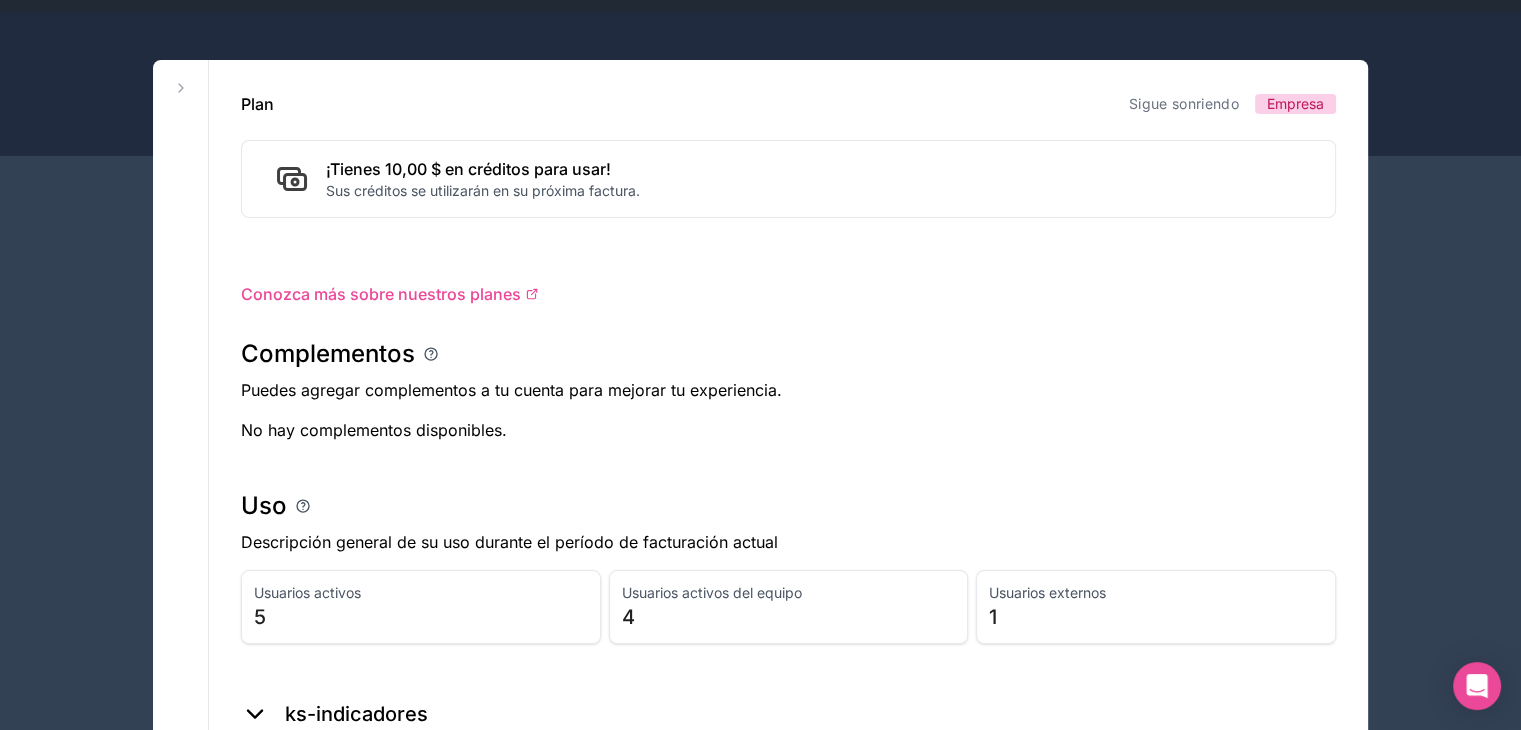 scroll, scrollTop: 0, scrollLeft: 0, axis: both 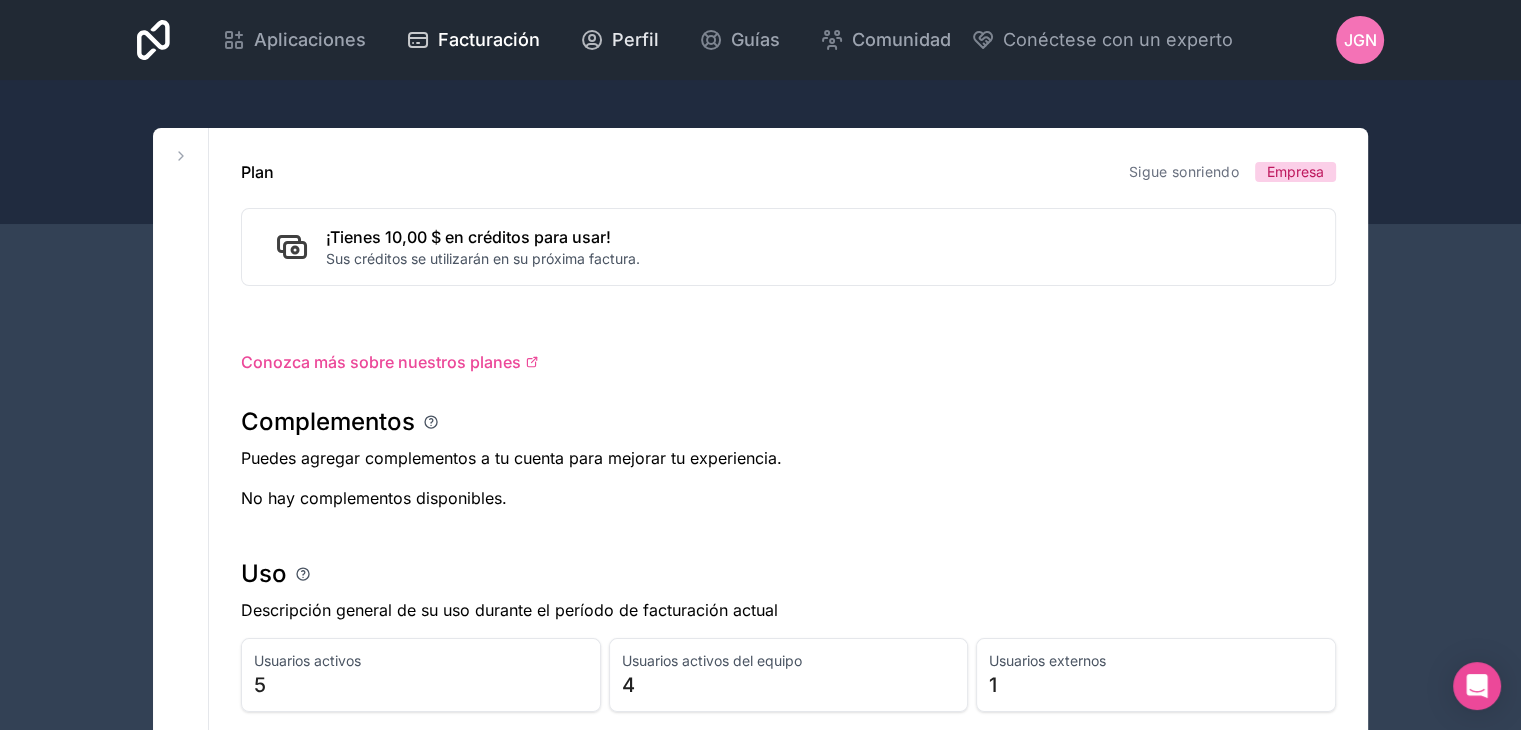 click 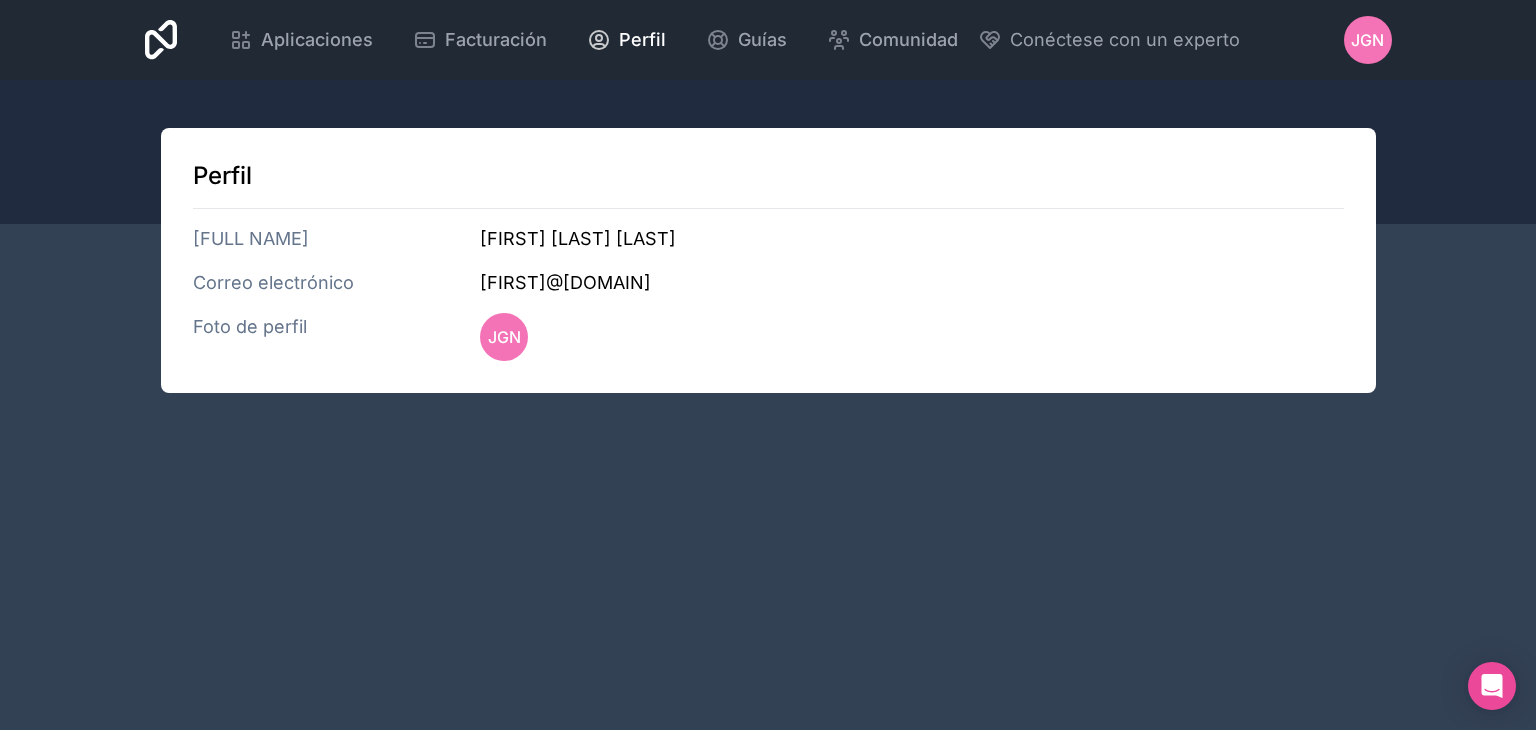 click on "JGN" at bounding box center (1367, 40) 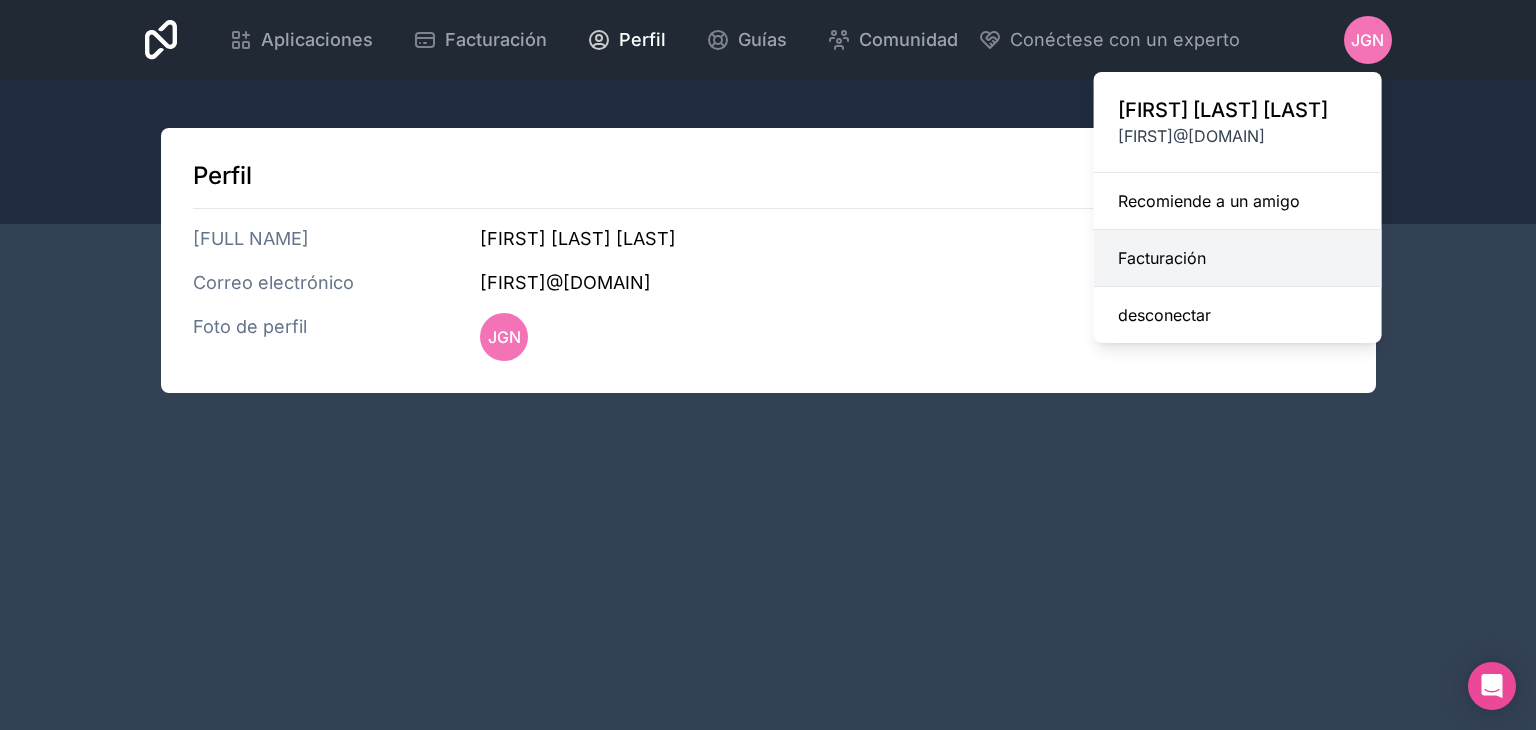 click on "Facturación" at bounding box center [1162, 258] 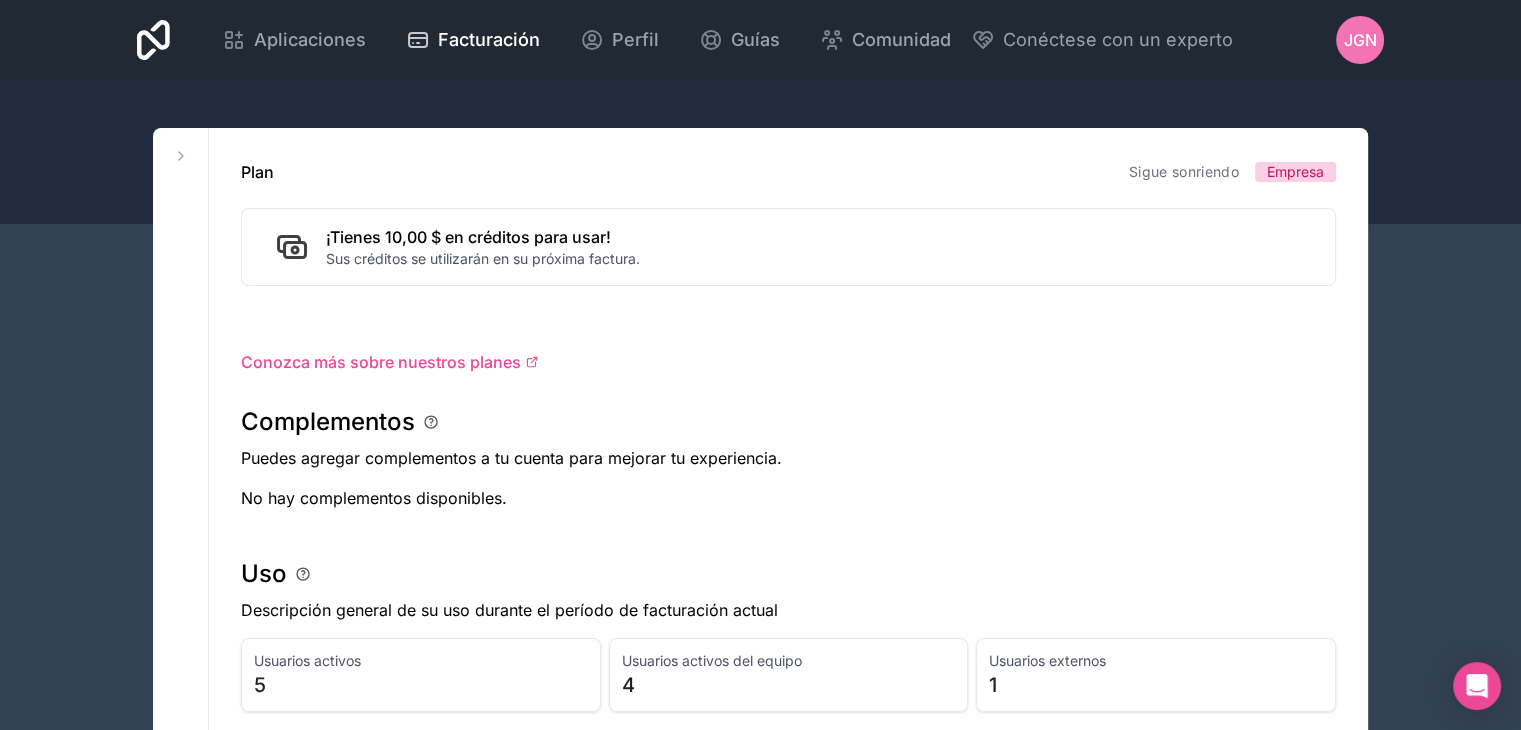 click on "Sus créditos se utilizarán en su próxima factura." at bounding box center [483, 258] 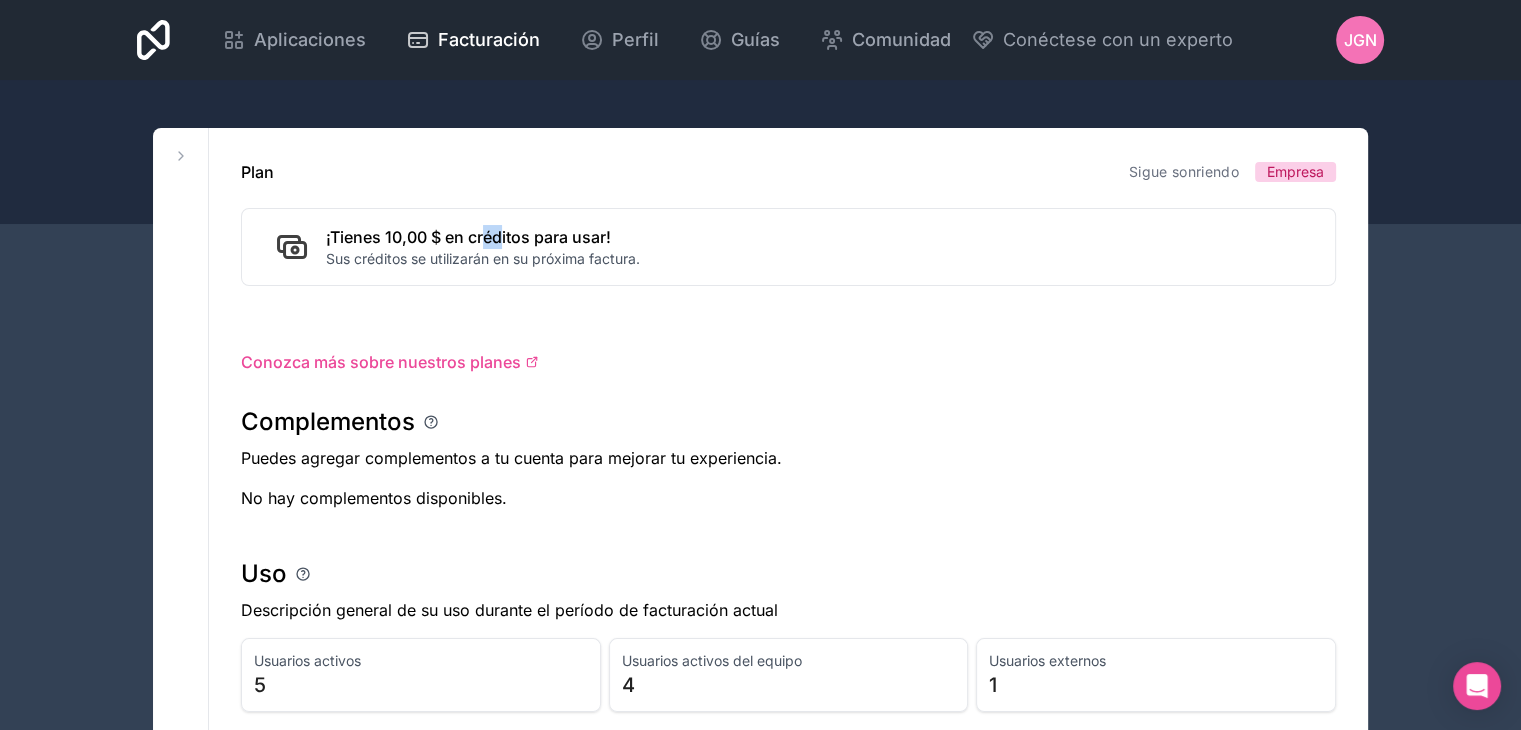 drag, startPoint x: 503, startPoint y: 236, endPoint x: 636, endPoint y: 229, distance: 133.18408 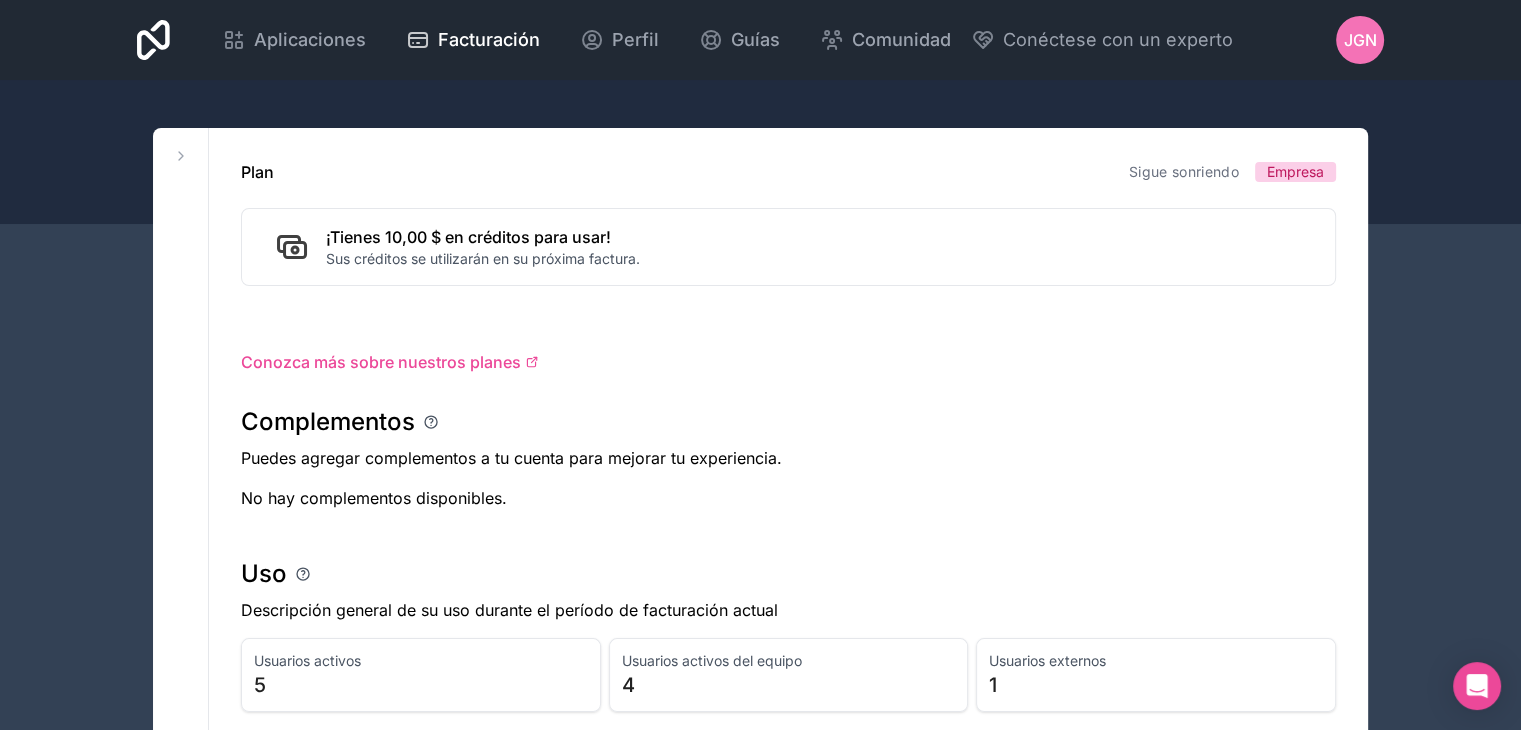 drag, startPoint x: 636, startPoint y: 229, endPoint x: 821, endPoint y: 227, distance: 185.0108 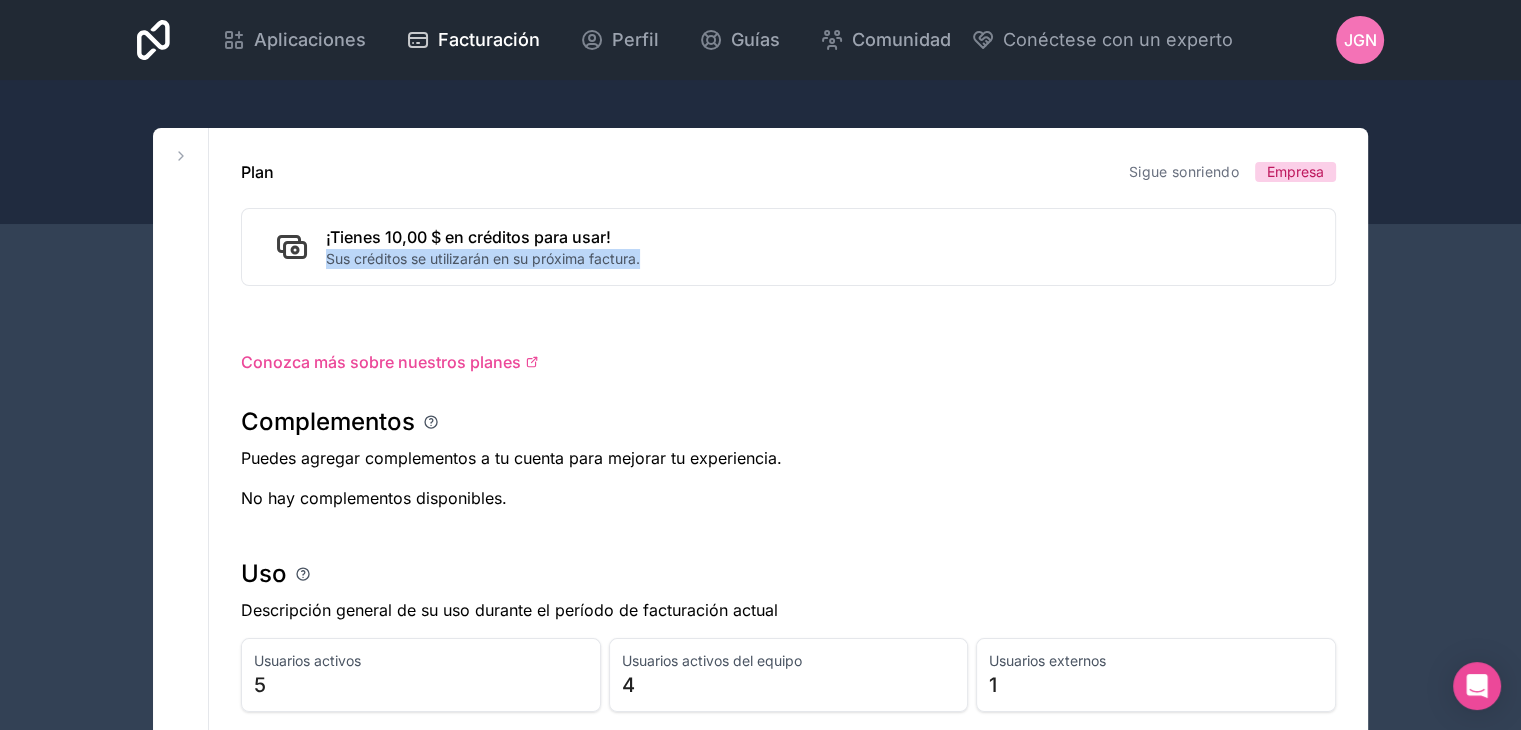 click on "¡Tienes 10,00 $ en créditos para usar! Sus créditos se utilizarán en su próxima factura." at bounding box center (788, 247) 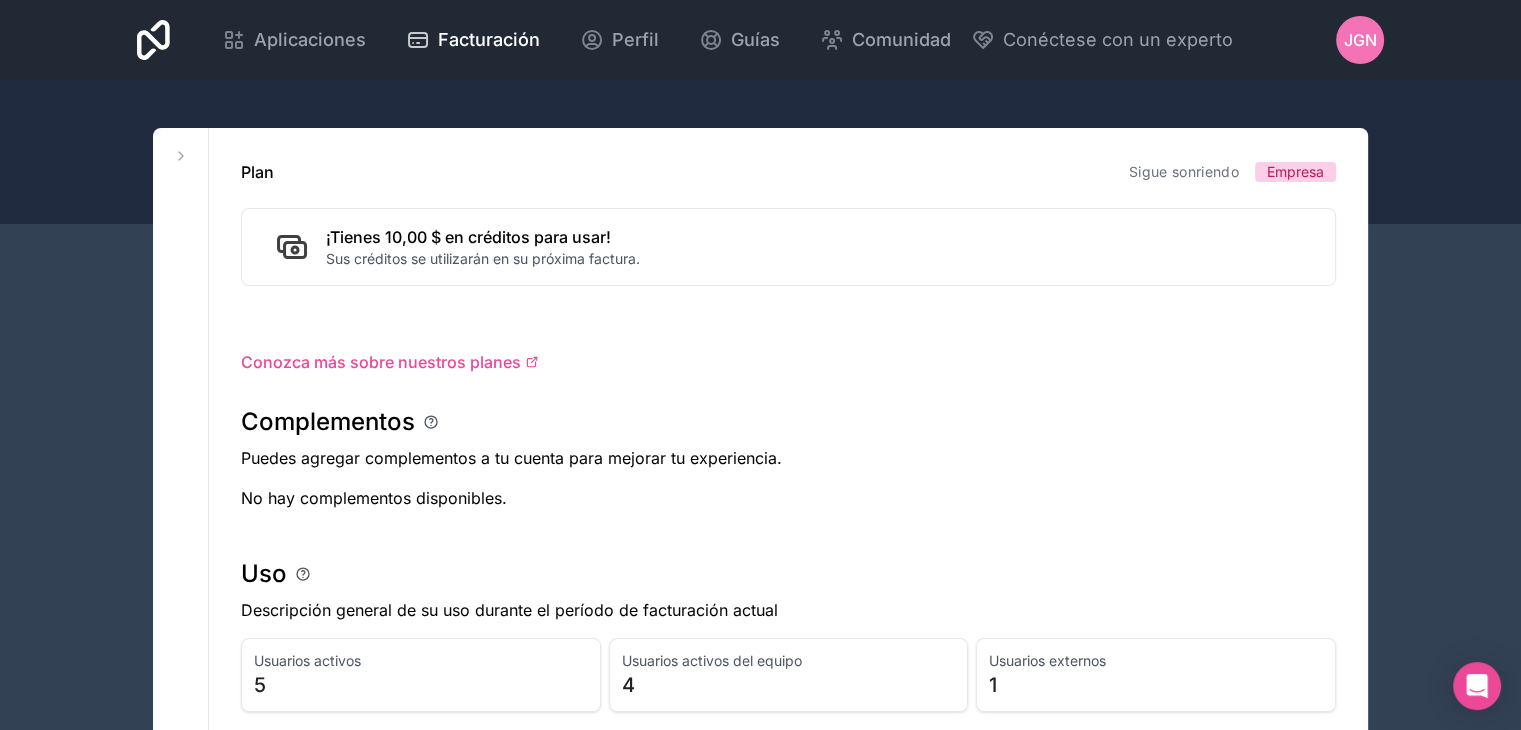 drag, startPoint x: 1210, startPoint y: 249, endPoint x: 1018, endPoint y: 259, distance: 192.26024 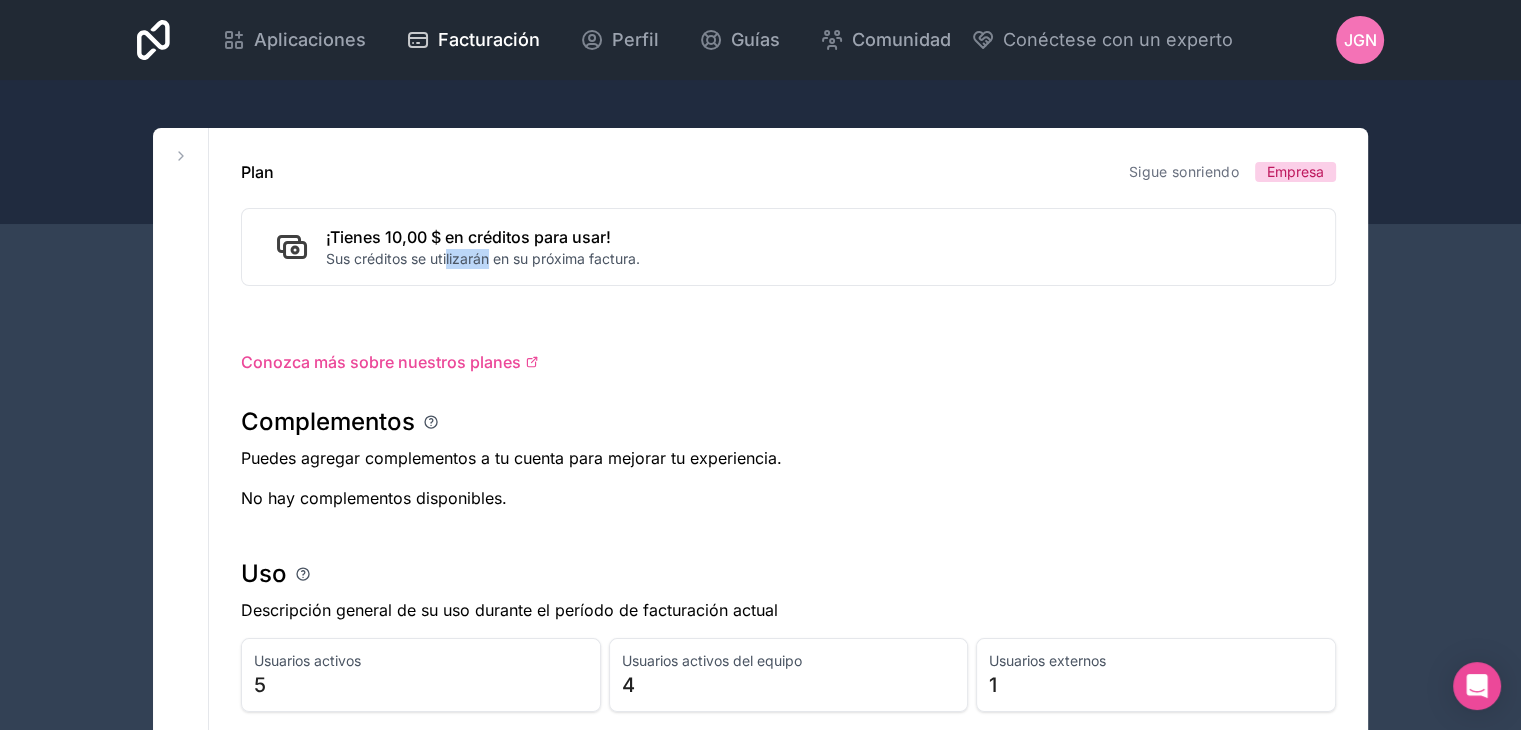 drag, startPoint x: 460, startPoint y: 285, endPoint x: 376, endPoint y: 277, distance: 84.38009 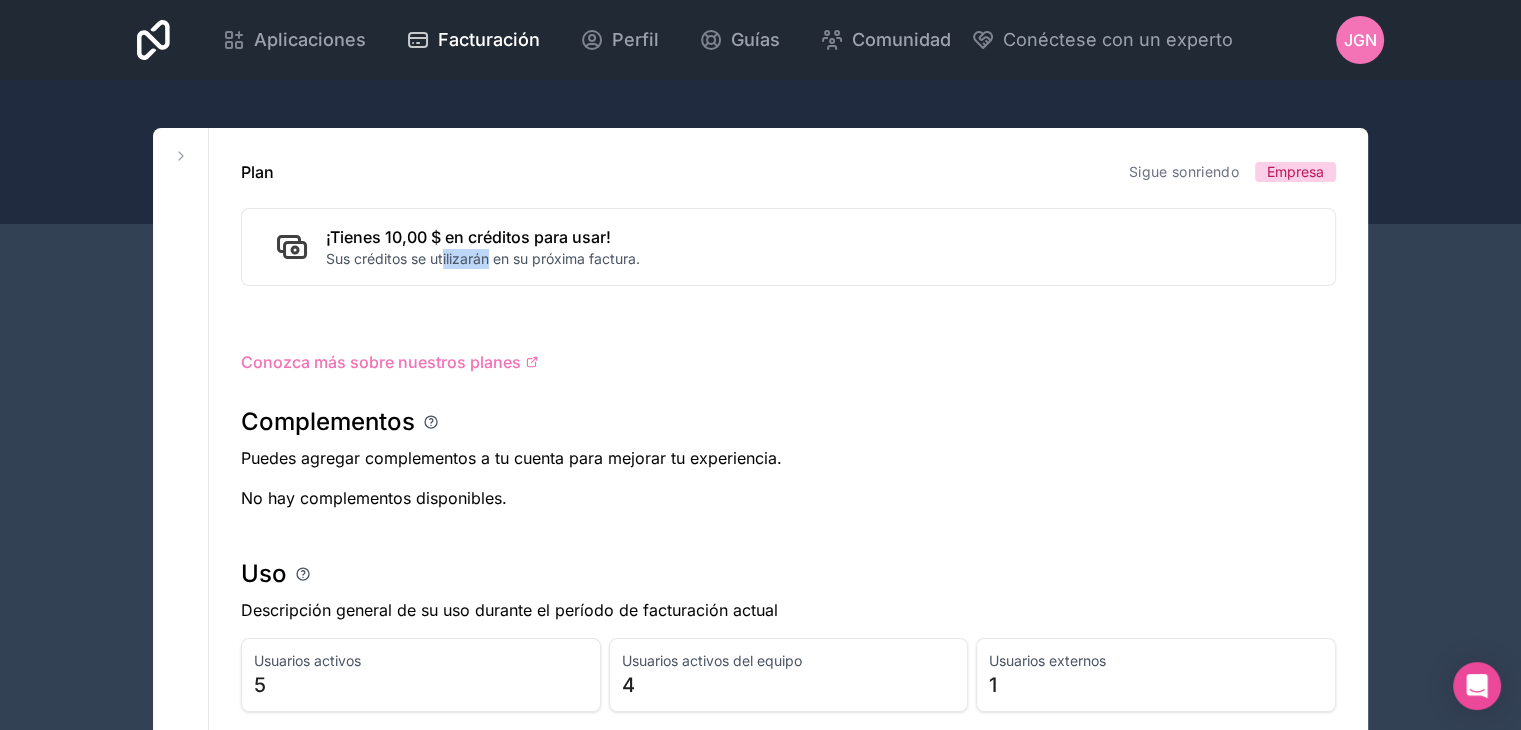 click on "Conozca más sobre nuestros planes" at bounding box center [381, 362] 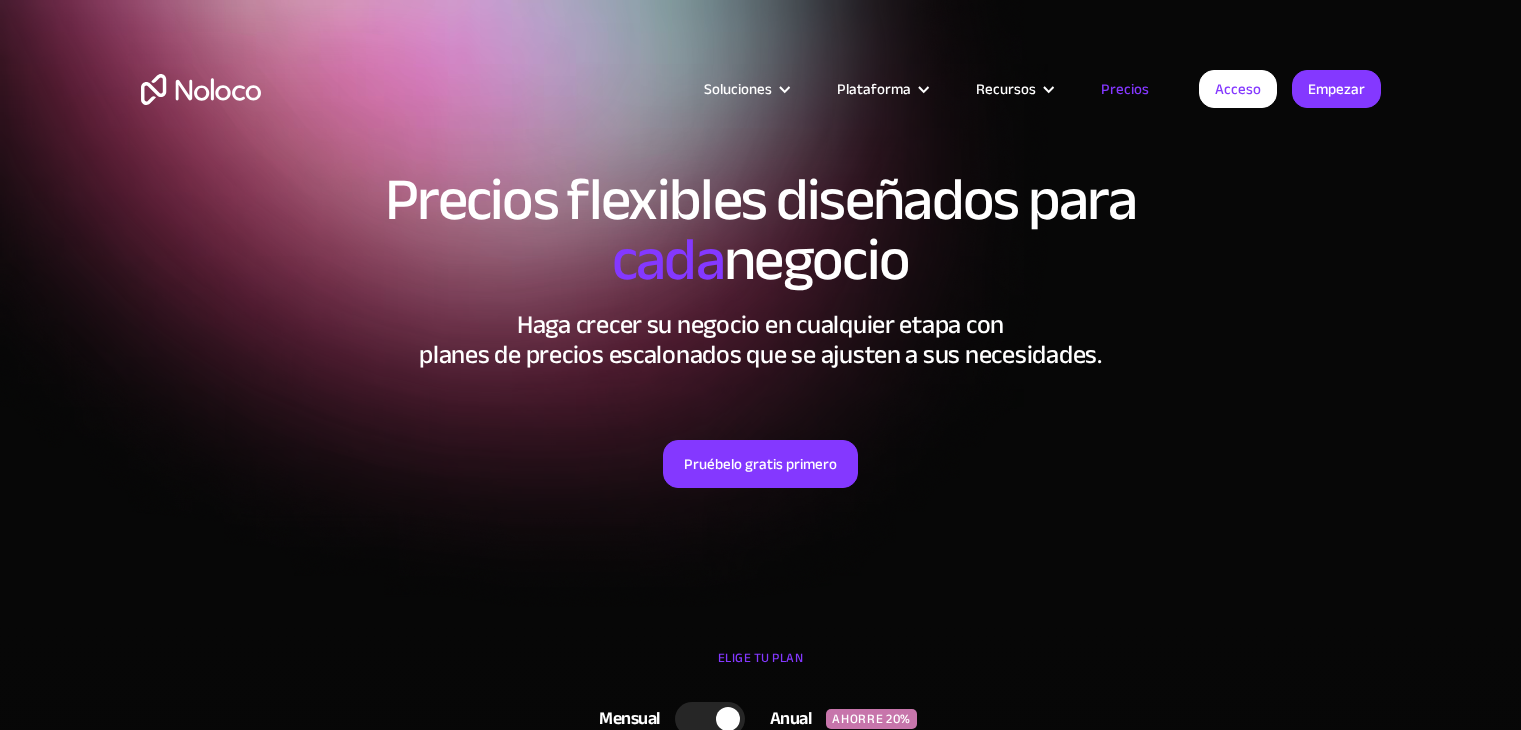 scroll, scrollTop: 0, scrollLeft: 0, axis: both 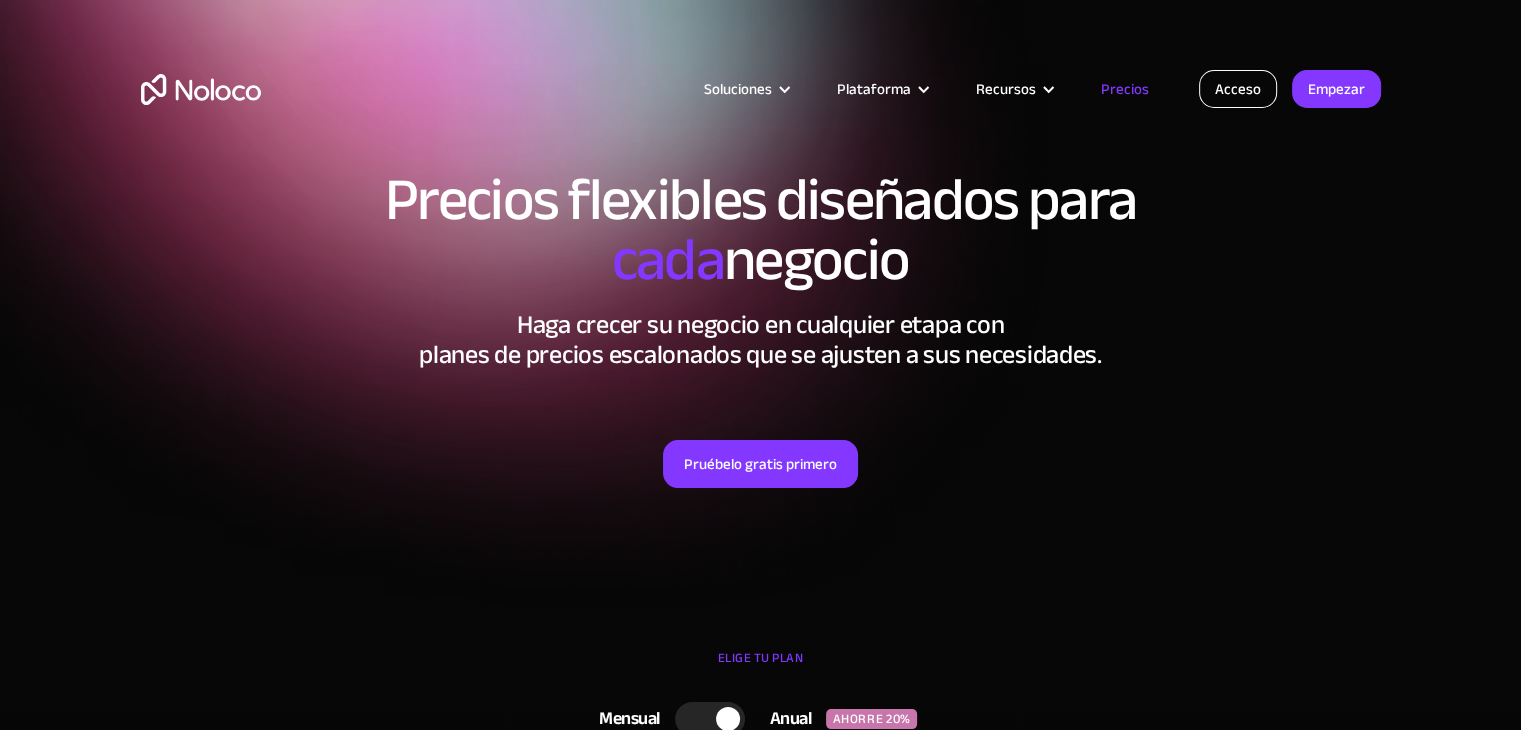 click on "Acceso" at bounding box center [1238, 89] 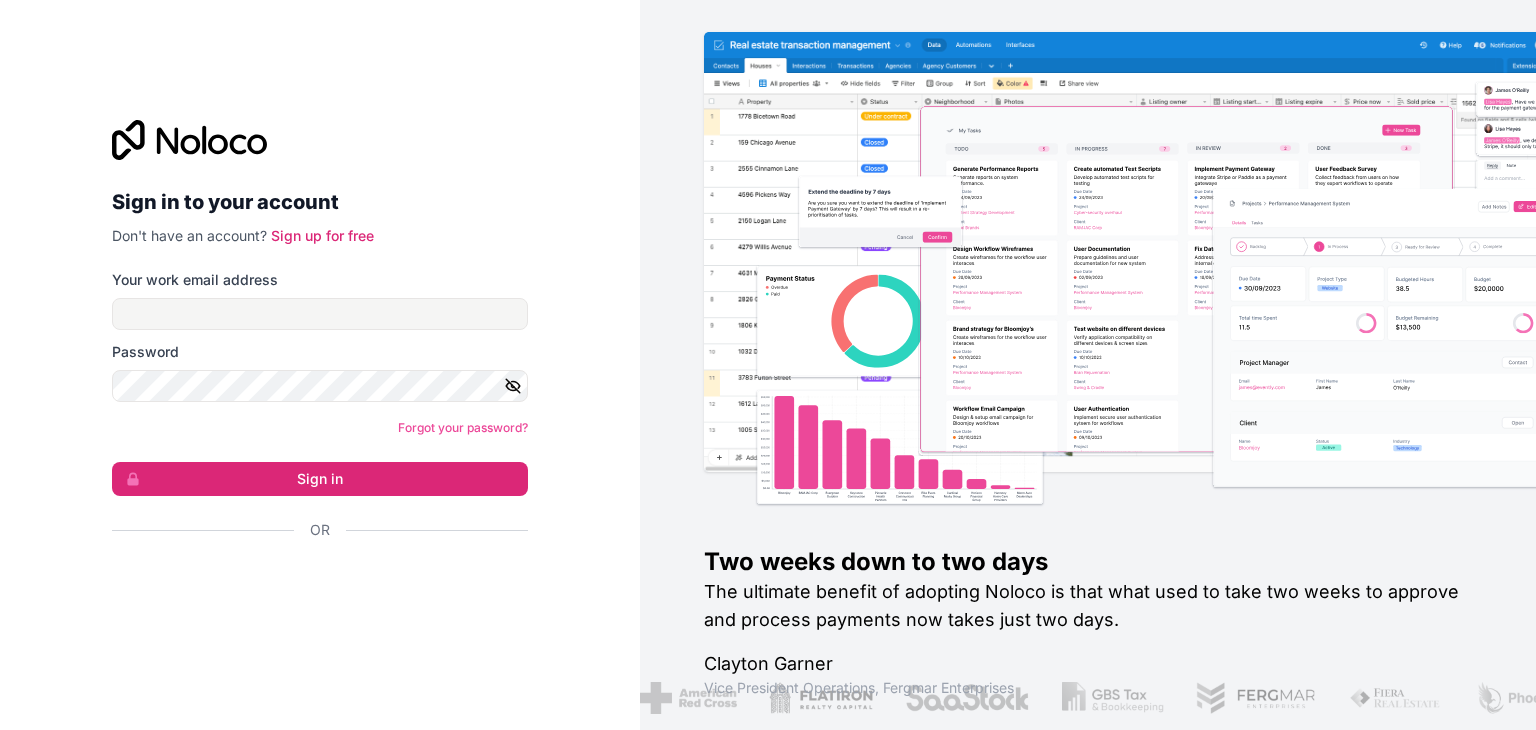 scroll, scrollTop: 0, scrollLeft: 0, axis: both 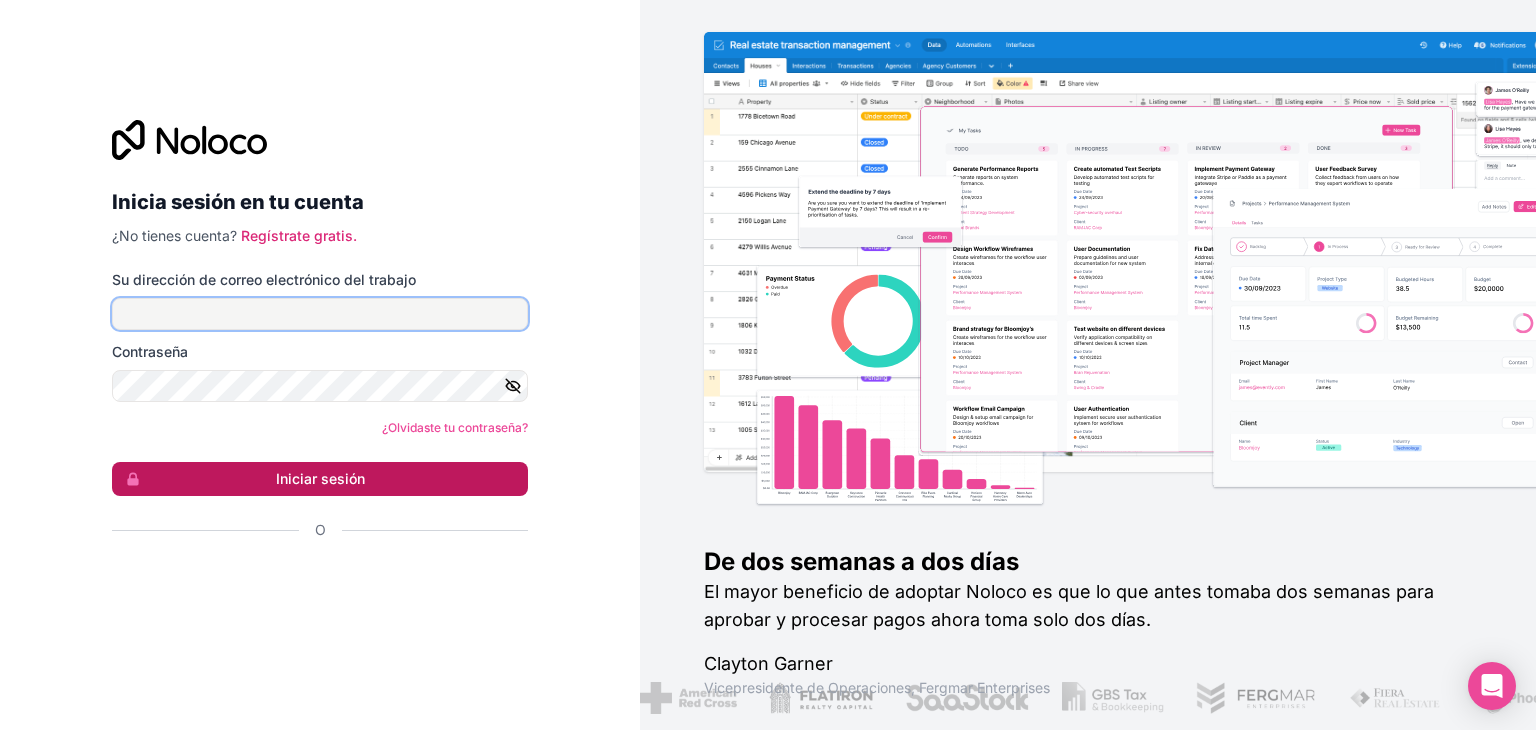 type on "[EMAIL]" 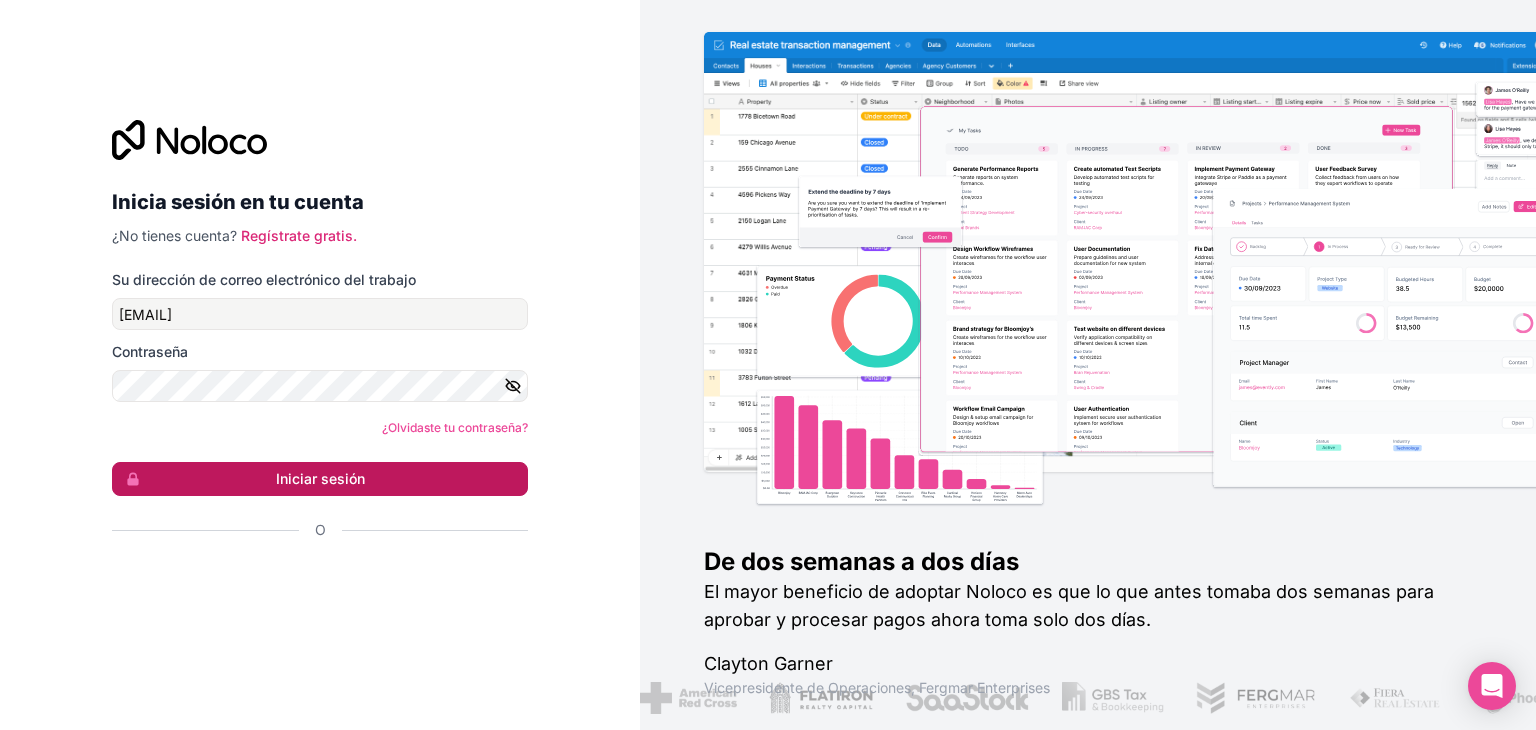 click on "Iniciar sesión" at bounding box center [320, 478] 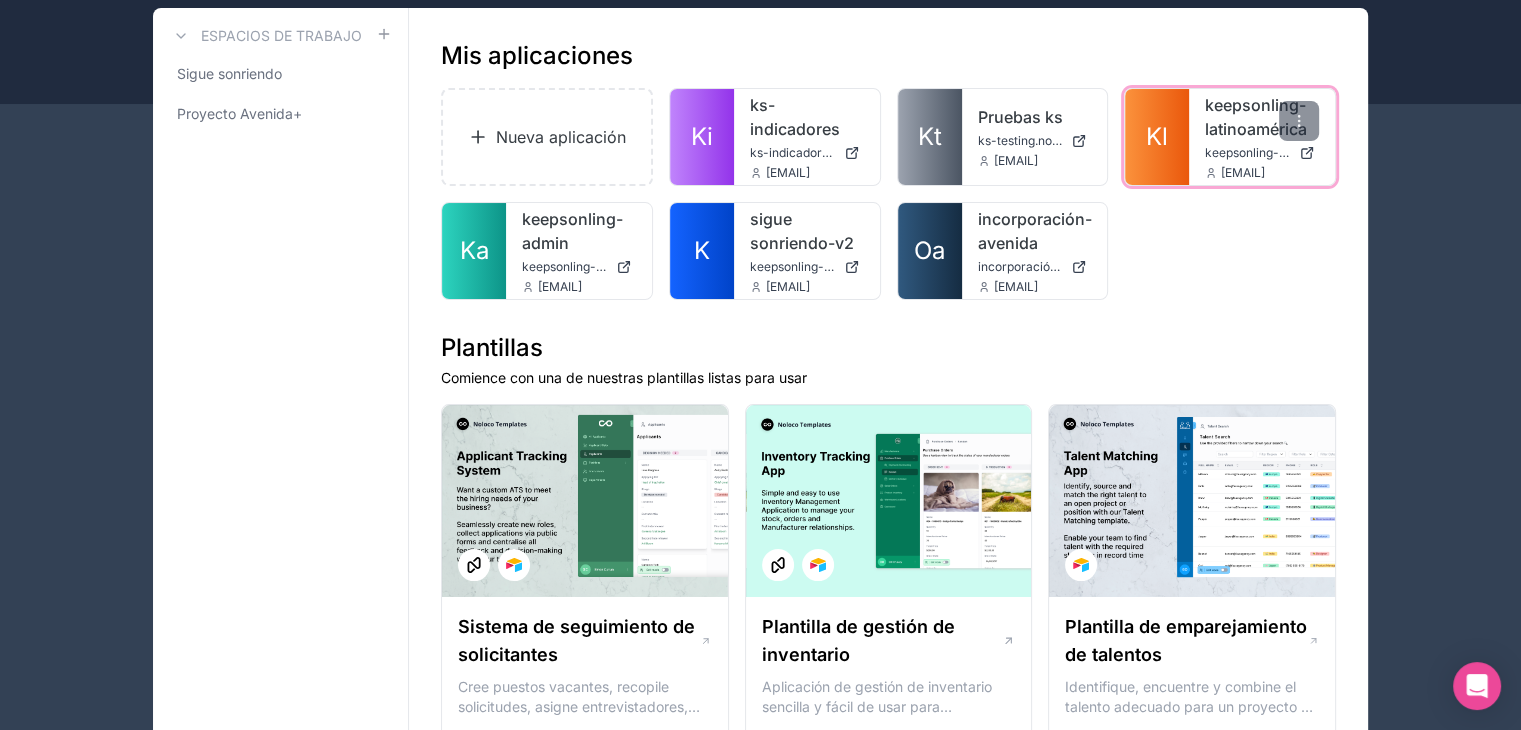 scroll, scrollTop: 0, scrollLeft: 0, axis: both 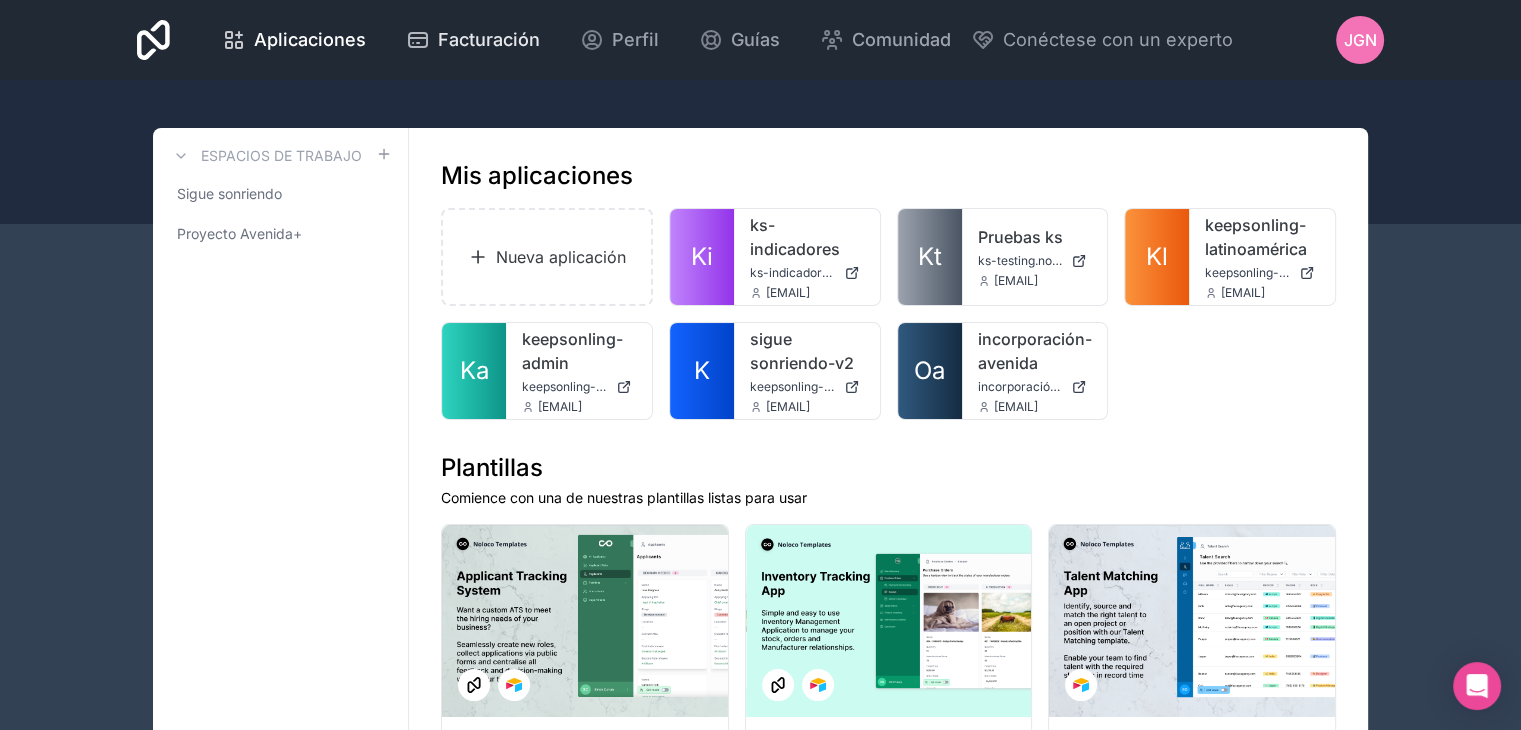 click on "Facturación" at bounding box center [489, 39] 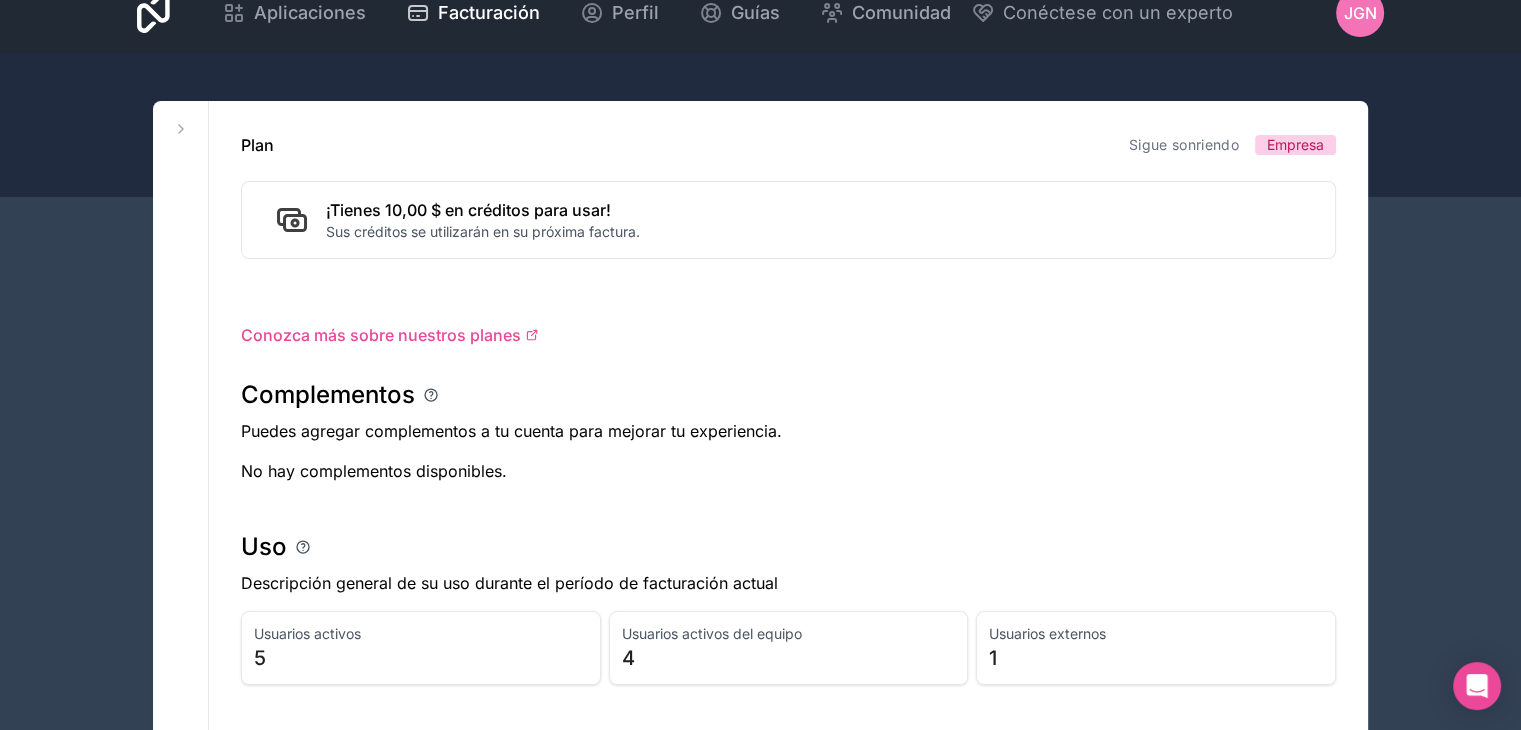 scroll, scrollTop: 0, scrollLeft: 0, axis: both 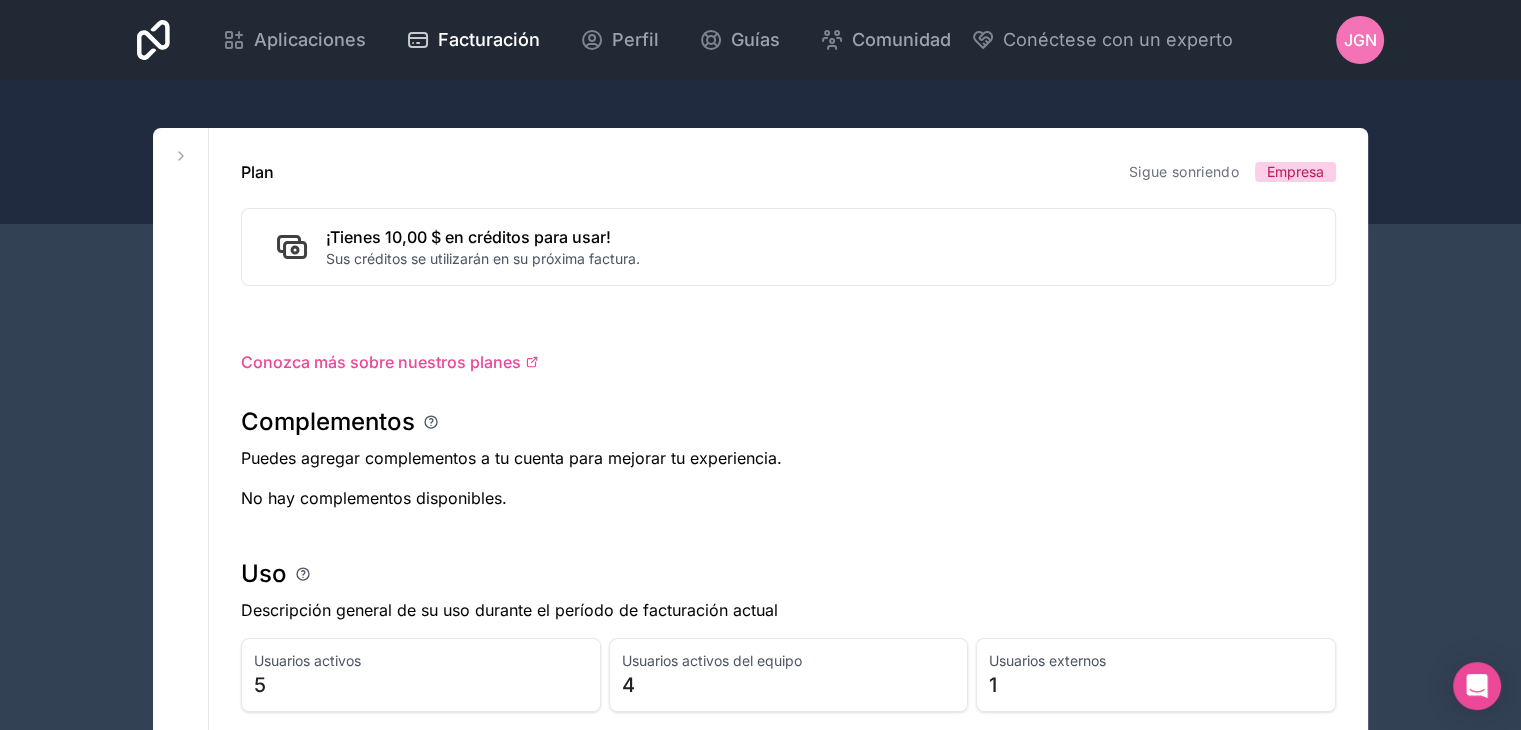 click on "Espacios de trabajo Sigue sonriendo Proyecto Avenida+" at bounding box center [181, 638] 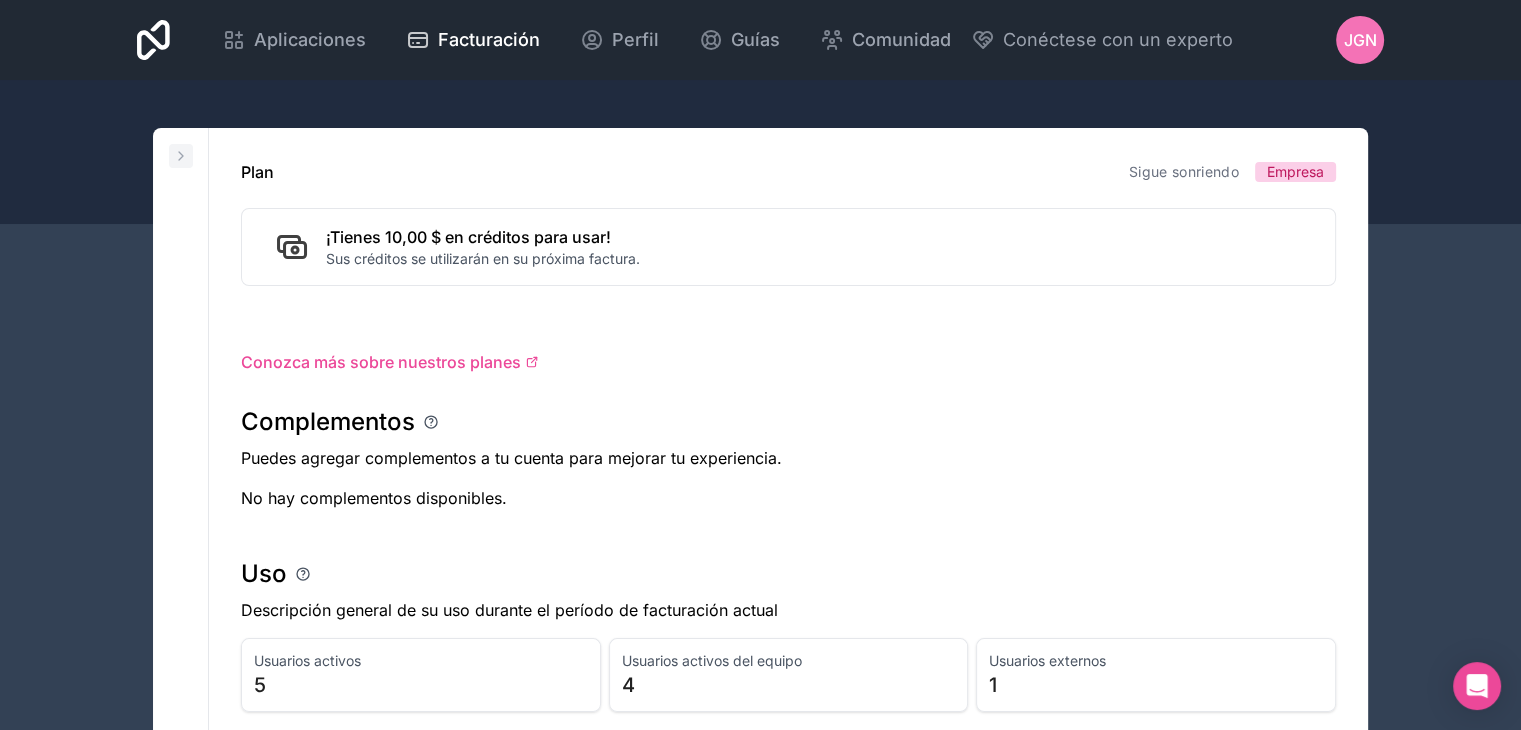 click 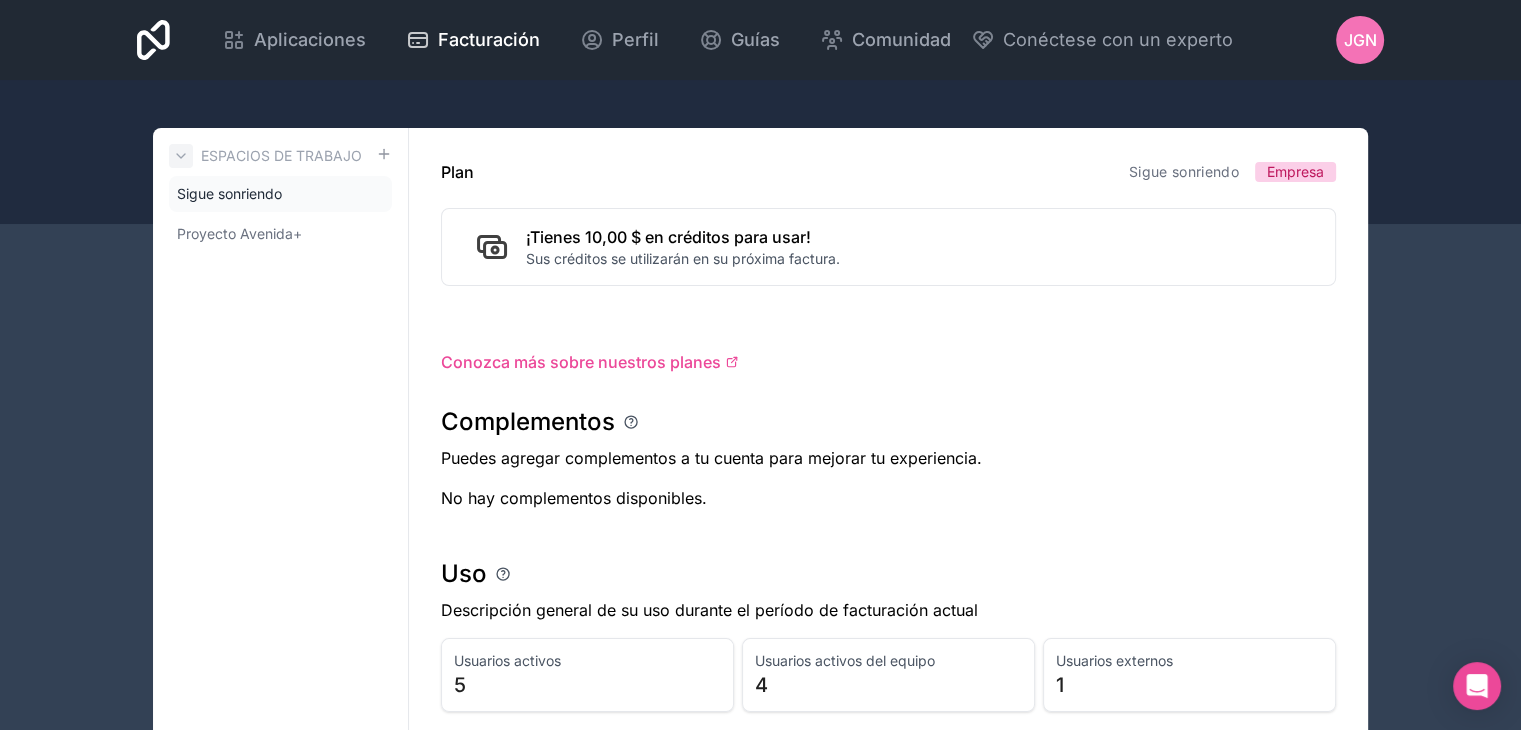 click 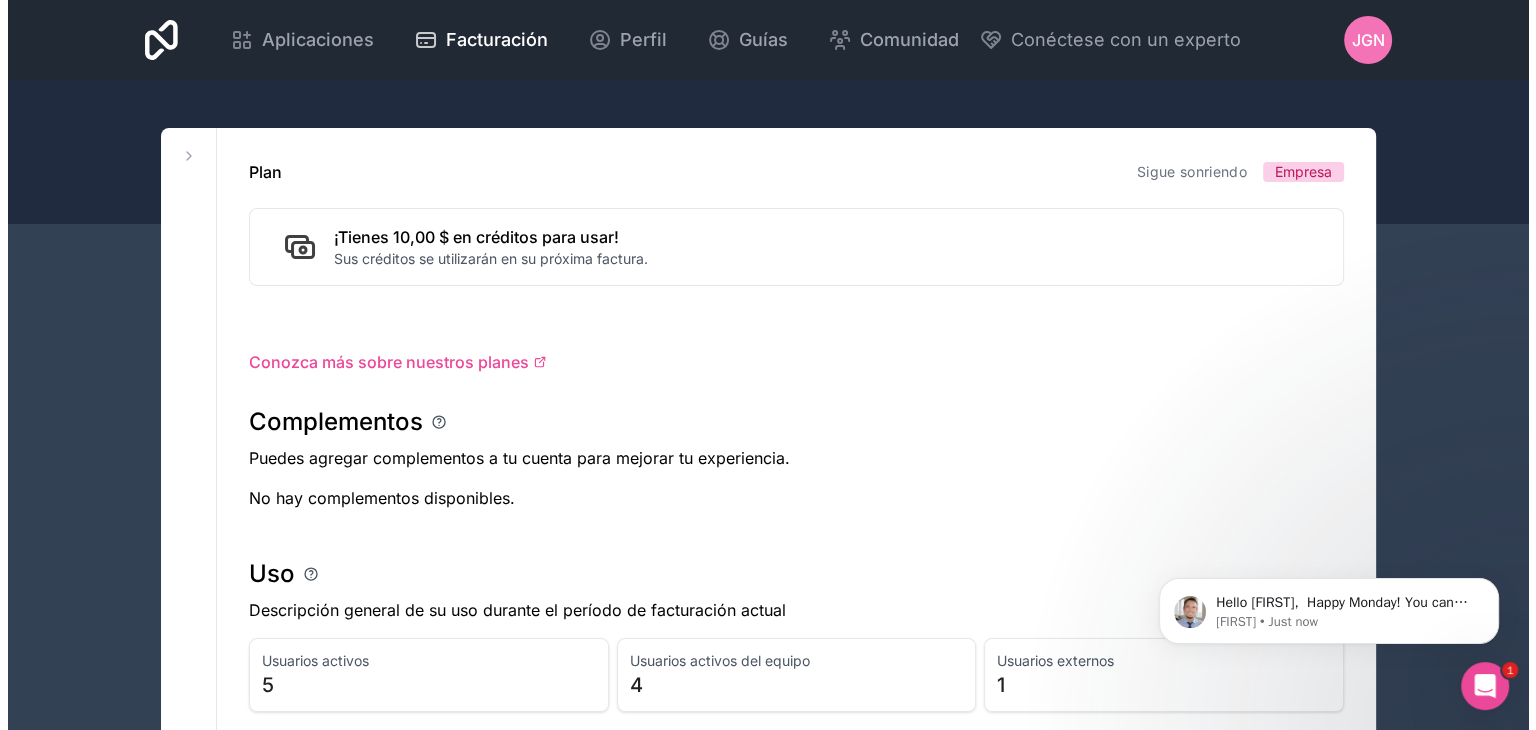 scroll, scrollTop: 0, scrollLeft: 0, axis: both 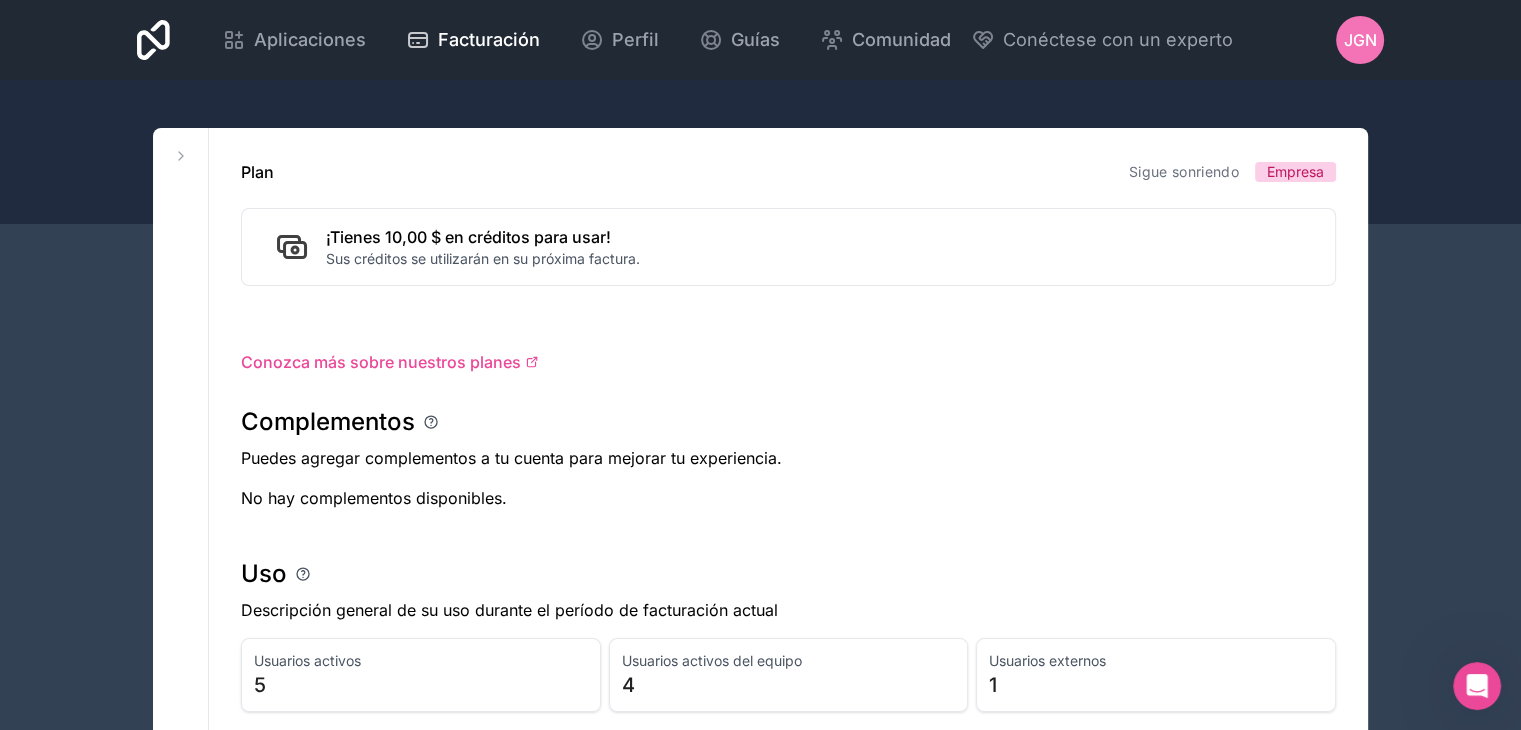 click on "JGN" at bounding box center (1360, 40) 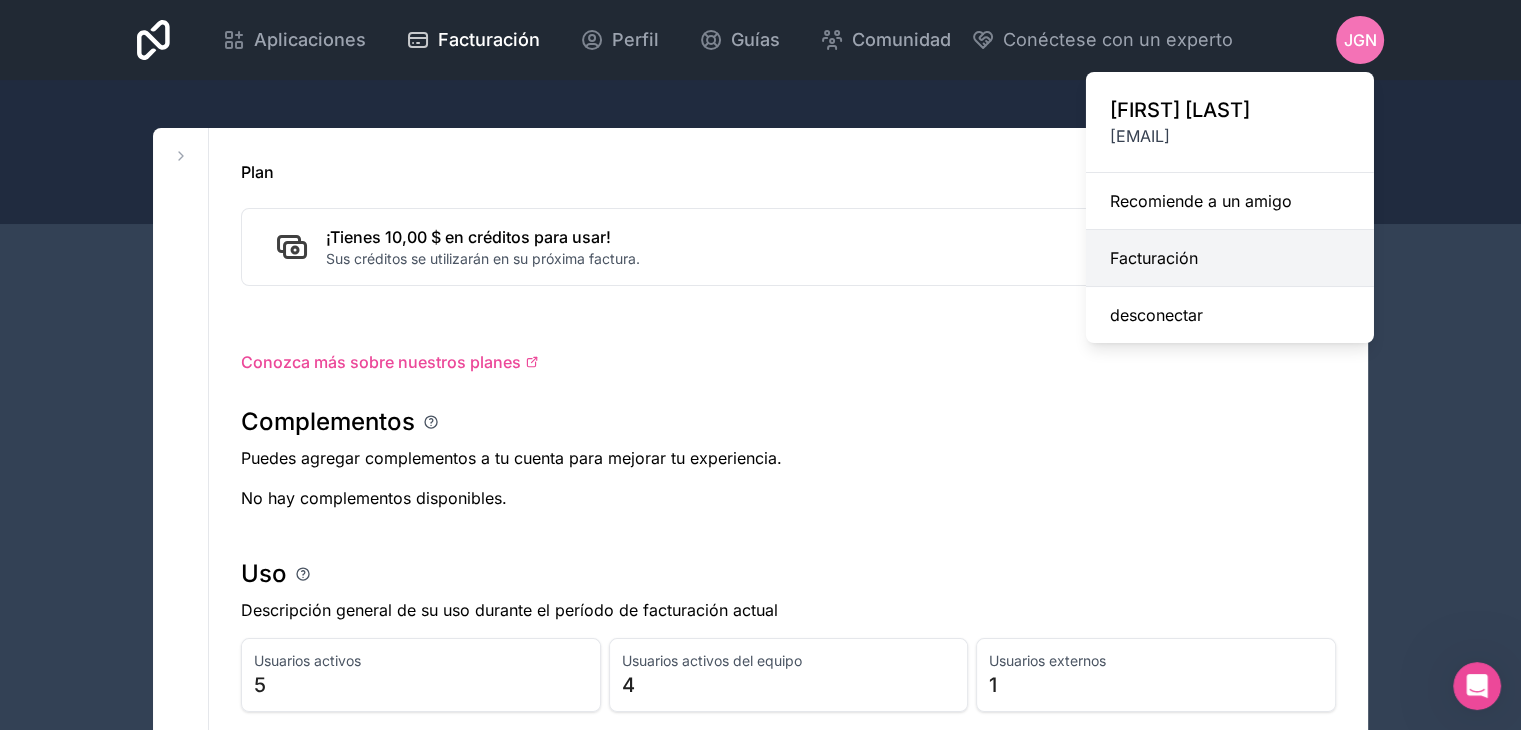 click on "Facturación" at bounding box center [1154, 258] 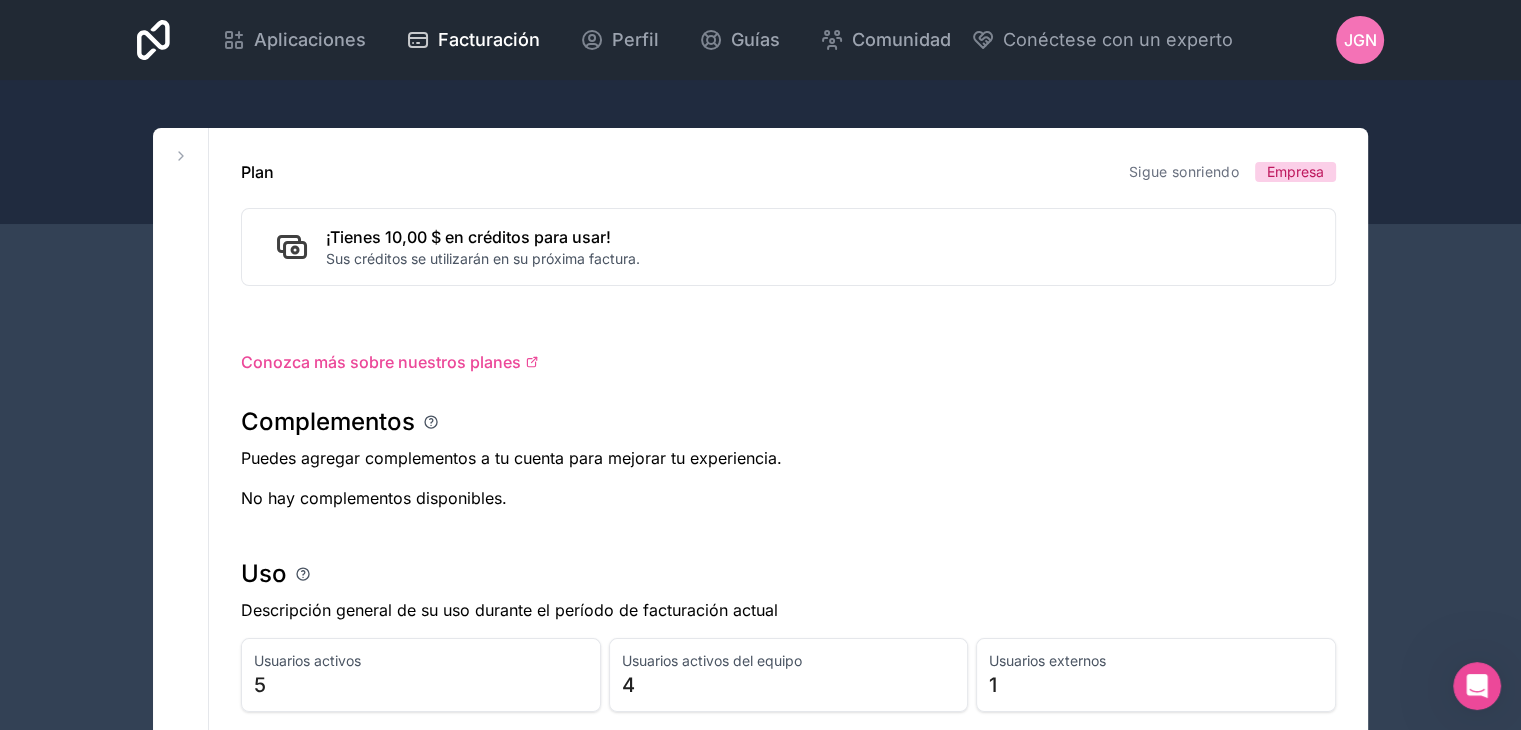 click on "JGN" at bounding box center (1360, 40) 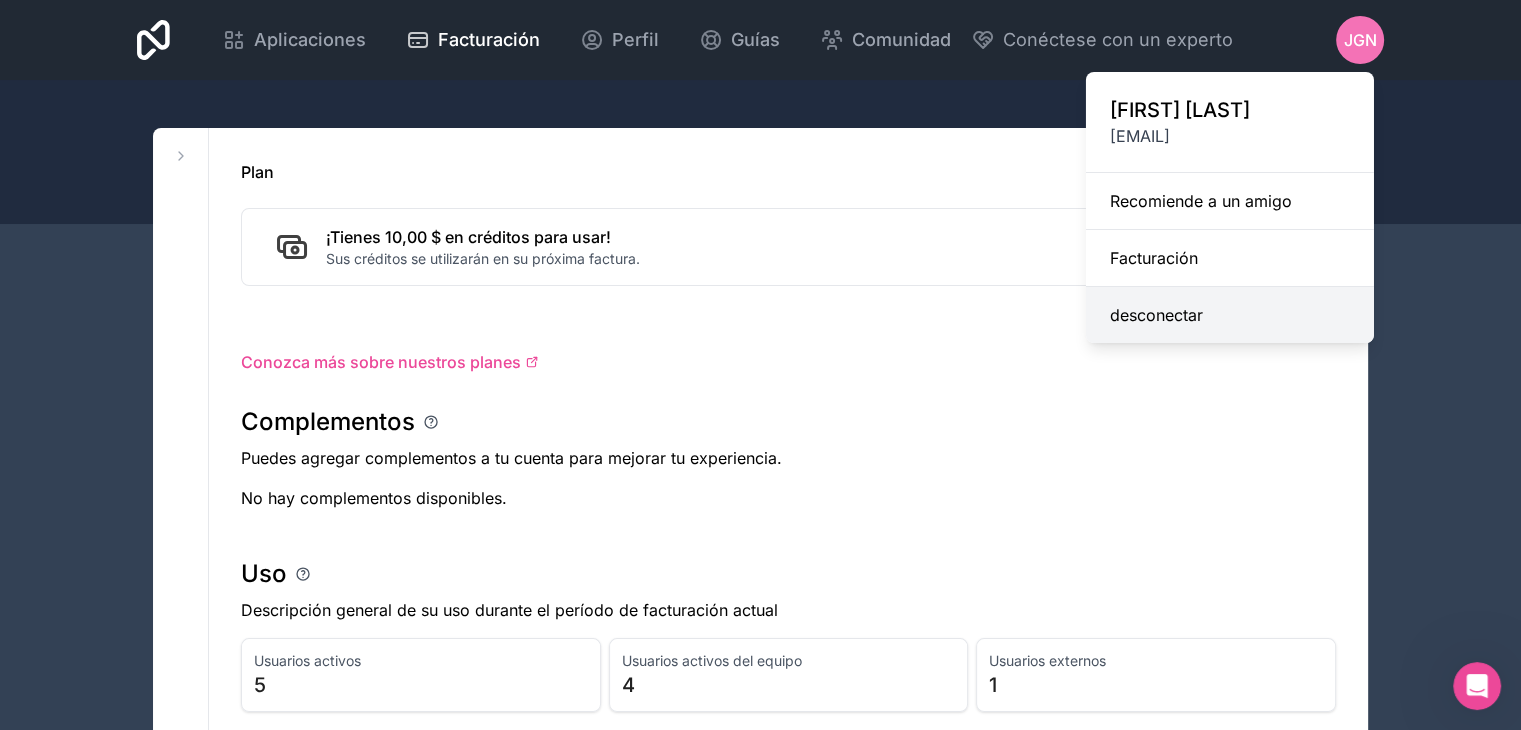 click on "desconectar" at bounding box center [1156, 315] 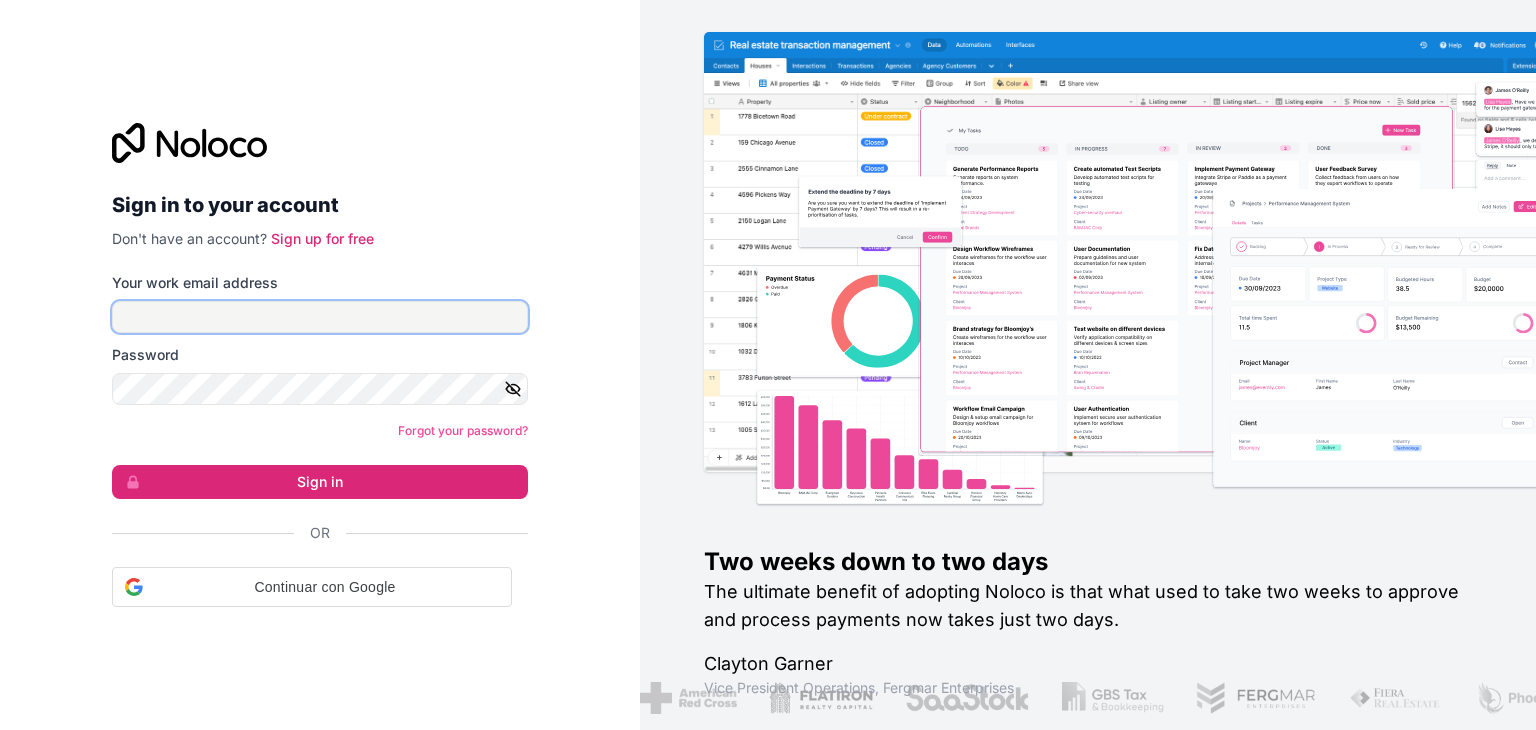 type on "[EMAIL]" 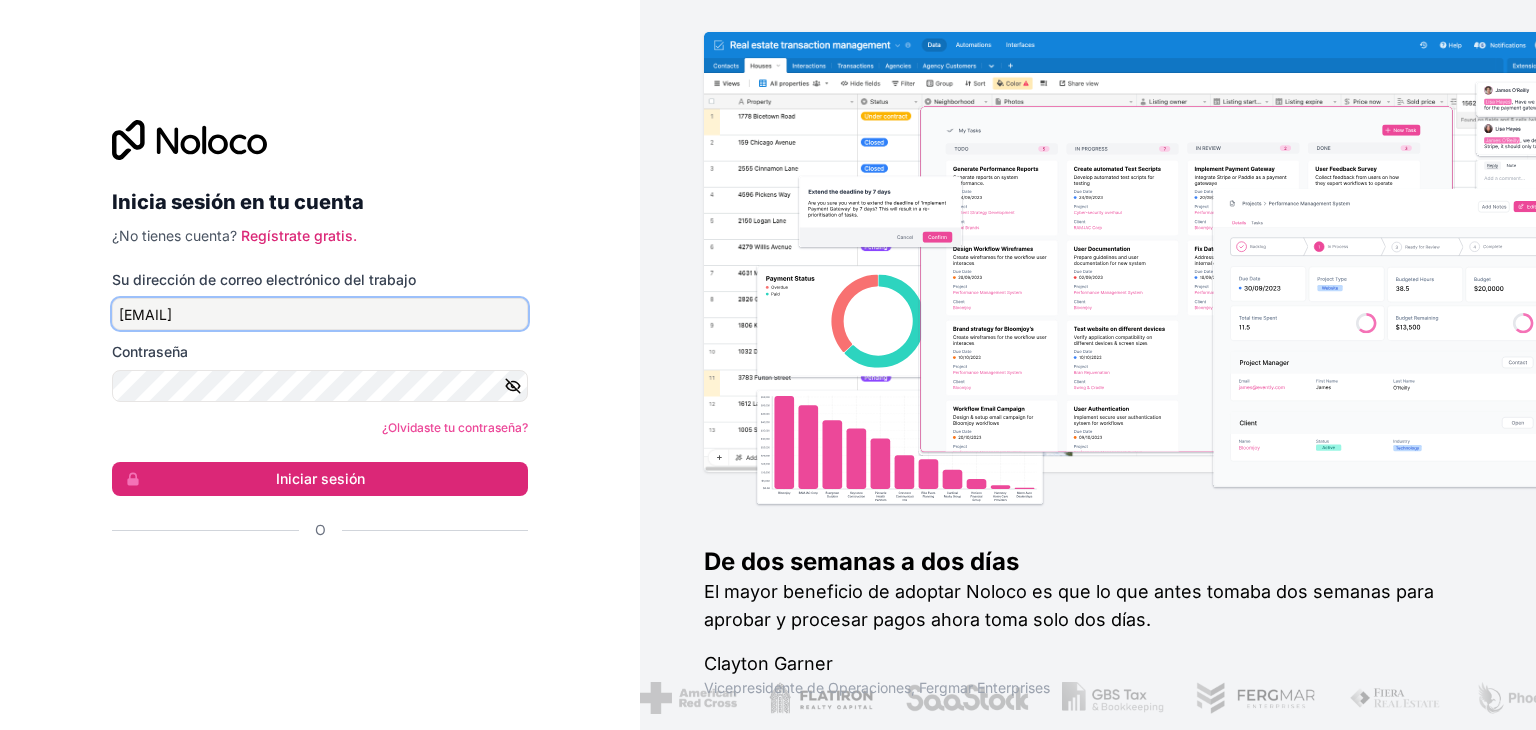 click on "[EMAIL]" at bounding box center [320, 314] 